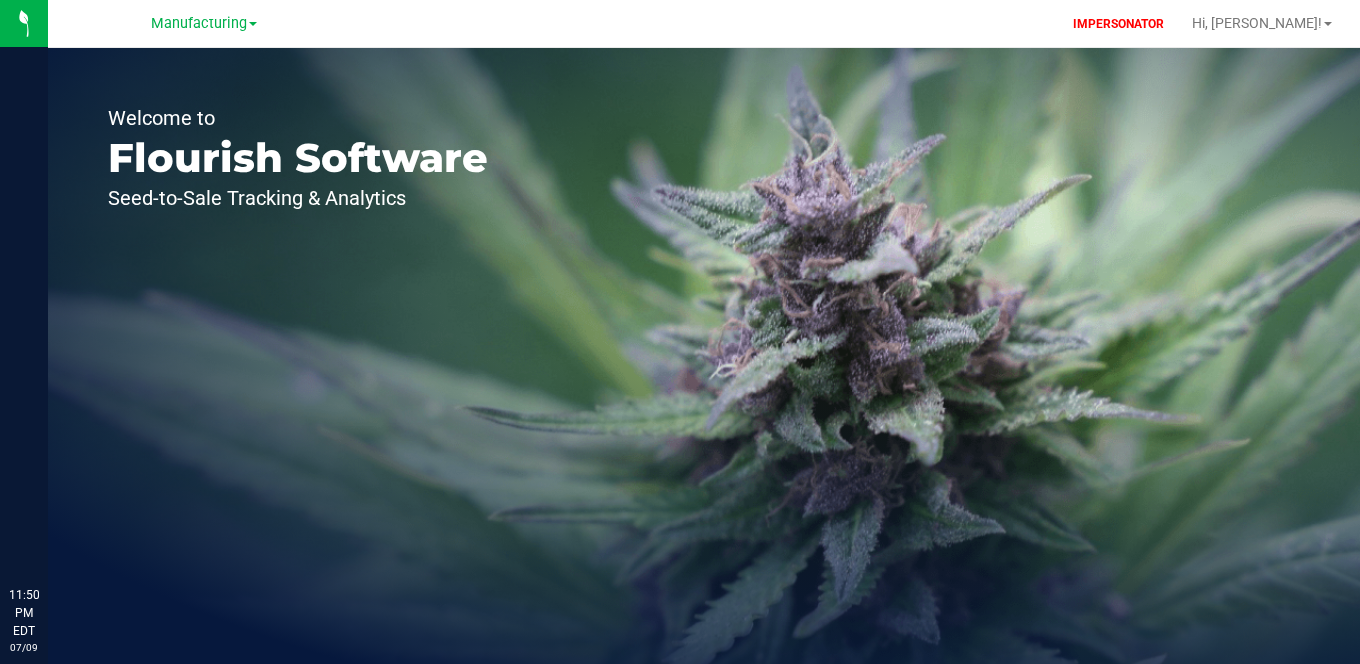 scroll, scrollTop: 0, scrollLeft: 0, axis: both 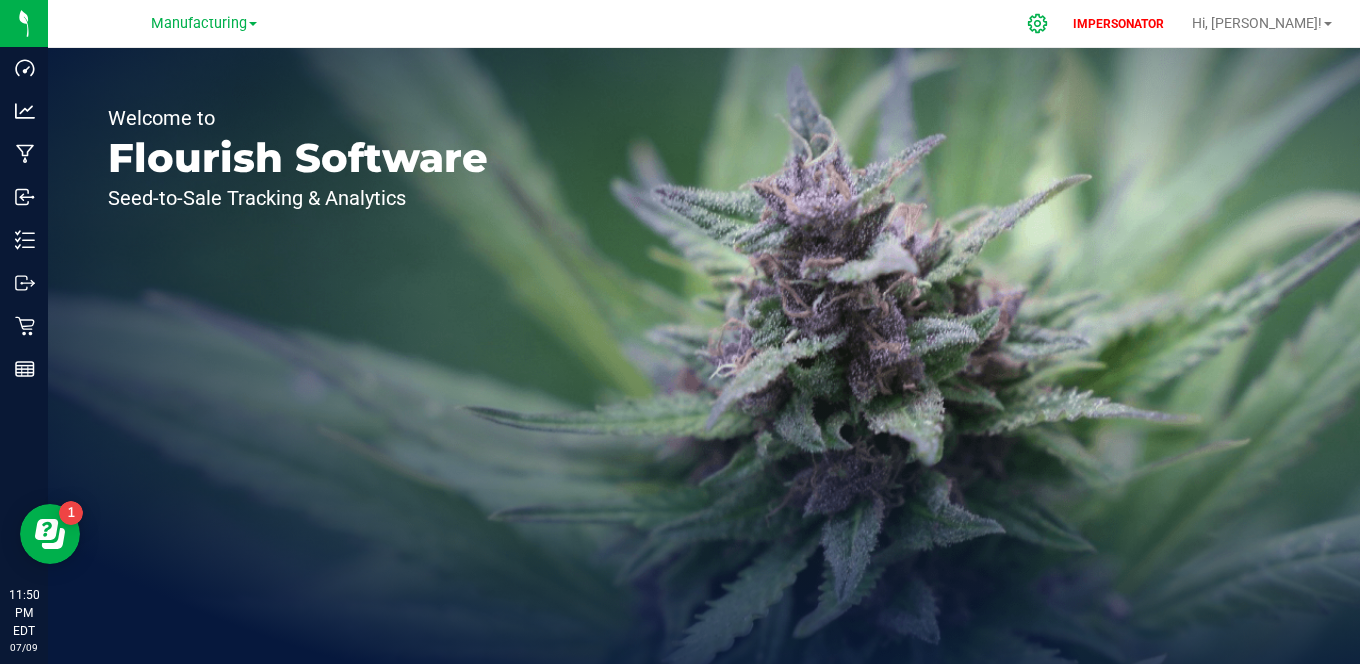 click 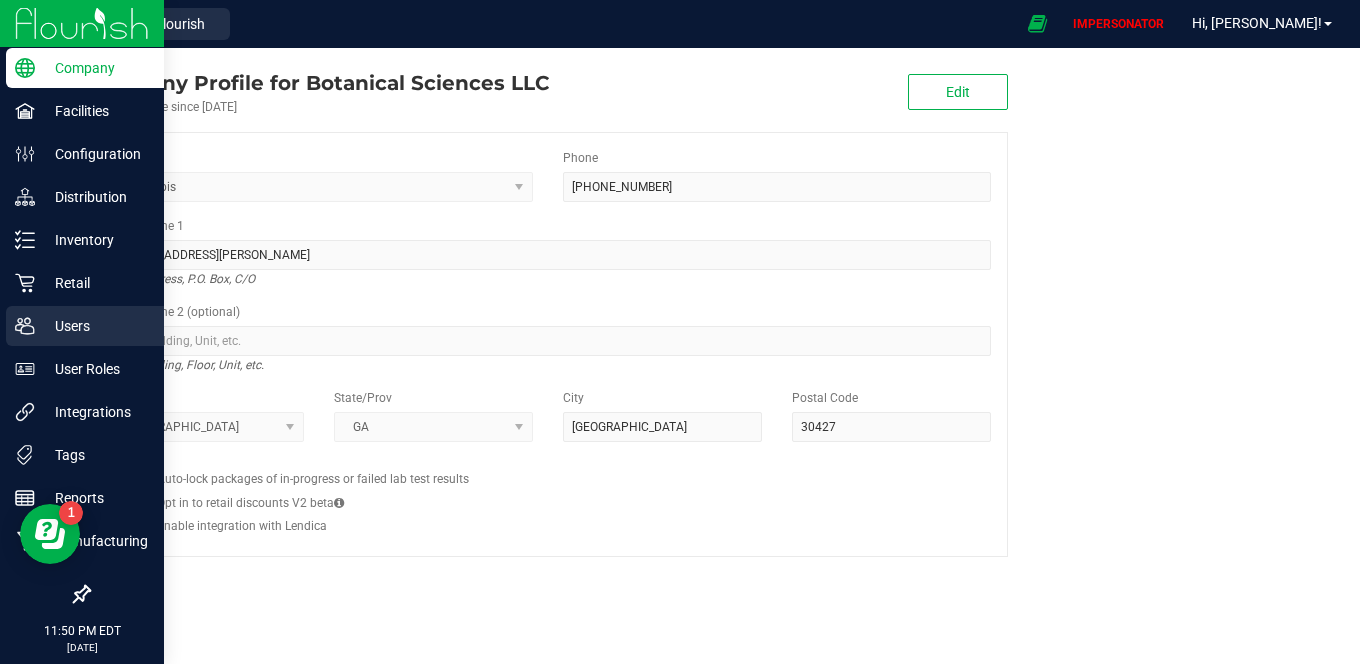 click on "Users" at bounding box center [95, 326] 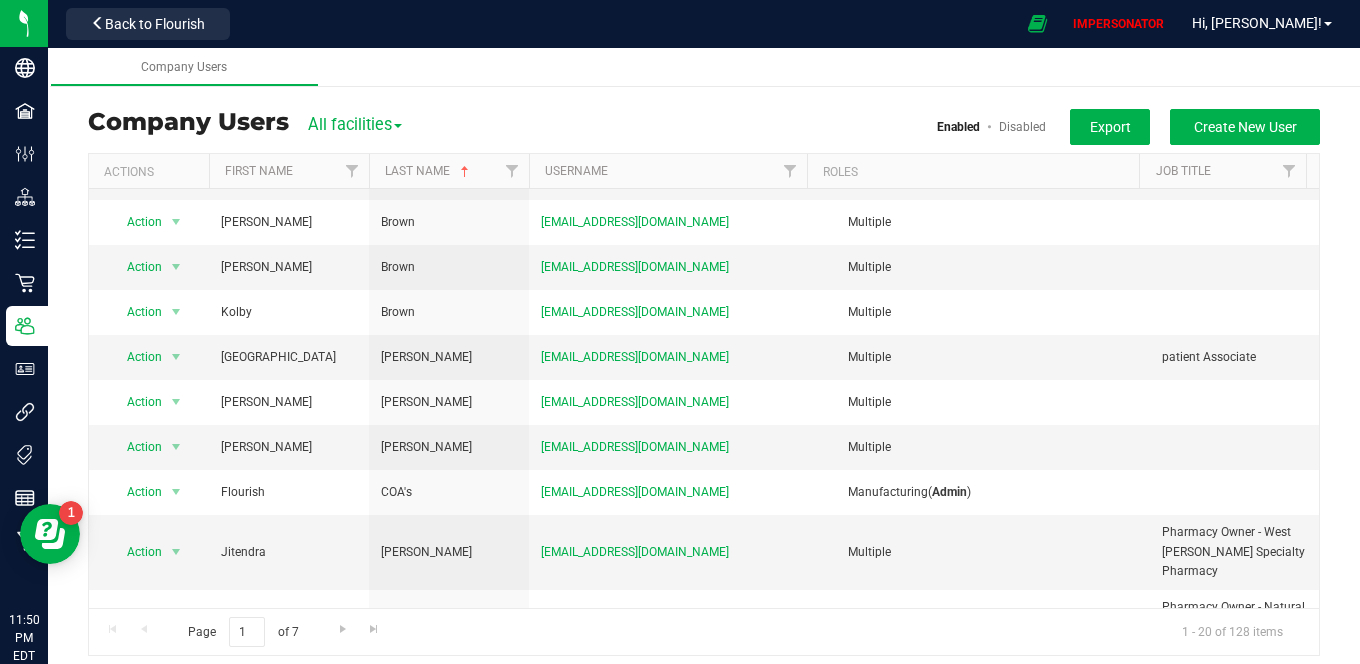 scroll, scrollTop: 520, scrollLeft: 0, axis: vertical 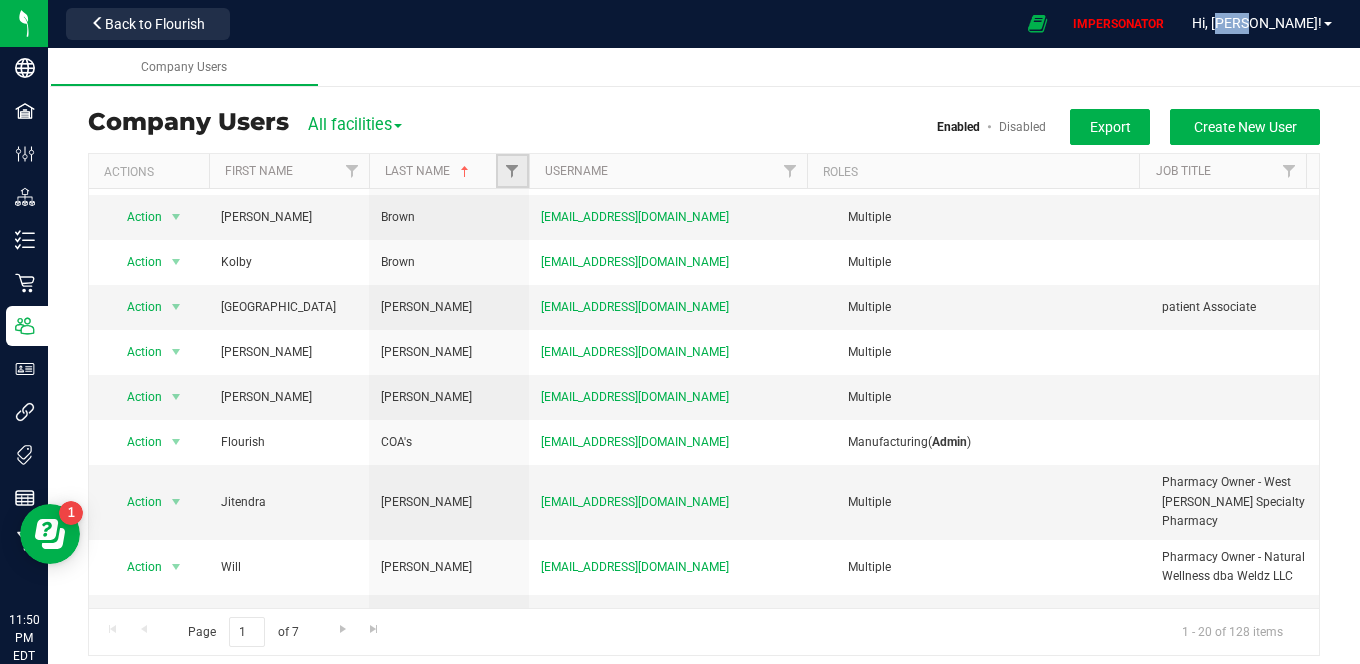click at bounding box center [512, 171] 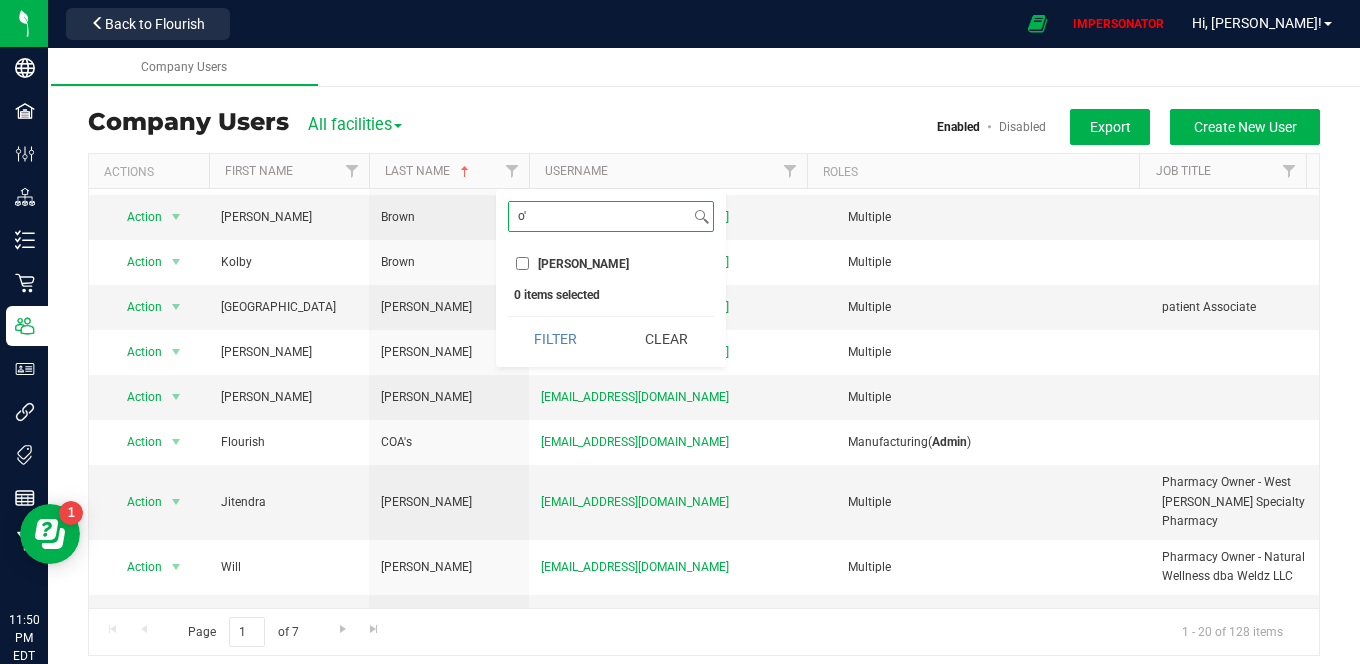 type on "o'" 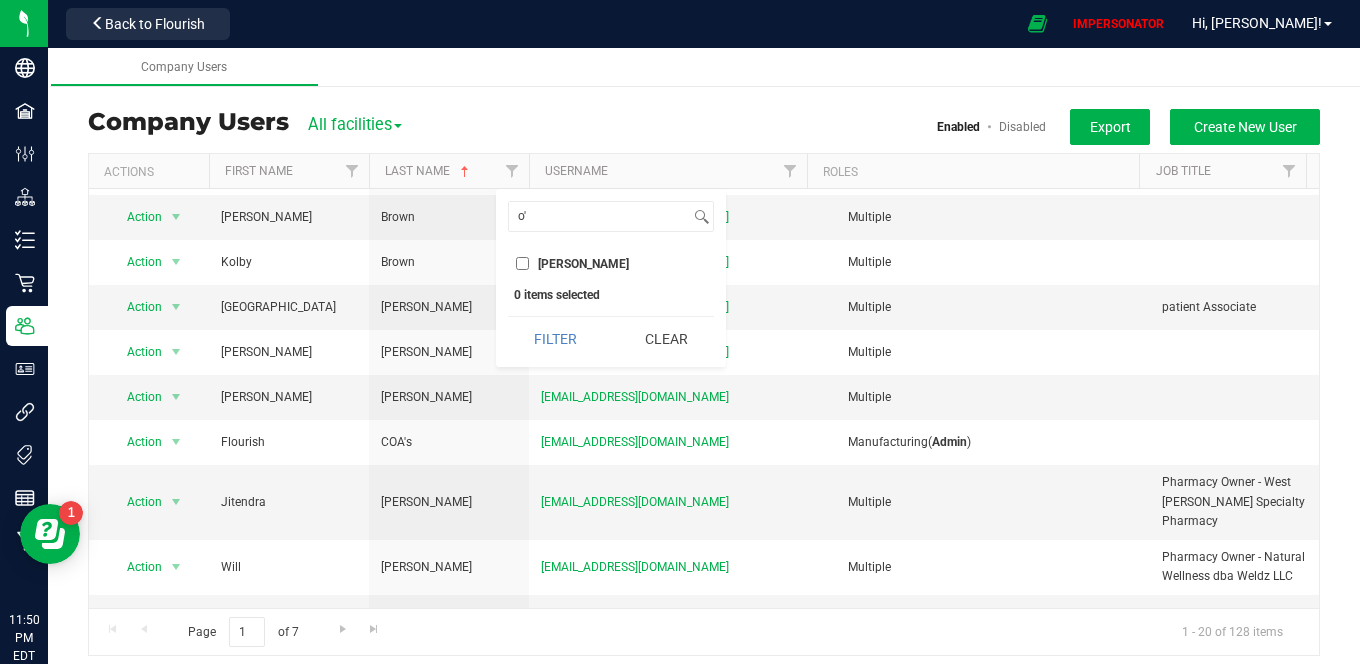 click on "O'Donnell" at bounding box center [522, 263] 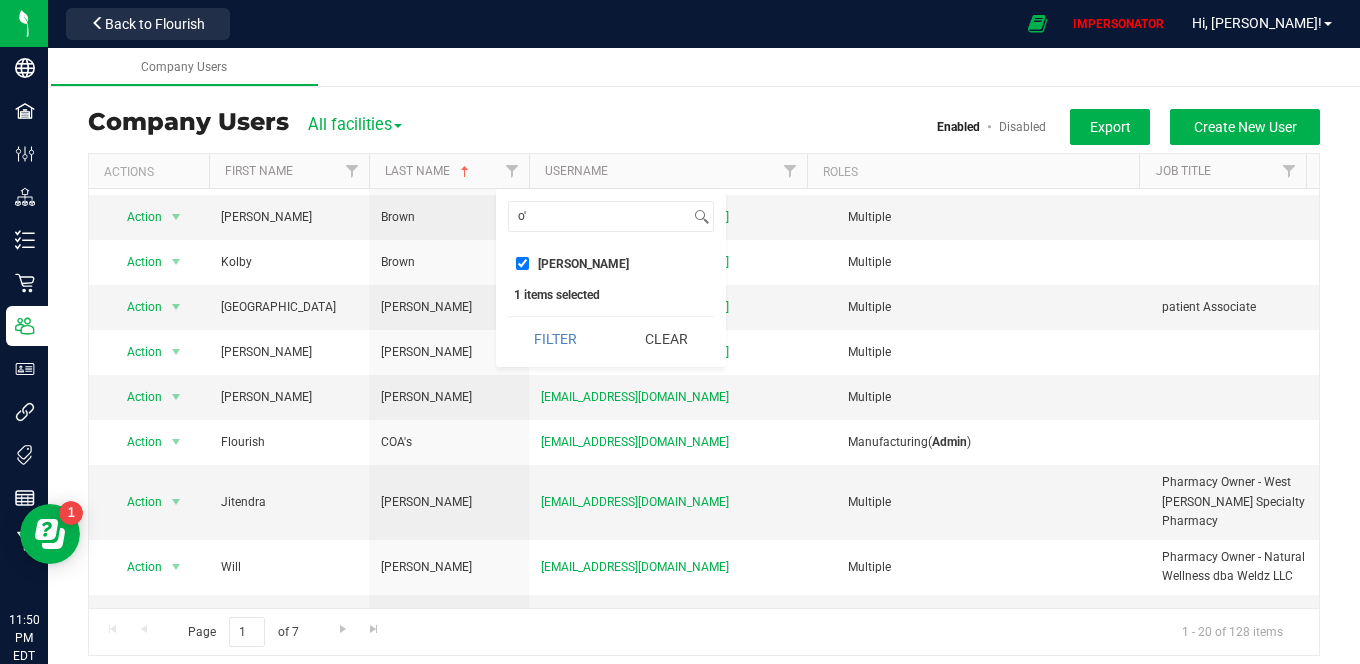 click on "o' Select All Anderson Anthony Aycock B Barrie Benton Bradshaw Bransfield Brown Browning Bruner Burch COA's Chaudhari Coley Cullens Curl Dang Dennis Denton Doolittle DuPree Flood Folk Foster Gosier Griffin Griggs Griner Hang Harrison Harvey Hazel Hodson Hudson Jackson Jarvis Johnson Jones Klug Kovacs Larson Lawson Lee Leonida Lindsey Livingwell Lott M Maddox Marquess Martin Meeks Meister Miezejeski Morris Motes Mull N NIMMICK Nassef Newsome O'Donnell Olifernes P Padgett Patel Patterson Pharmacy Phillips Posey Potterfield Prouse Purser R Raval Ray Reception Reynolds Richards Rivers Robinson Rohan S Singletary Sinojia Smith Sneed Spell Stevens Story Support Swinson Tarelton Taylor Trammell Treadwell Turnage Vaughn W Walden Walker Wall Ward Watkins Wexler Wills Wood 1 items selected Filter Clear" at bounding box center (611, 414) 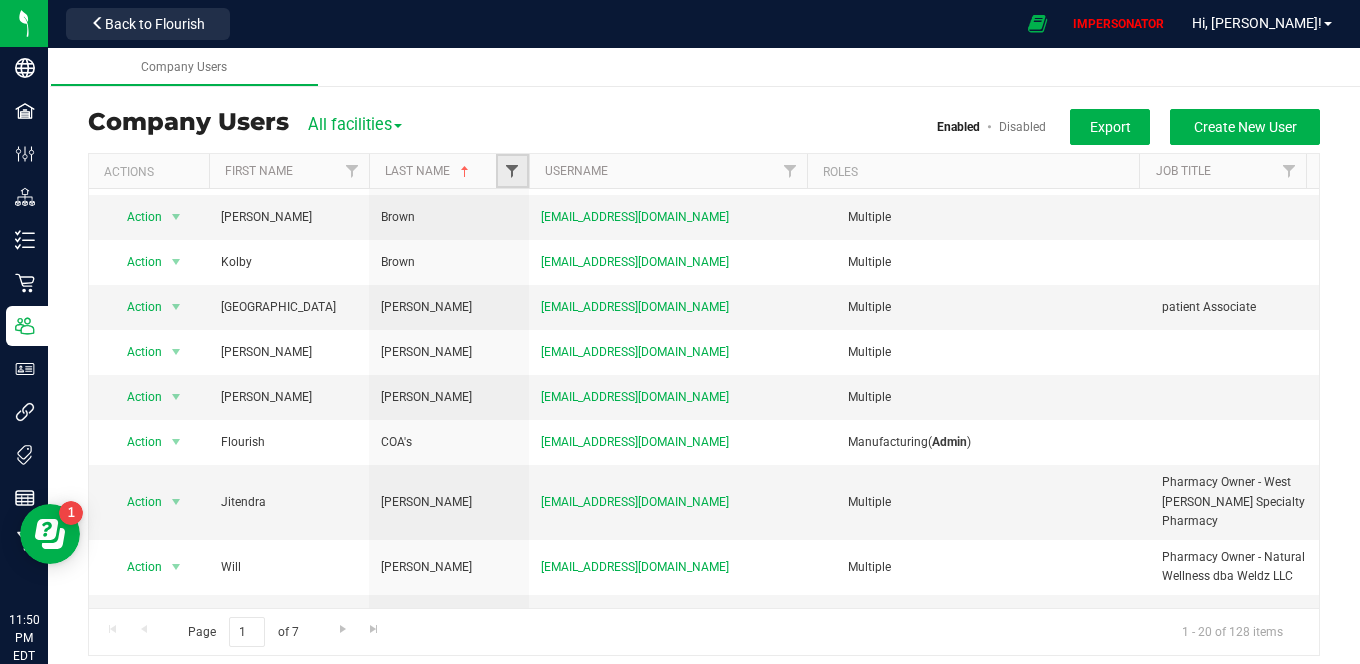 click at bounding box center (512, 171) 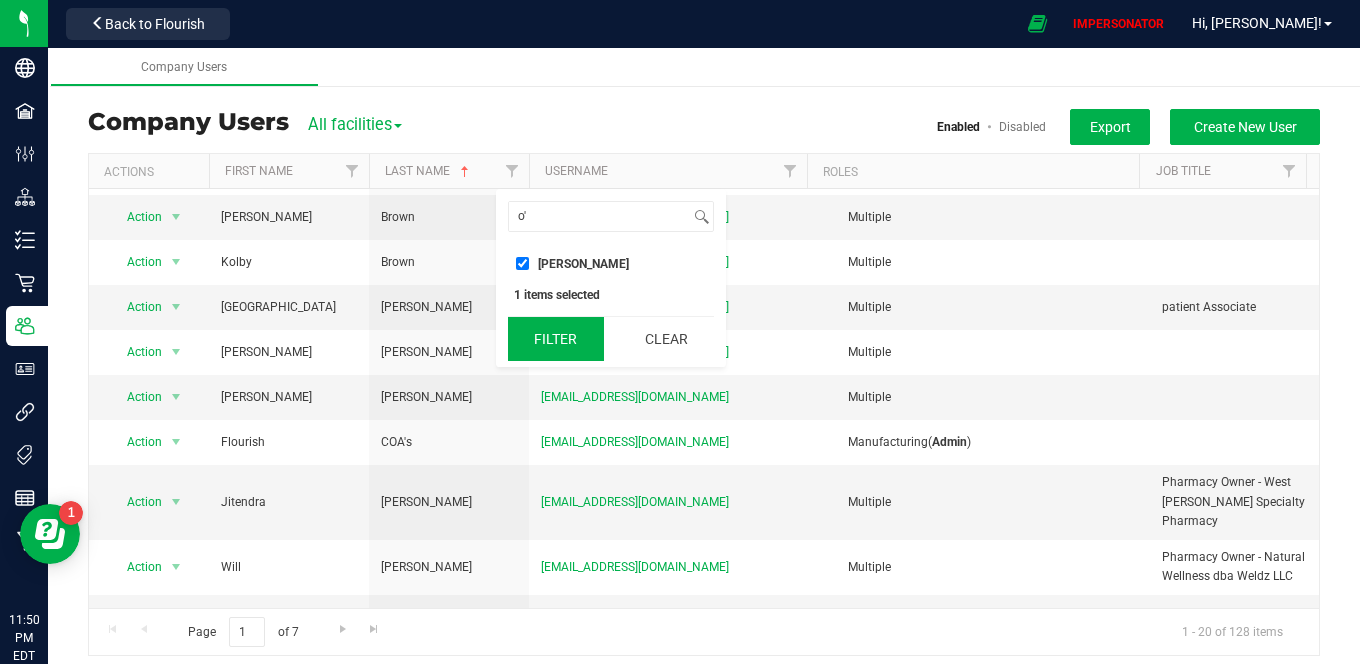 click on "Filter" at bounding box center (556, 339) 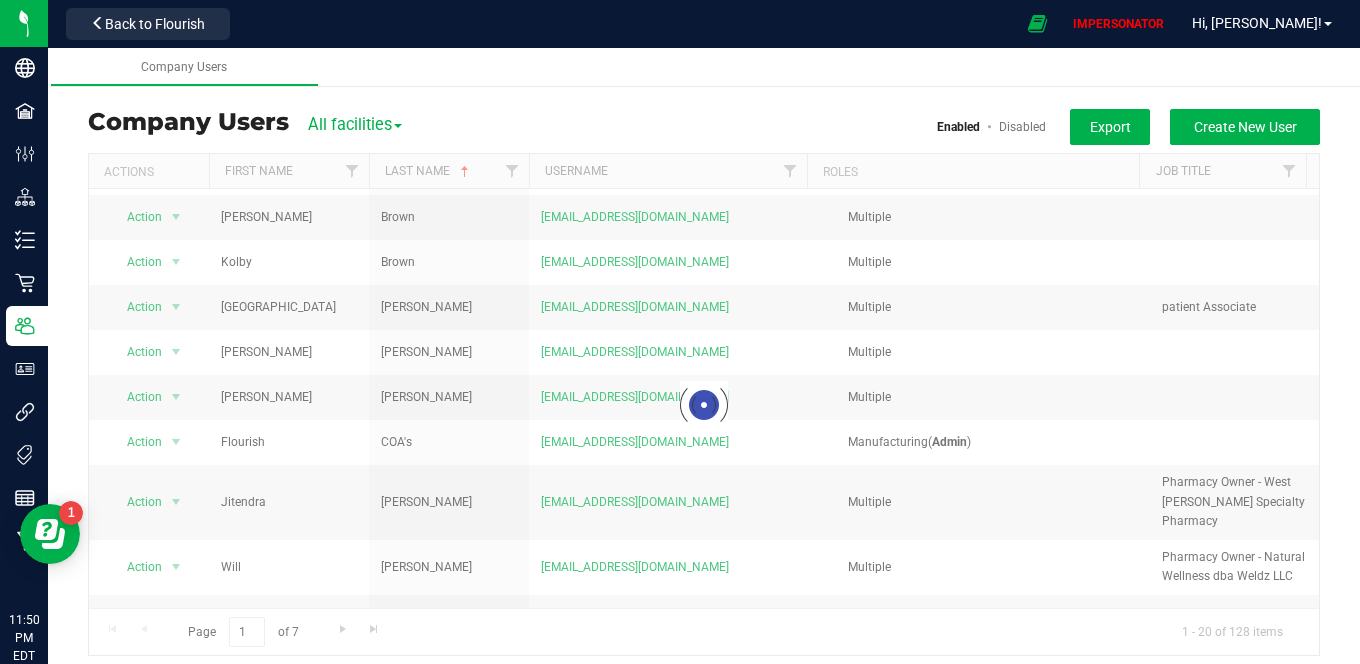 scroll, scrollTop: 0, scrollLeft: 0, axis: both 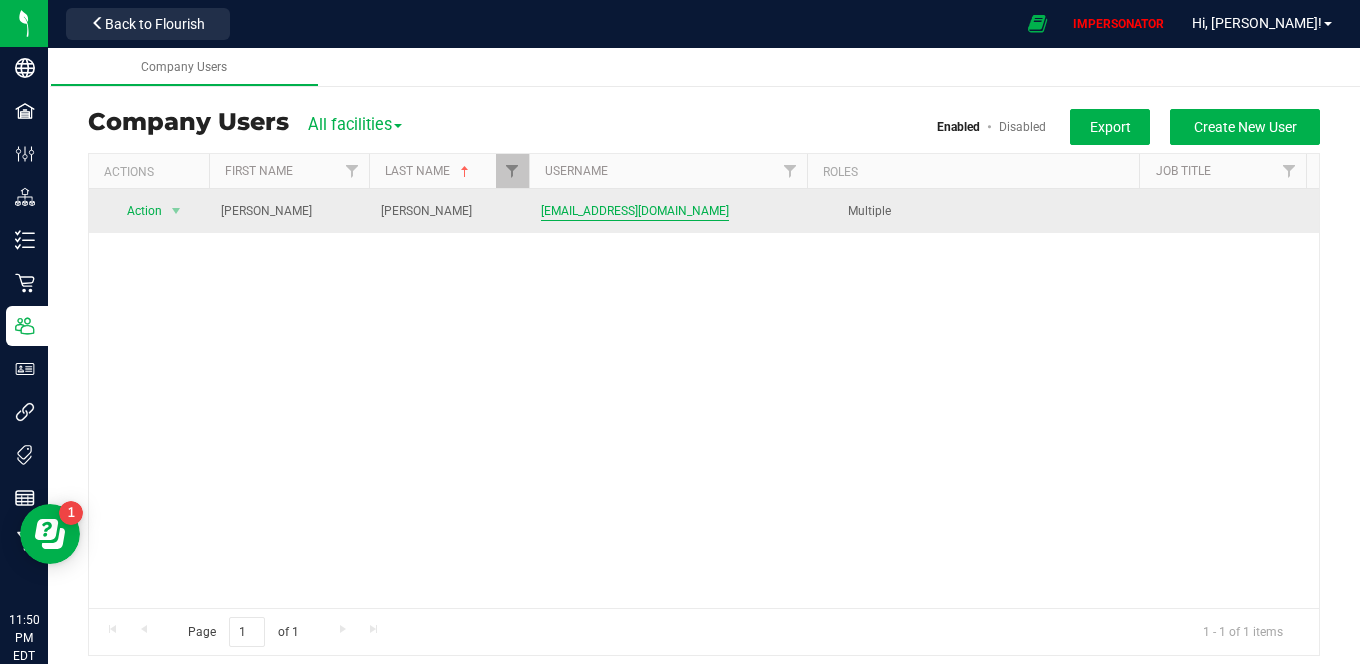 click on "sodonnell@botanicalsciences.com" at bounding box center [635, 211] 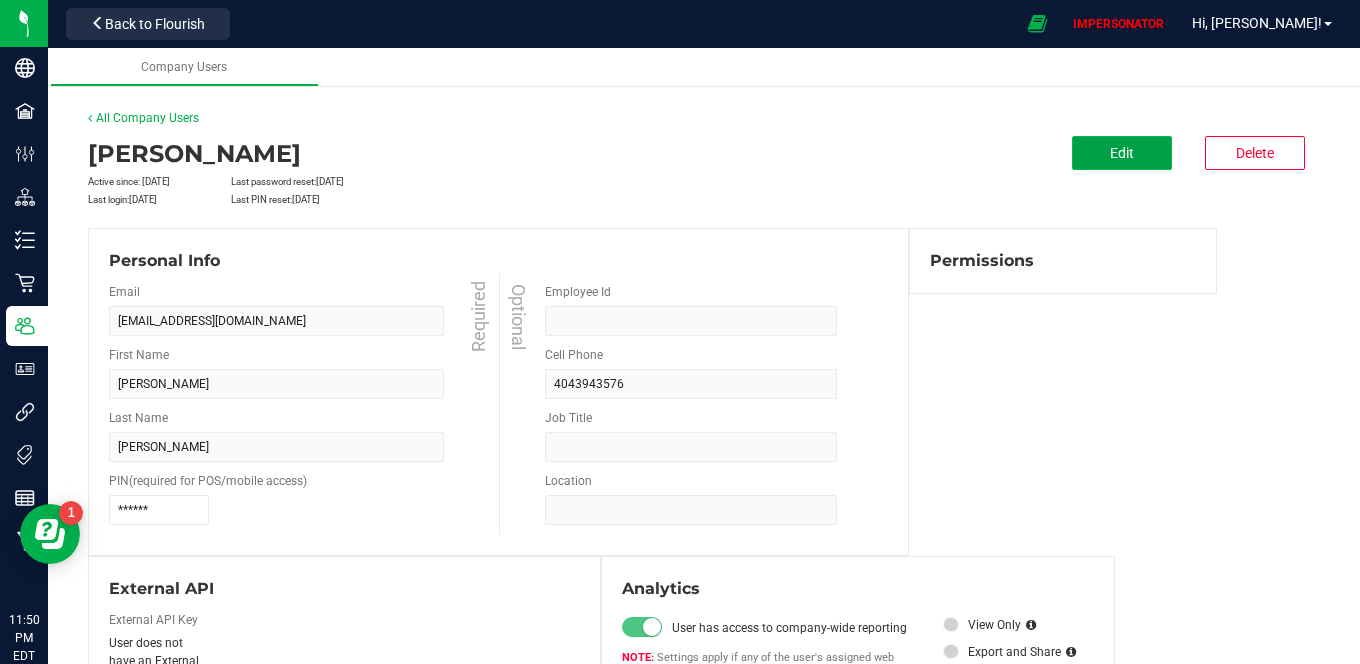 click on "Edit" at bounding box center (1122, 153) 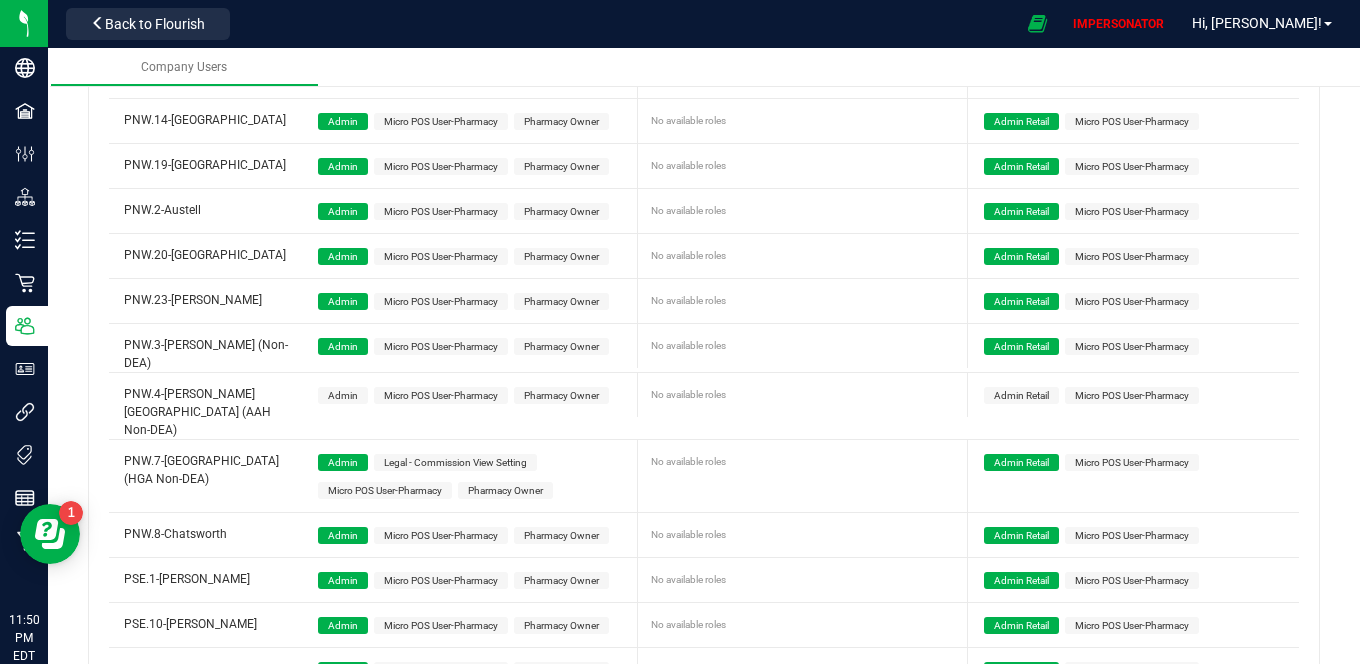 scroll, scrollTop: 1282, scrollLeft: 0, axis: vertical 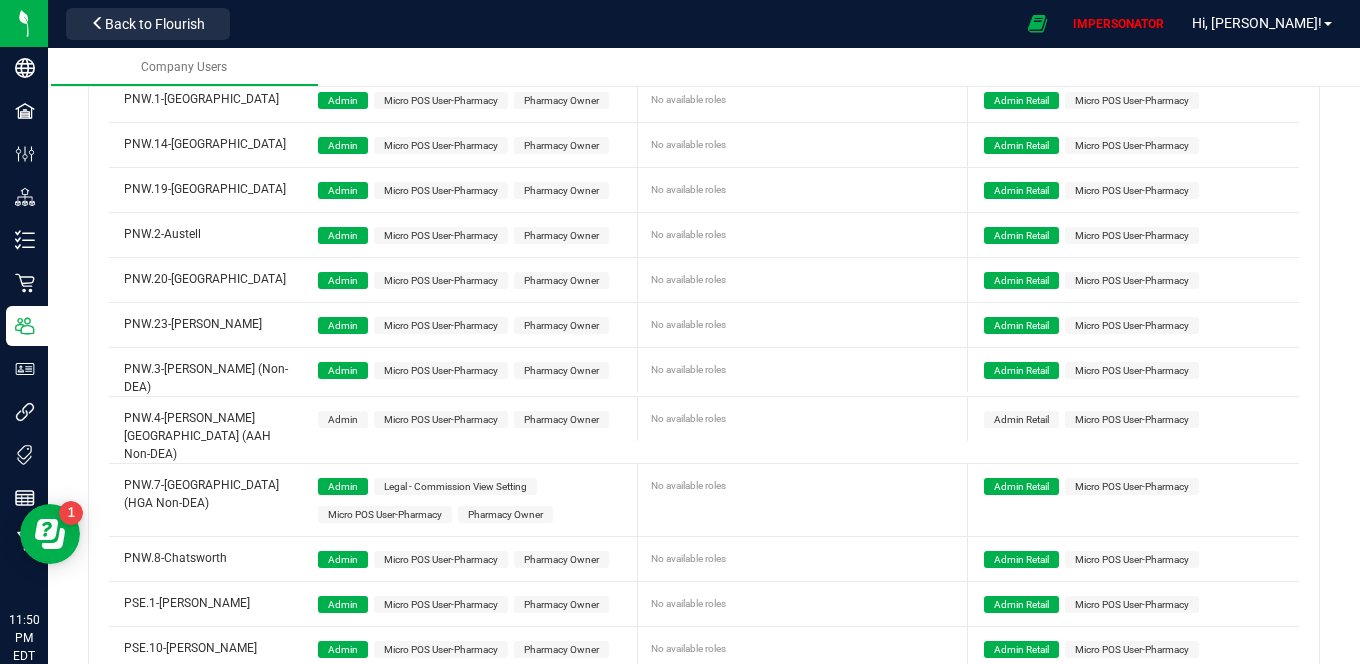click on "Admin" at bounding box center (343, 419) 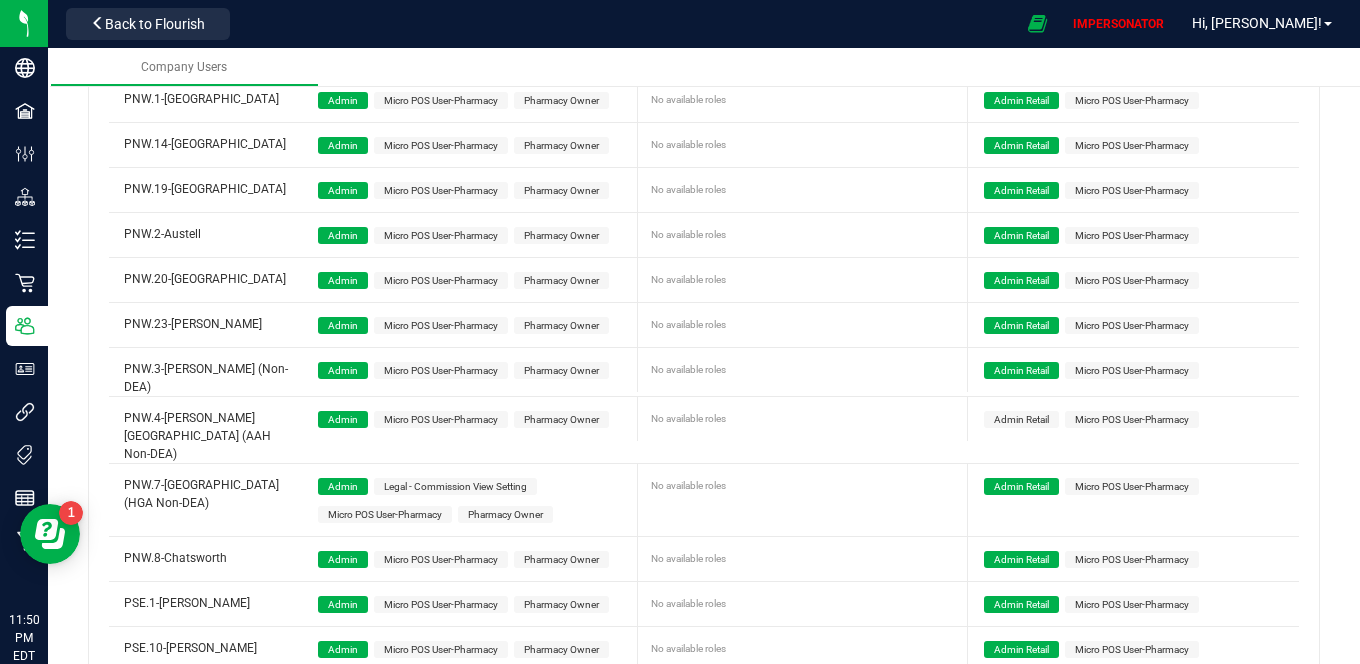 click on "Admin Retail" at bounding box center [1021, 419] 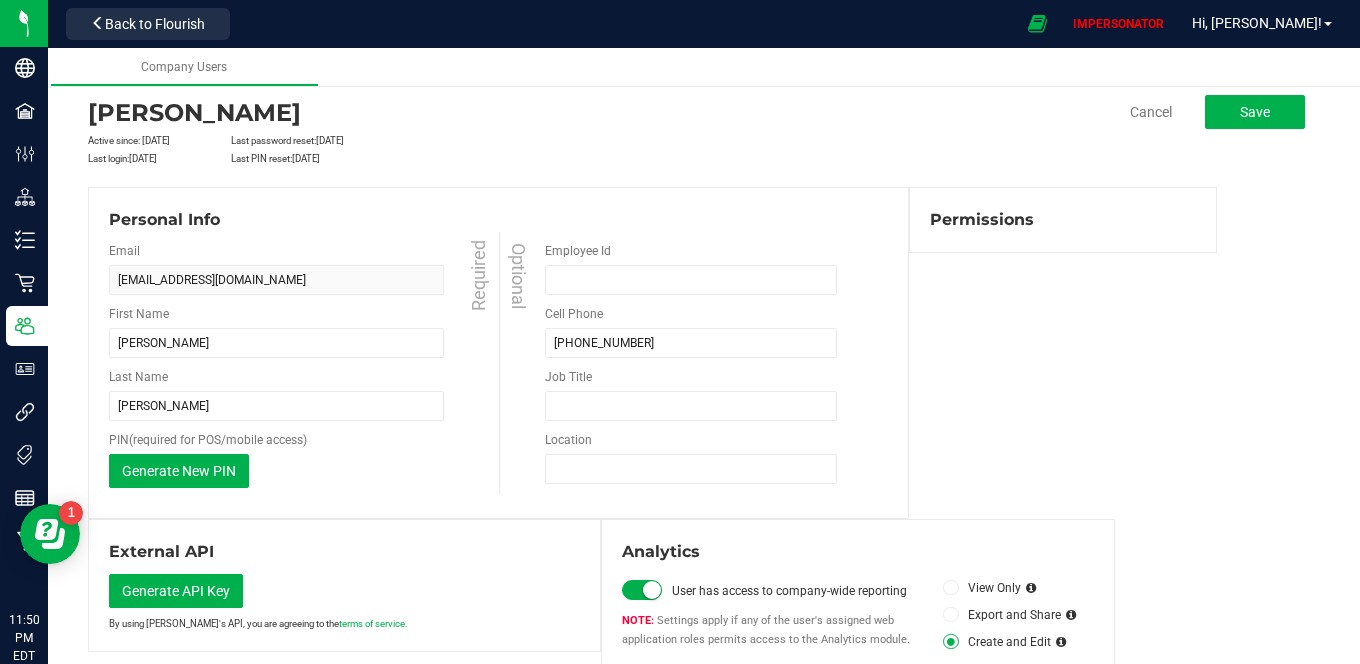 scroll, scrollTop: 0, scrollLeft: 0, axis: both 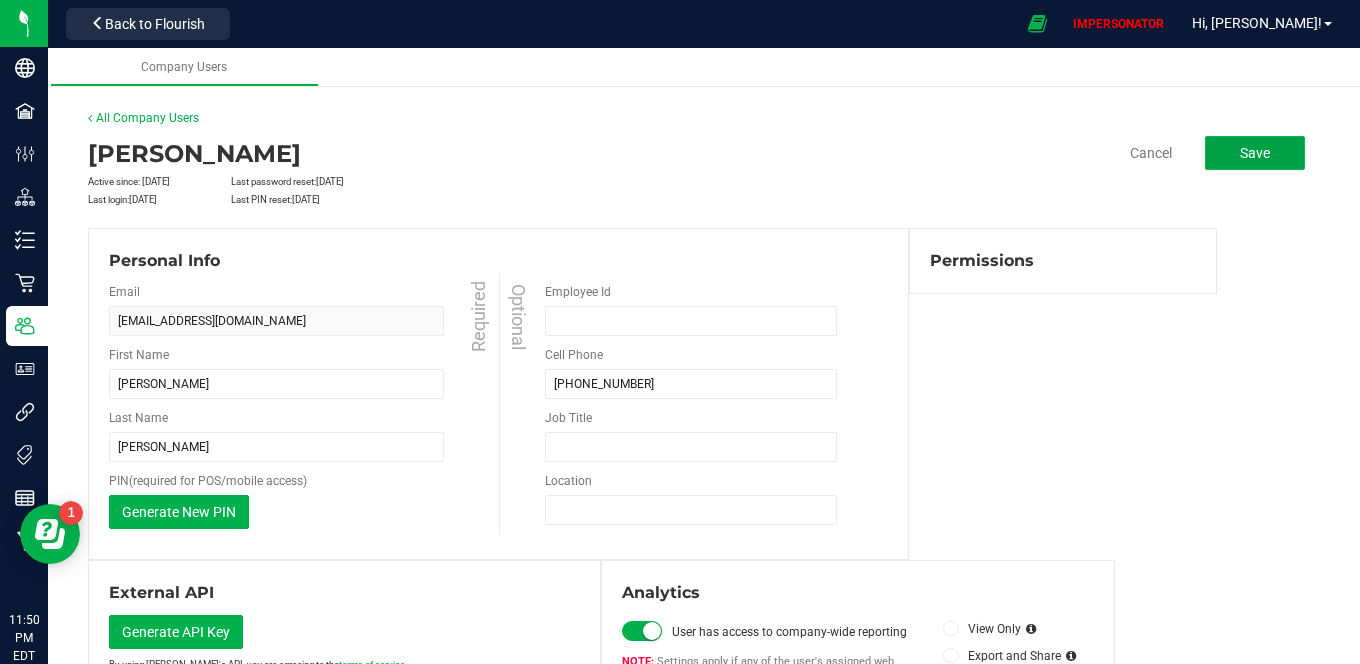 click on "Save" 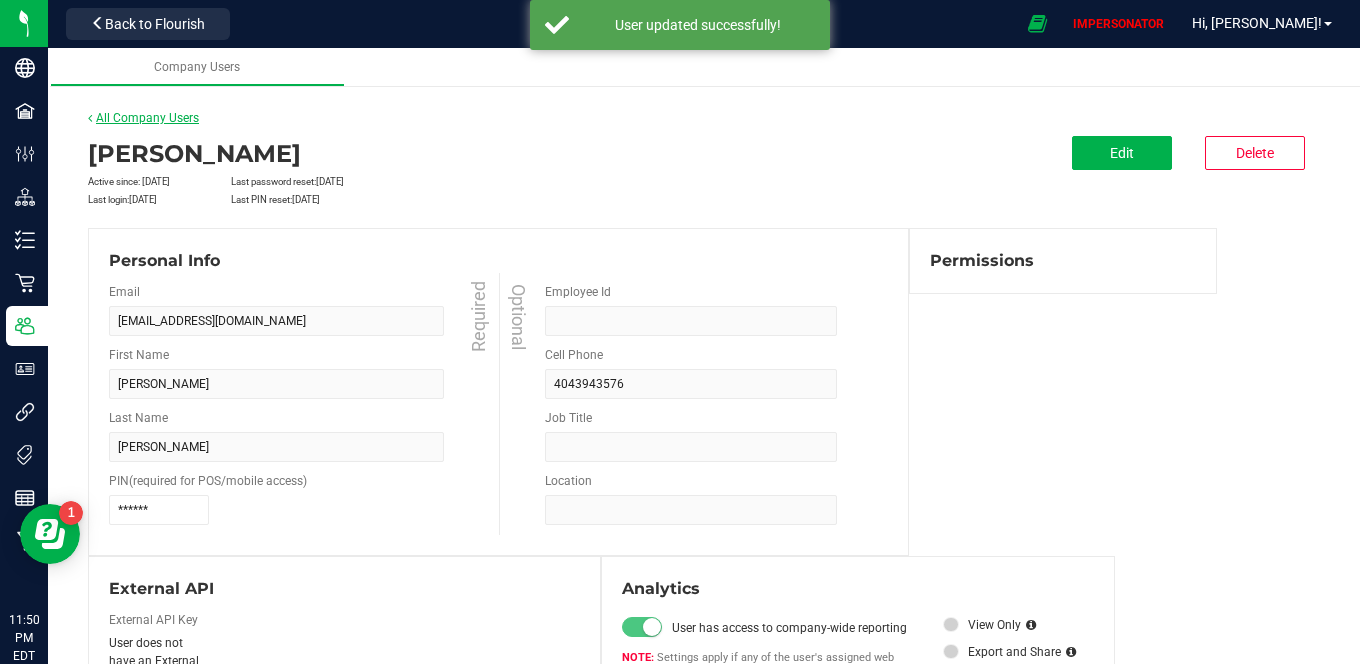 click on "All Company Users" at bounding box center (143, 118) 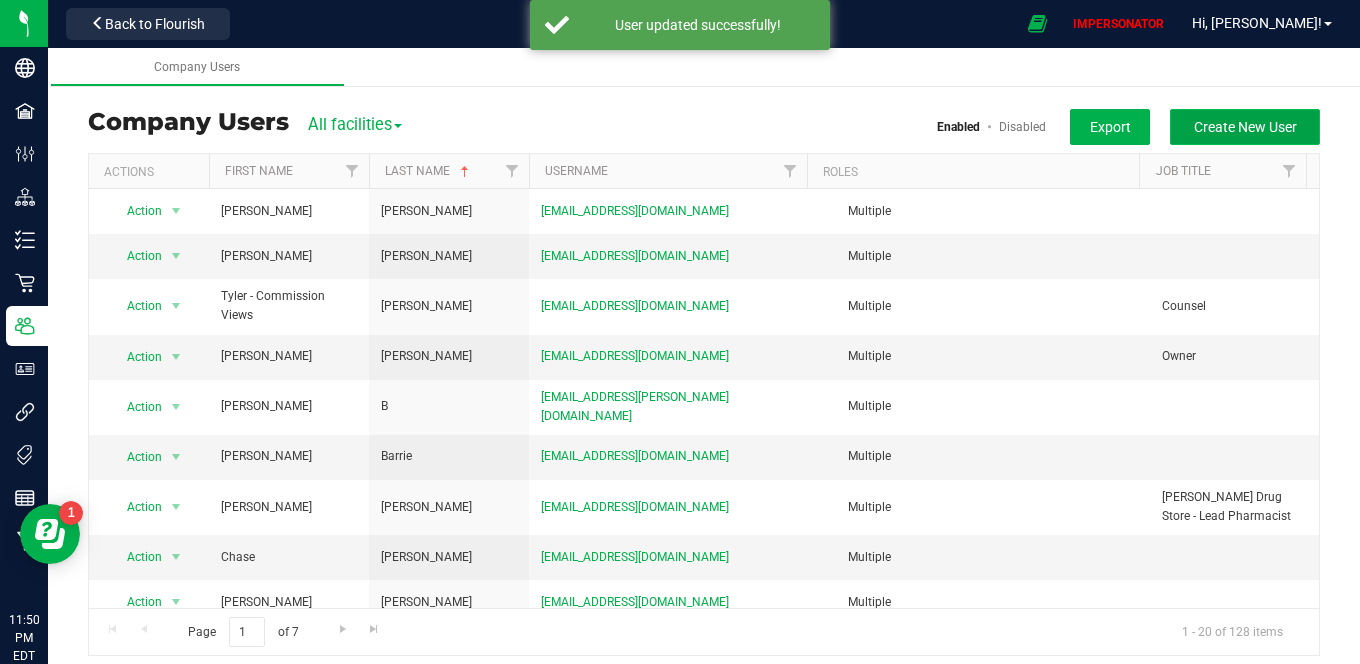 click on "Create New User" at bounding box center [1245, 127] 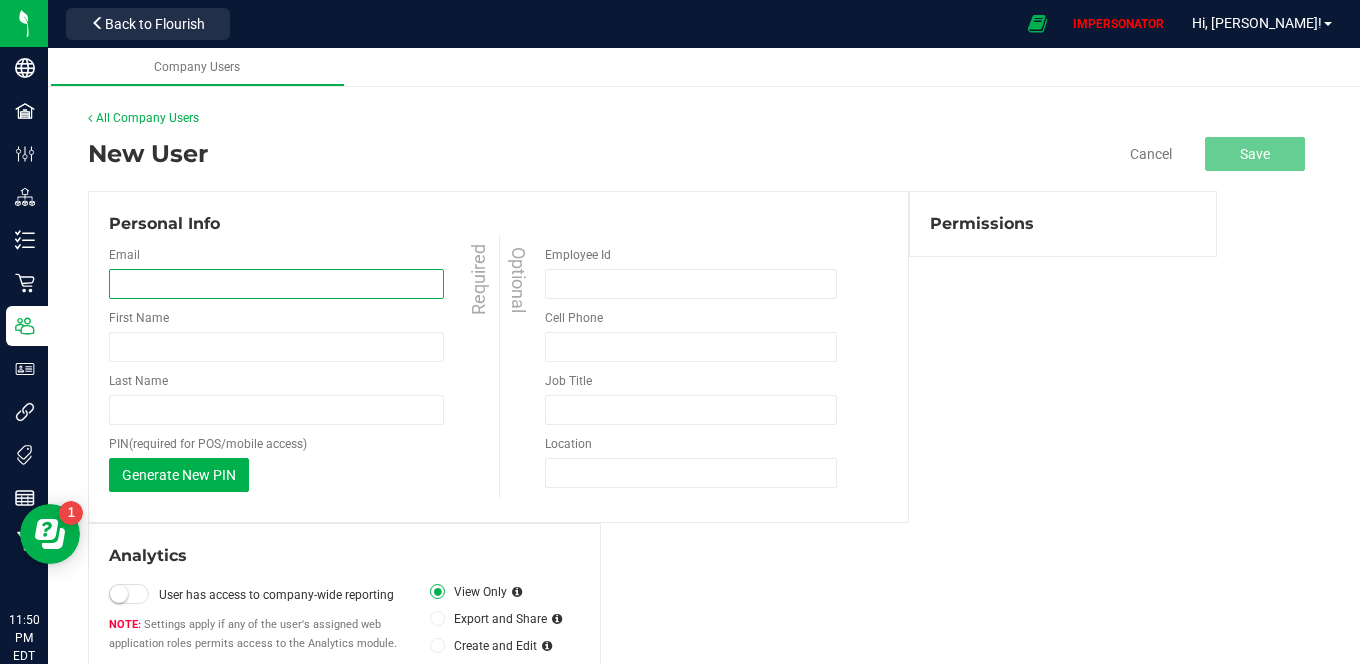 click at bounding box center (276, 284) 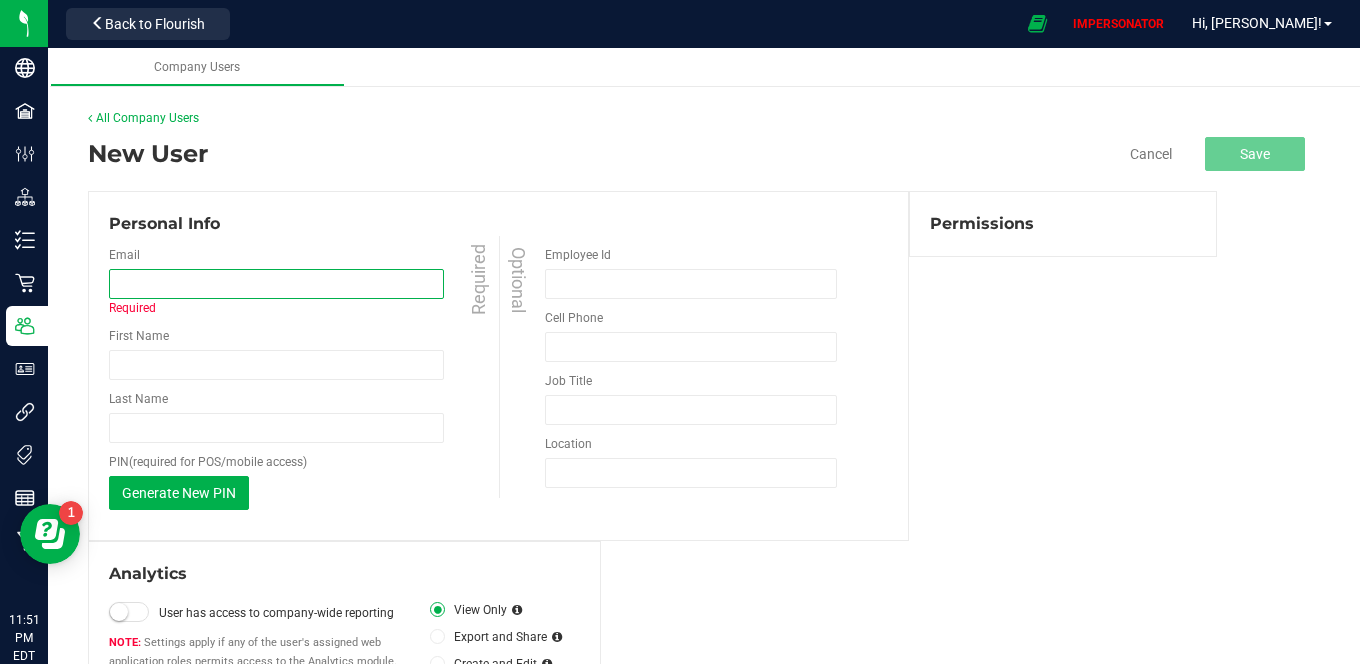 paste on "deborahporter13@gmail.com" 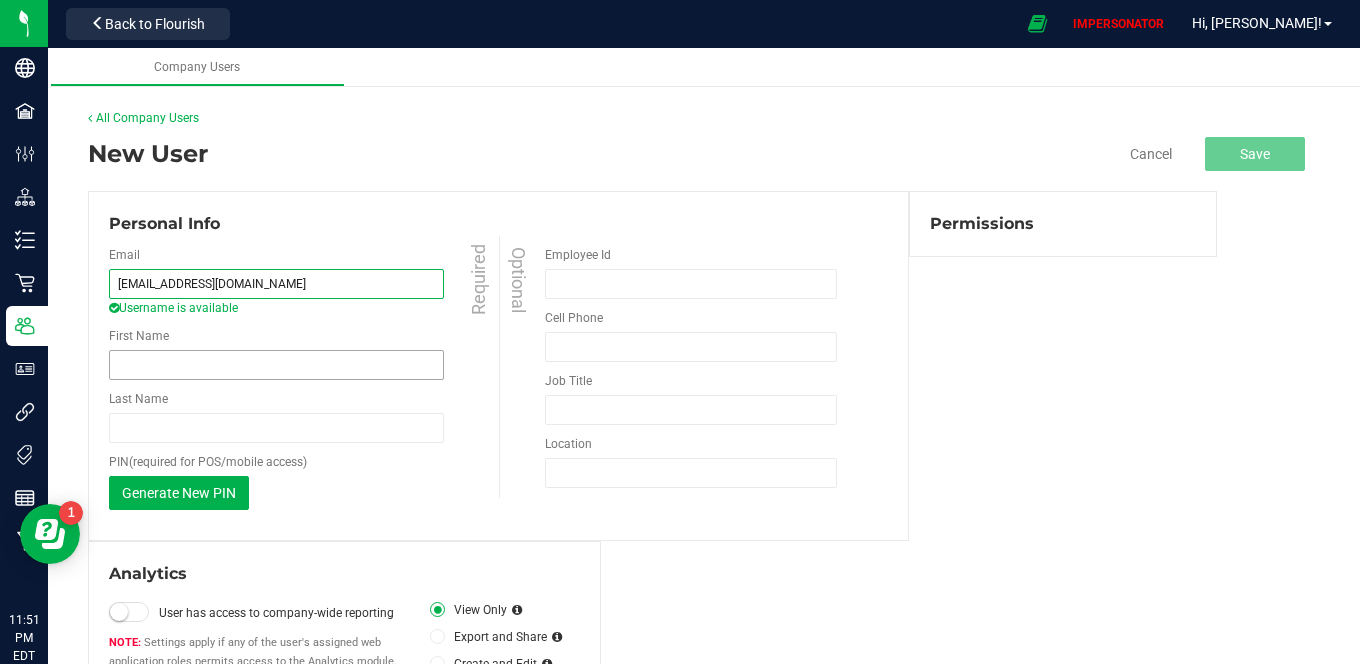 type on "deborahporter13@gmail.com" 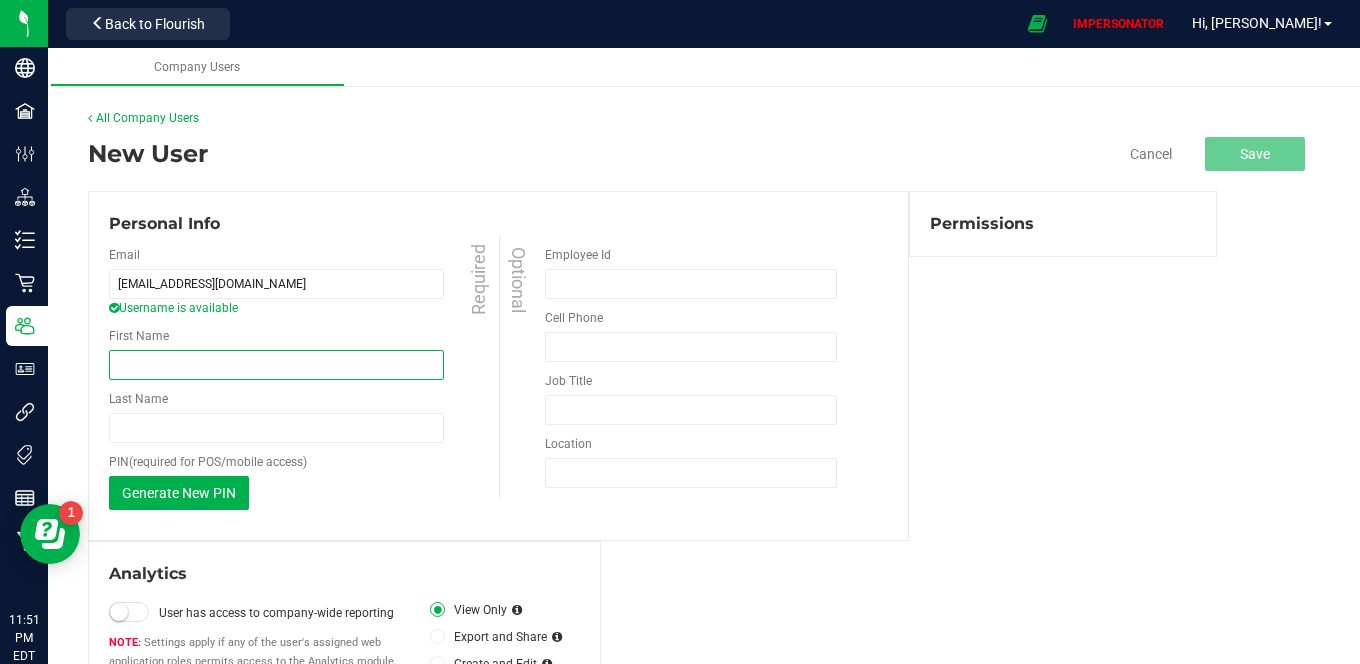 click on "First Name" at bounding box center [276, 365] 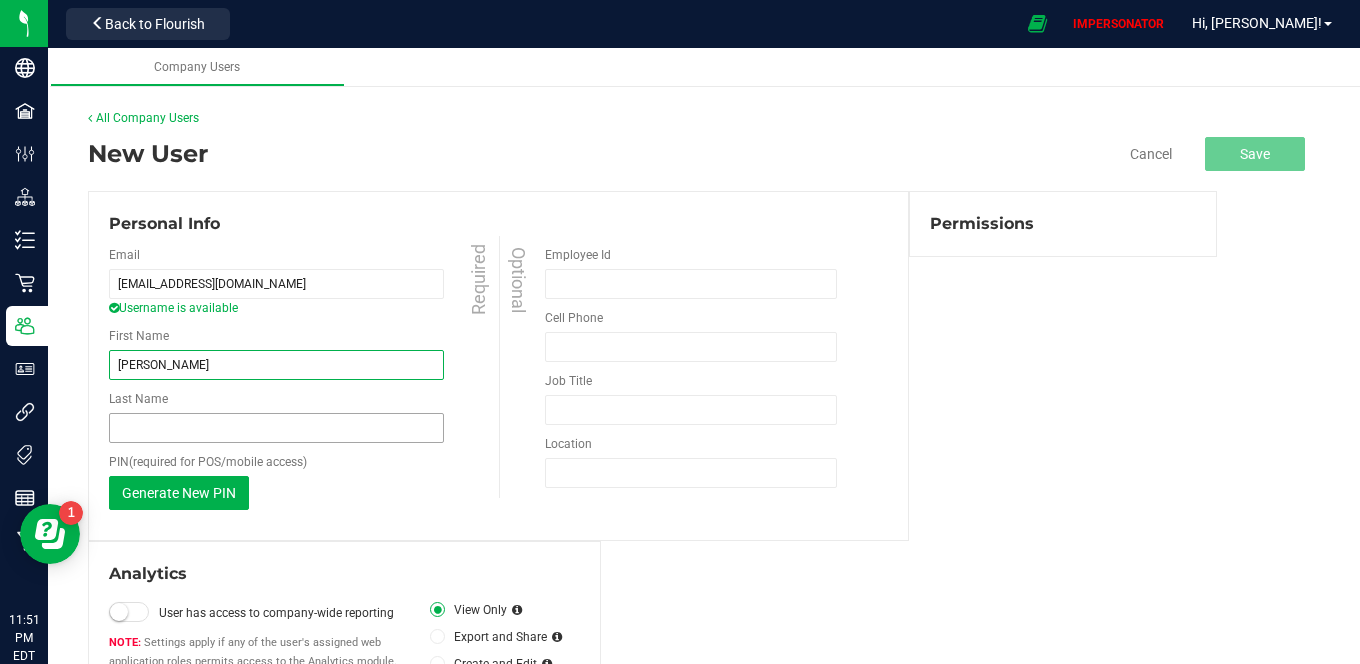 type on "Deborah" 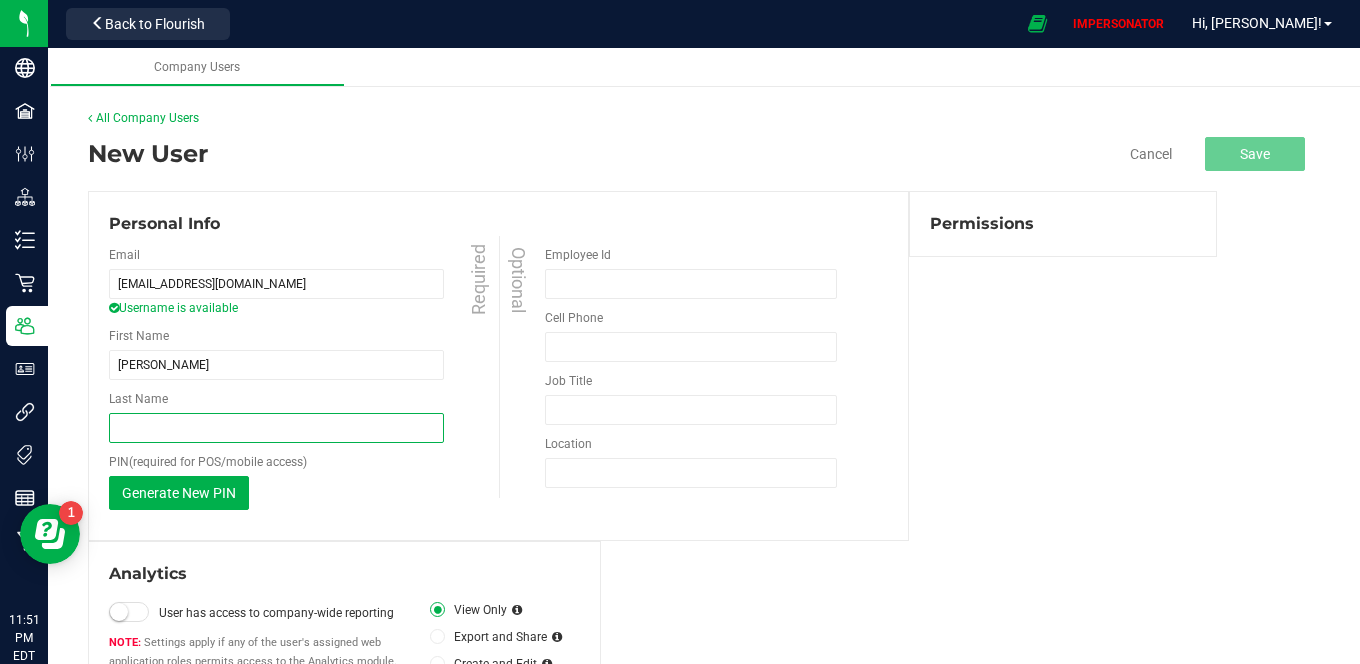click on "Last Name" at bounding box center [276, 428] 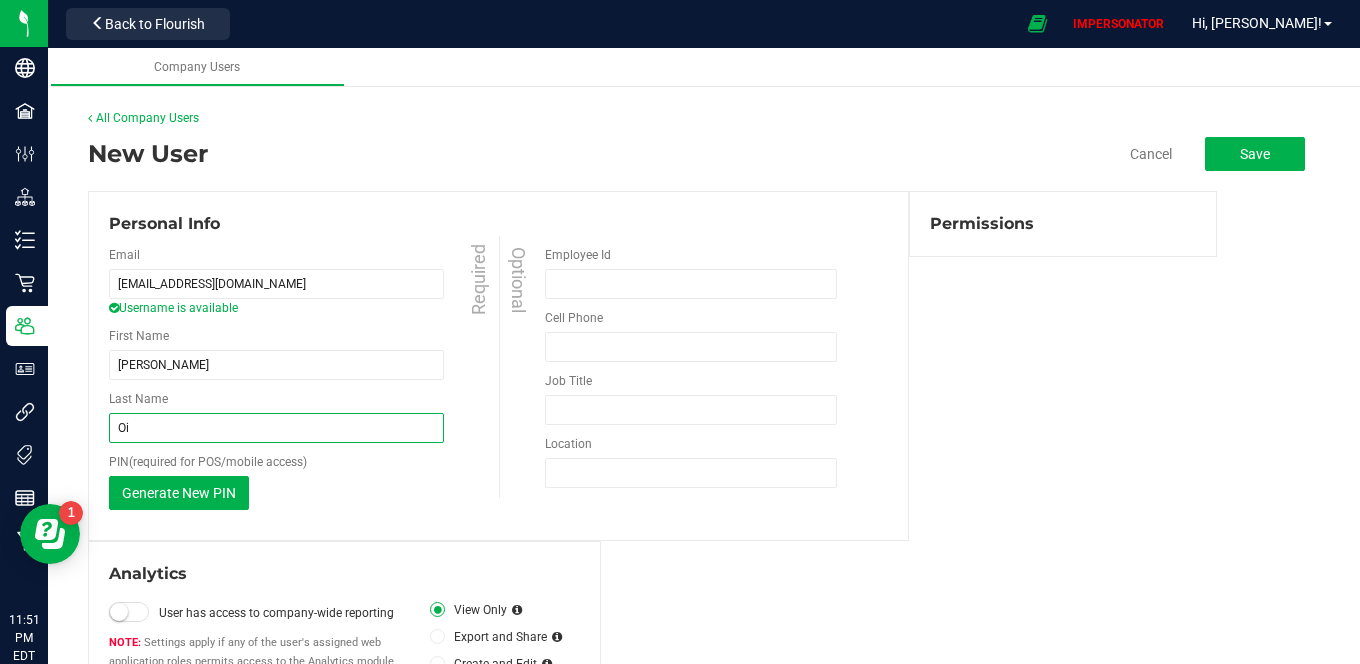 type on "O" 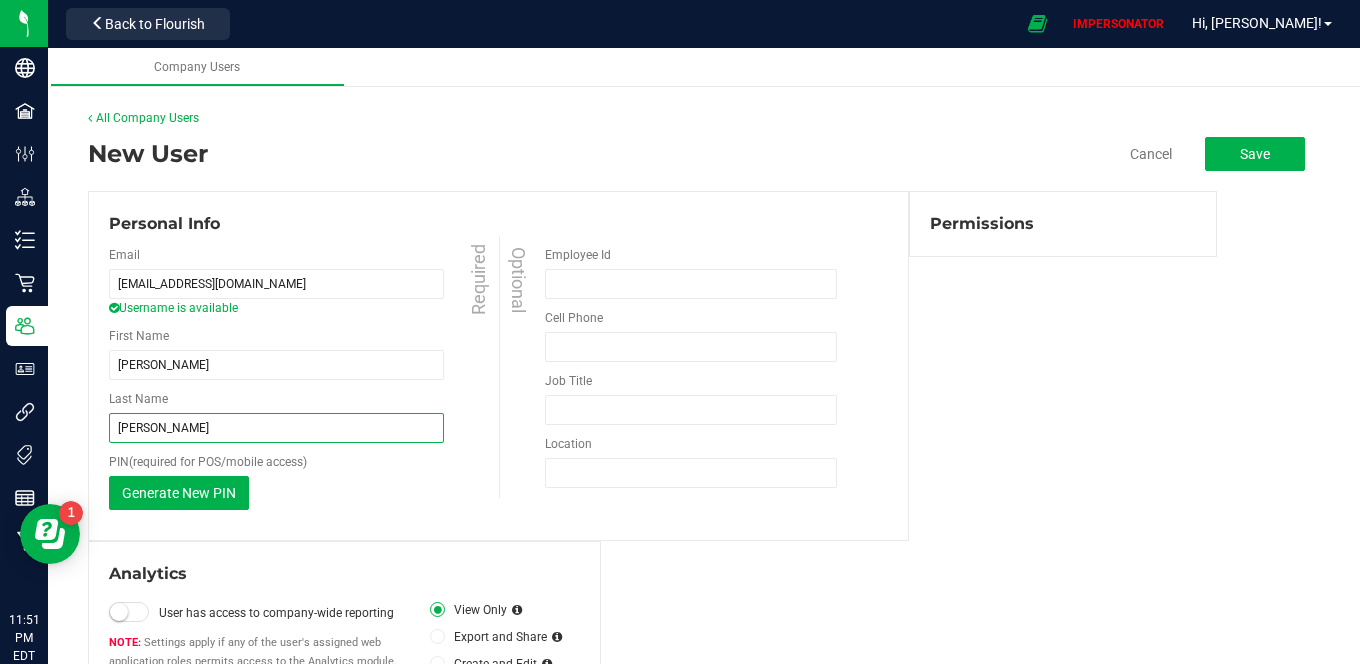 type on "Porter" 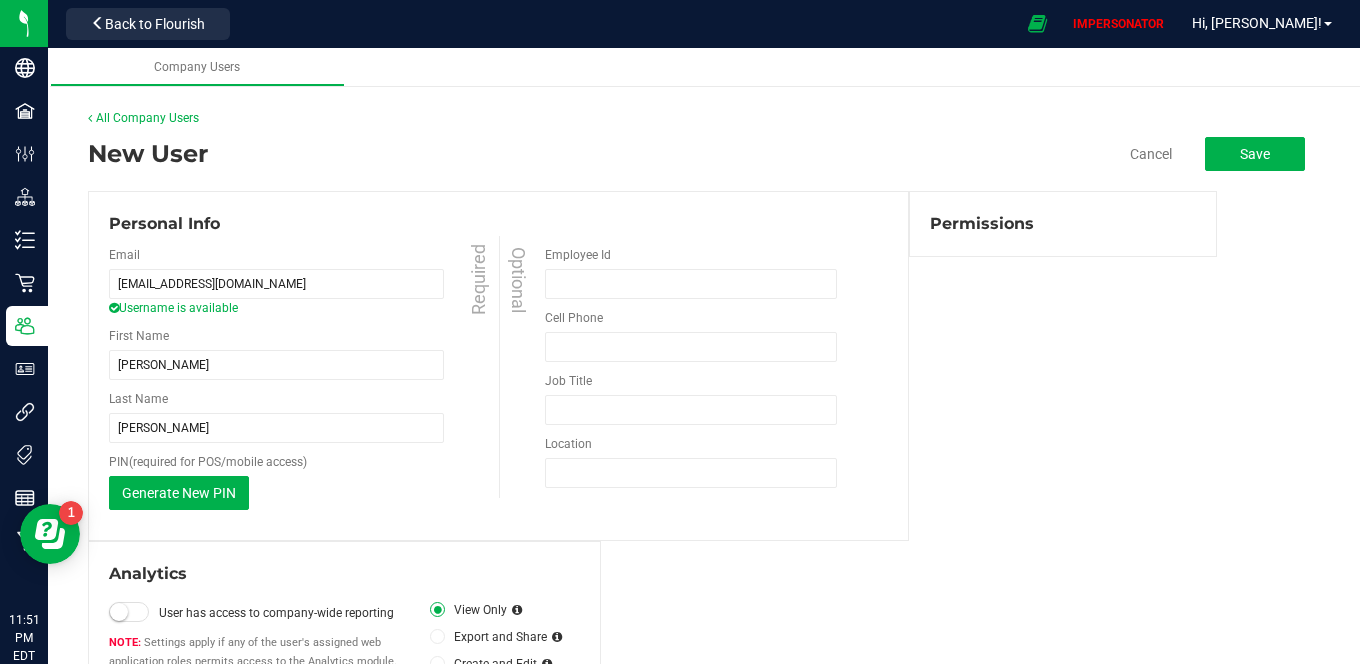 click on "Optional
Employee Id
Cell Phone
Must be at least 10 digits
Phone number is required to enable SMS alerts.
Job Title
Invalid job title: only alphanumeric characters and limited punctuation allowed." at bounding box center (694, 367) 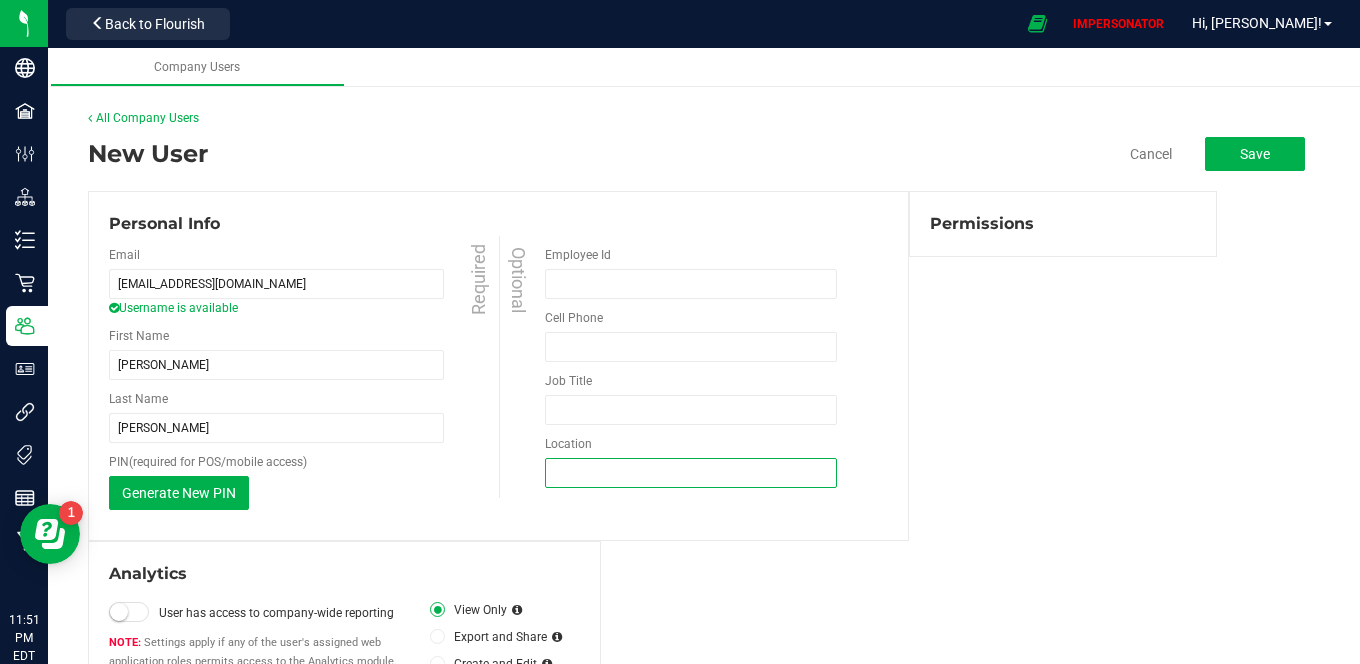click on "Location" at bounding box center [691, 473] 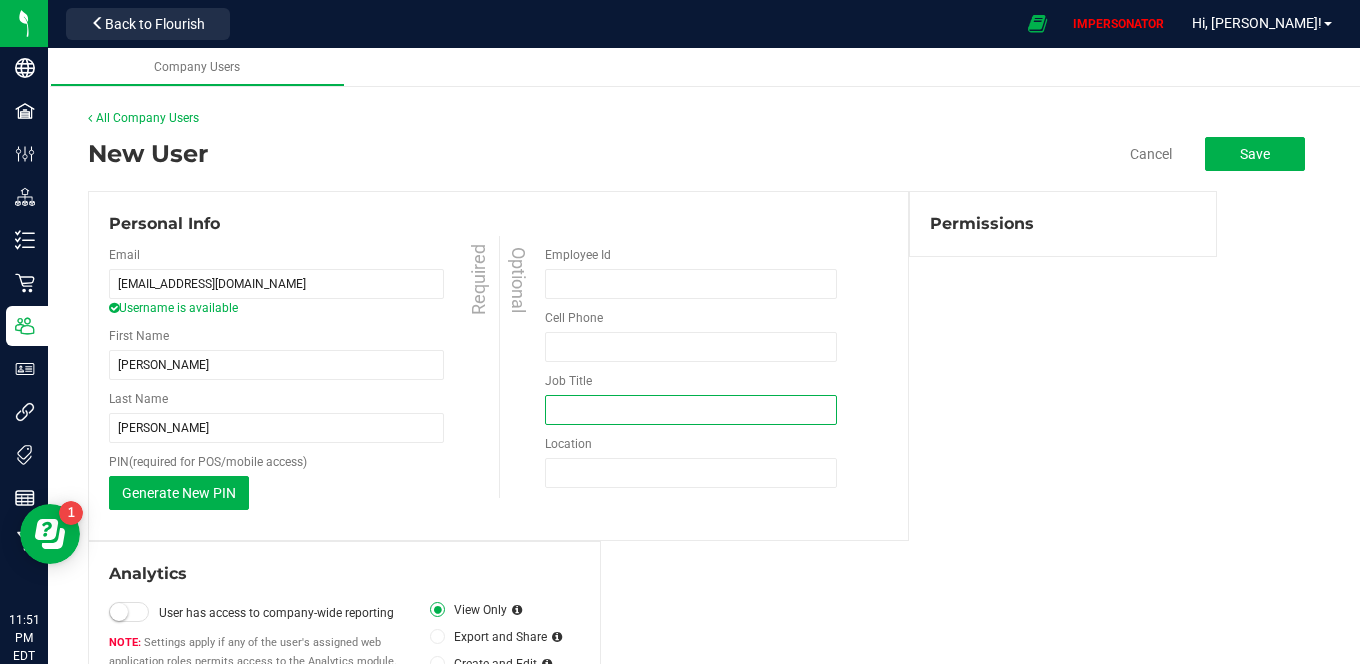 click on "Job Title" at bounding box center (691, 410) 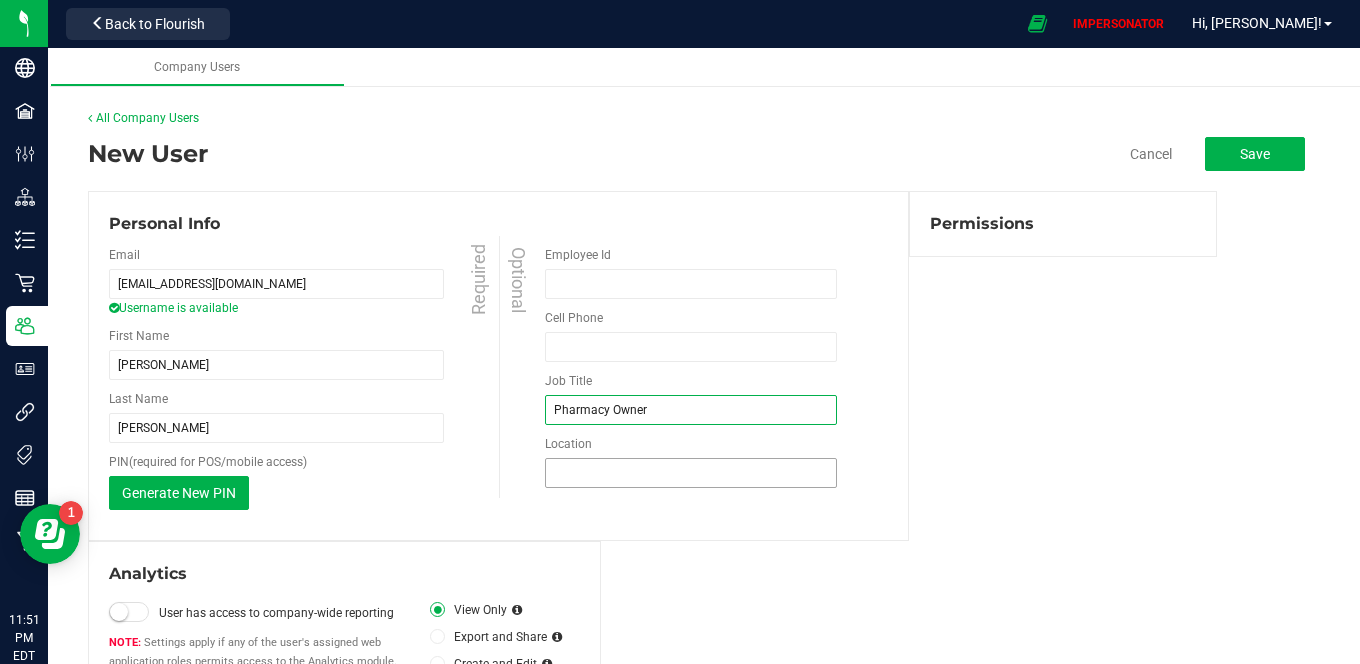 type on "Pharmacy Owner" 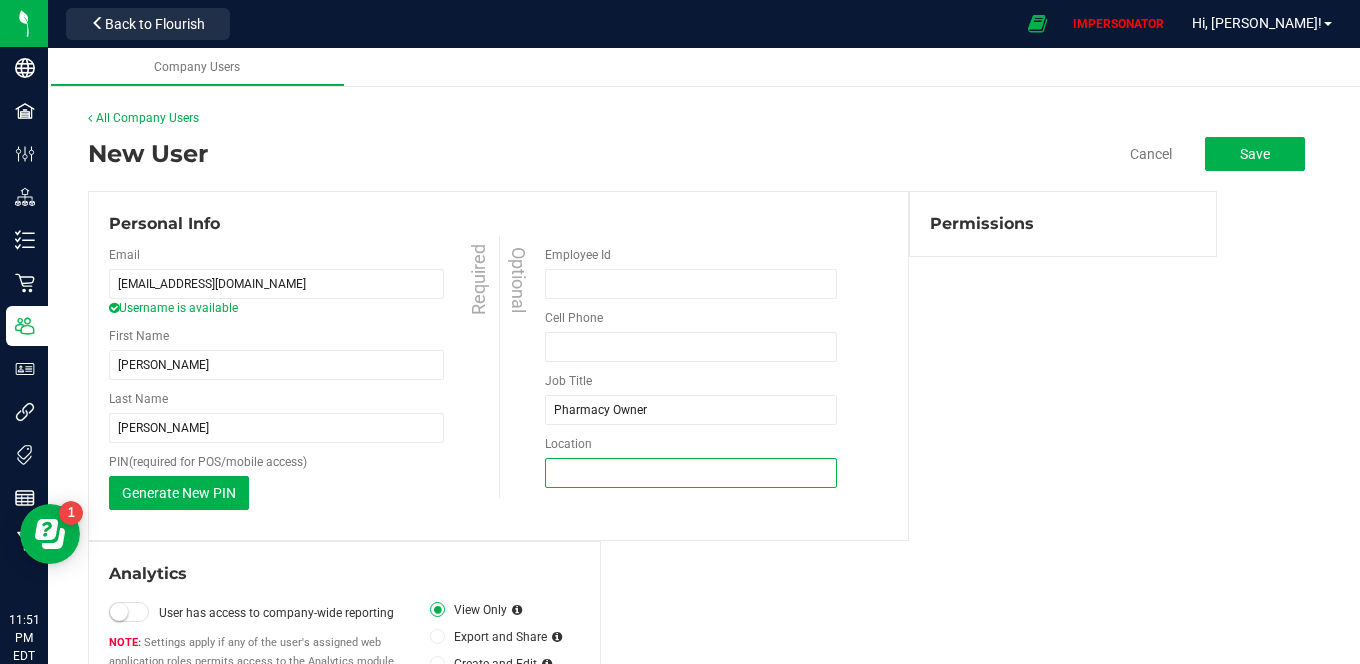 click on "Location" at bounding box center [691, 473] 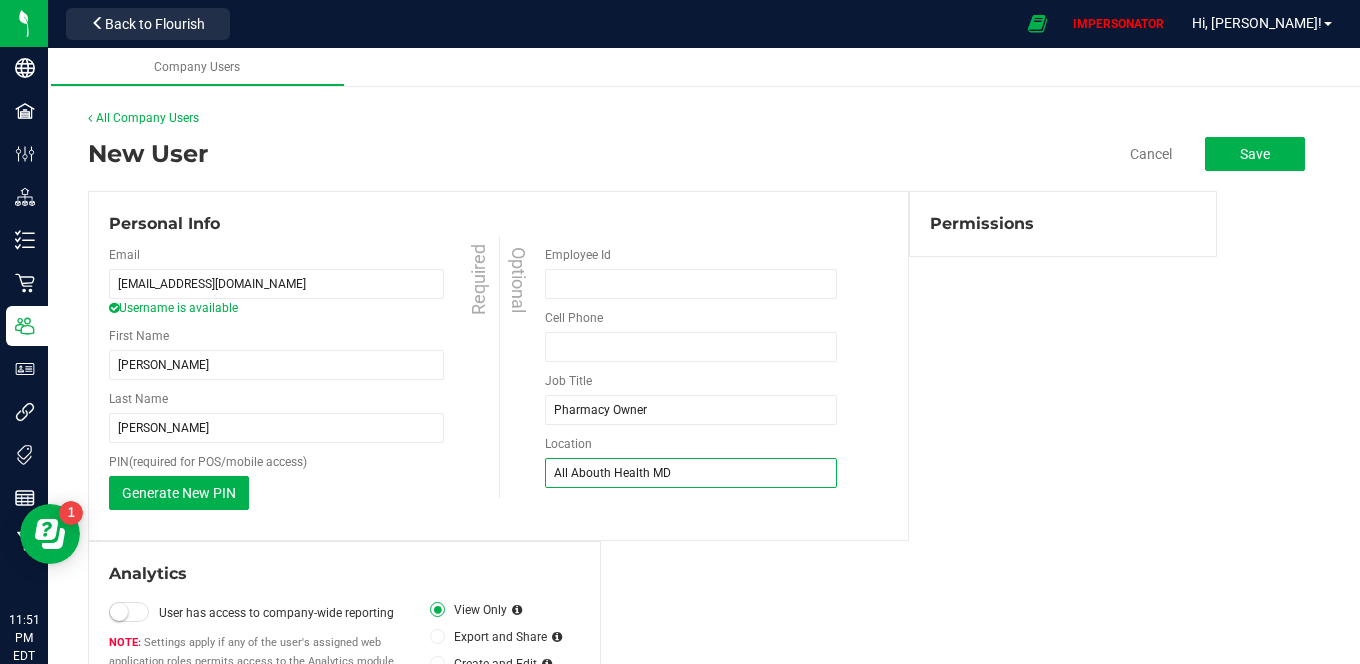 type on "All Abouth Health MD" 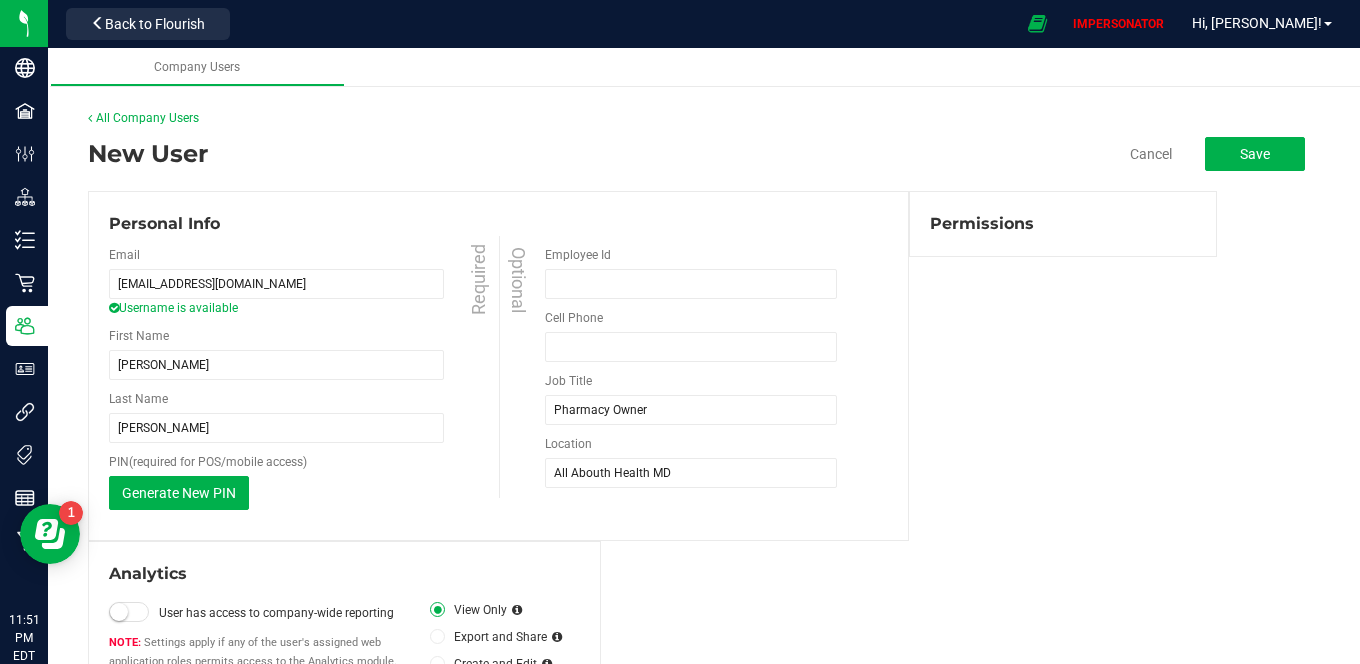 click on "Analytics
User has access to company-wide reporting
Settings apply if any of the user's assigned web application roles permits access to the Analytics module.
View Only" at bounding box center [704, 444] 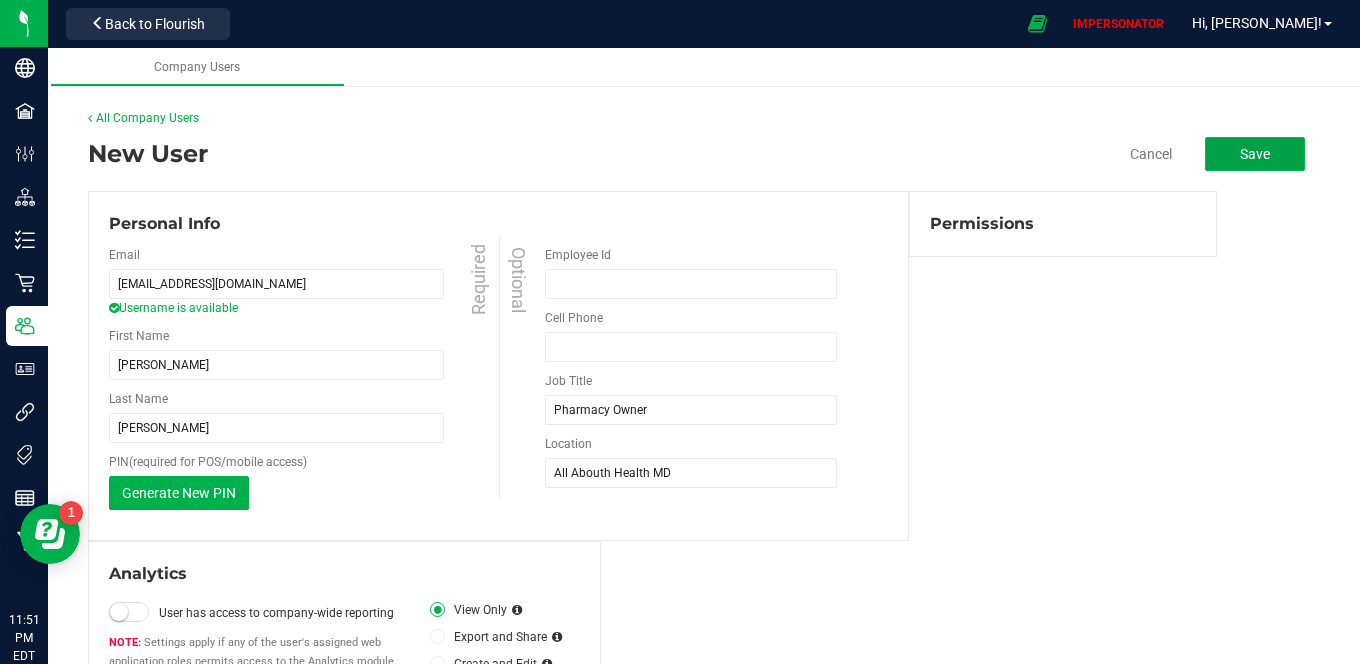click on "Save" 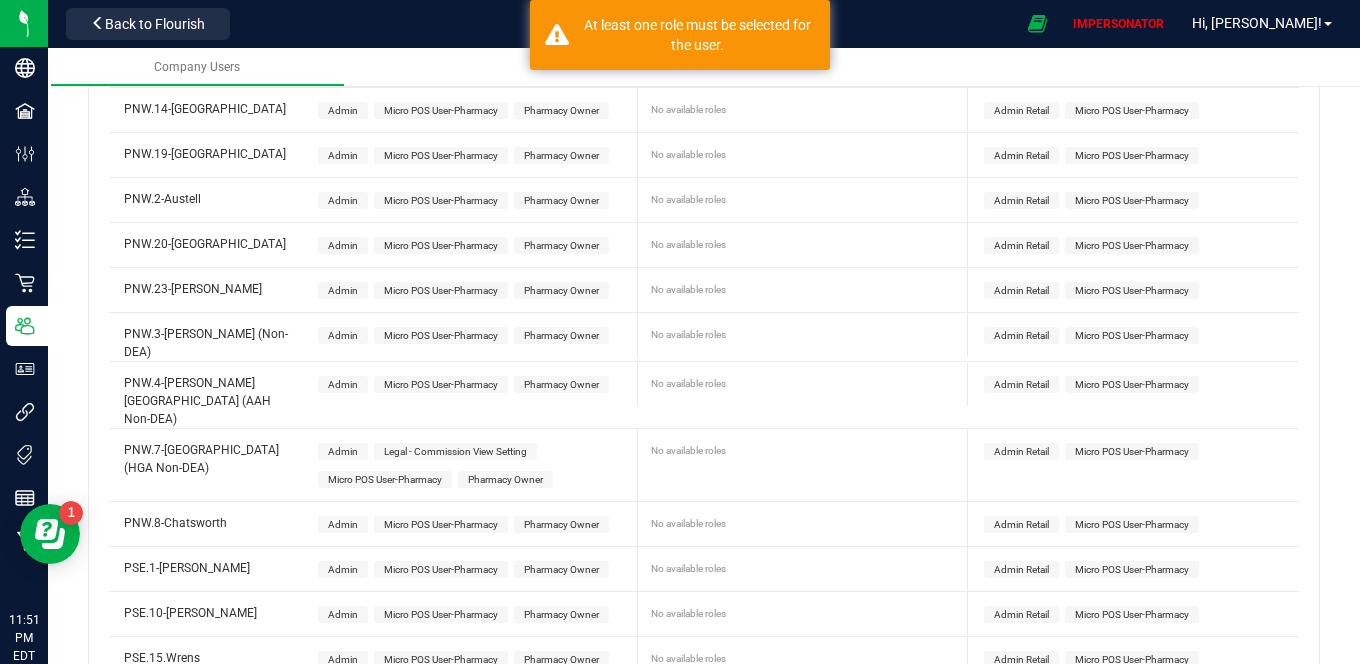scroll, scrollTop: 1296, scrollLeft: 0, axis: vertical 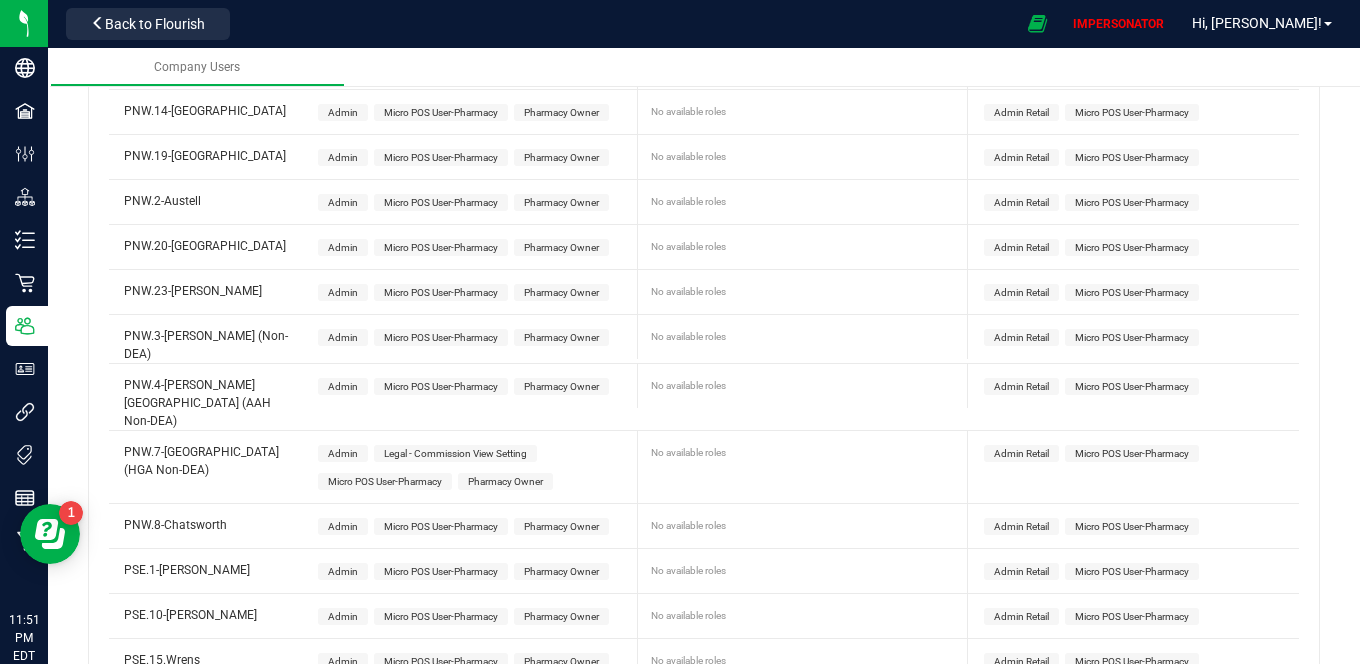 click on "Pharmacy Owner" at bounding box center (561, 386) 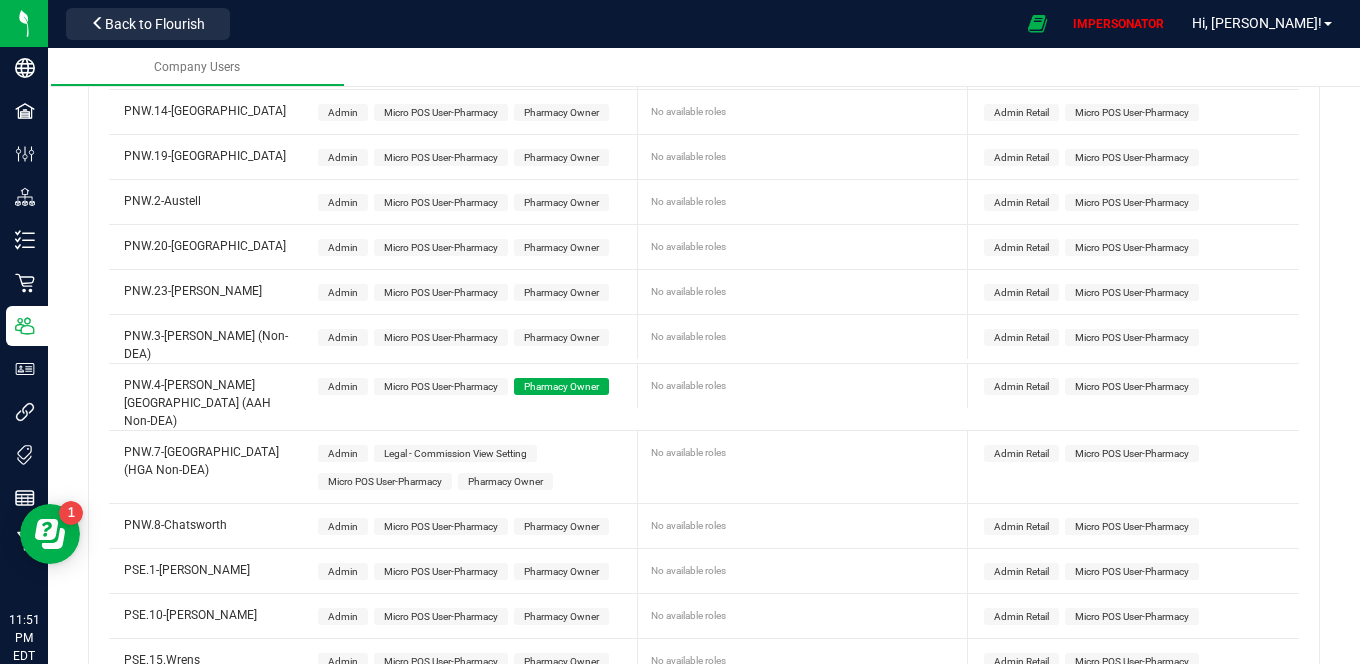 click on "Admin Retail" at bounding box center (1021, 386) 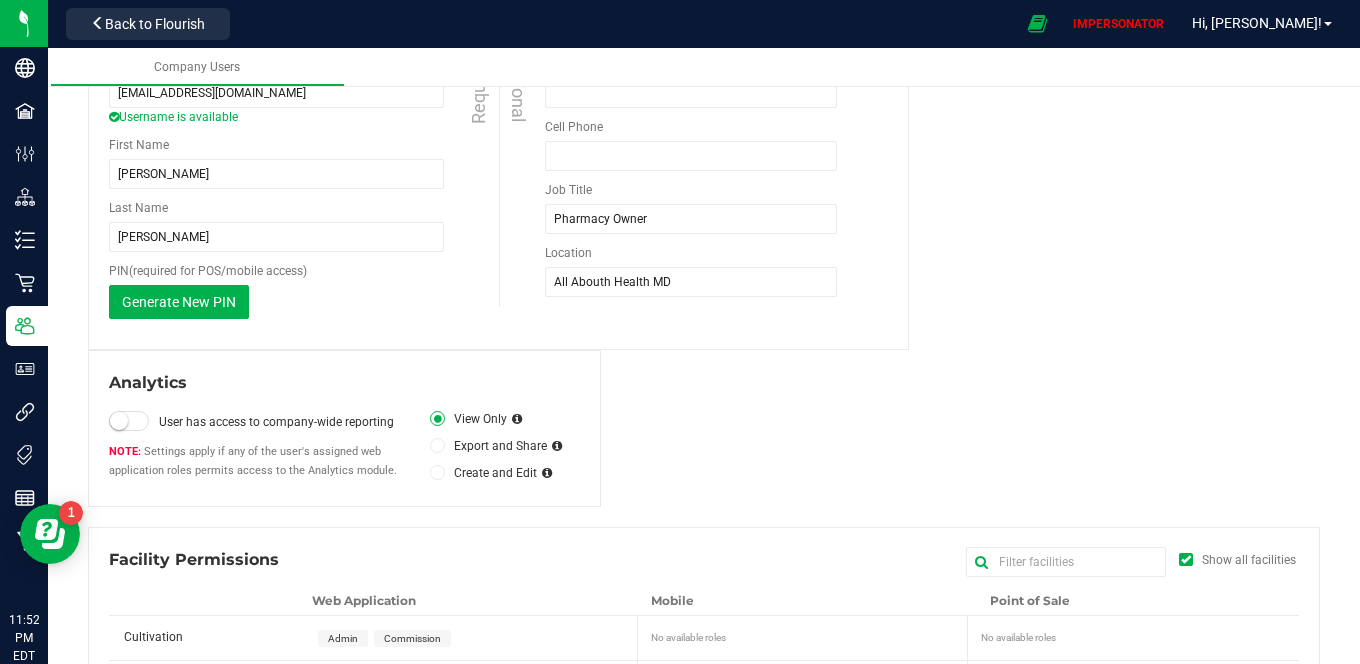 scroll, scrollTop: 177, scrollLeft: 0, axis: vertical 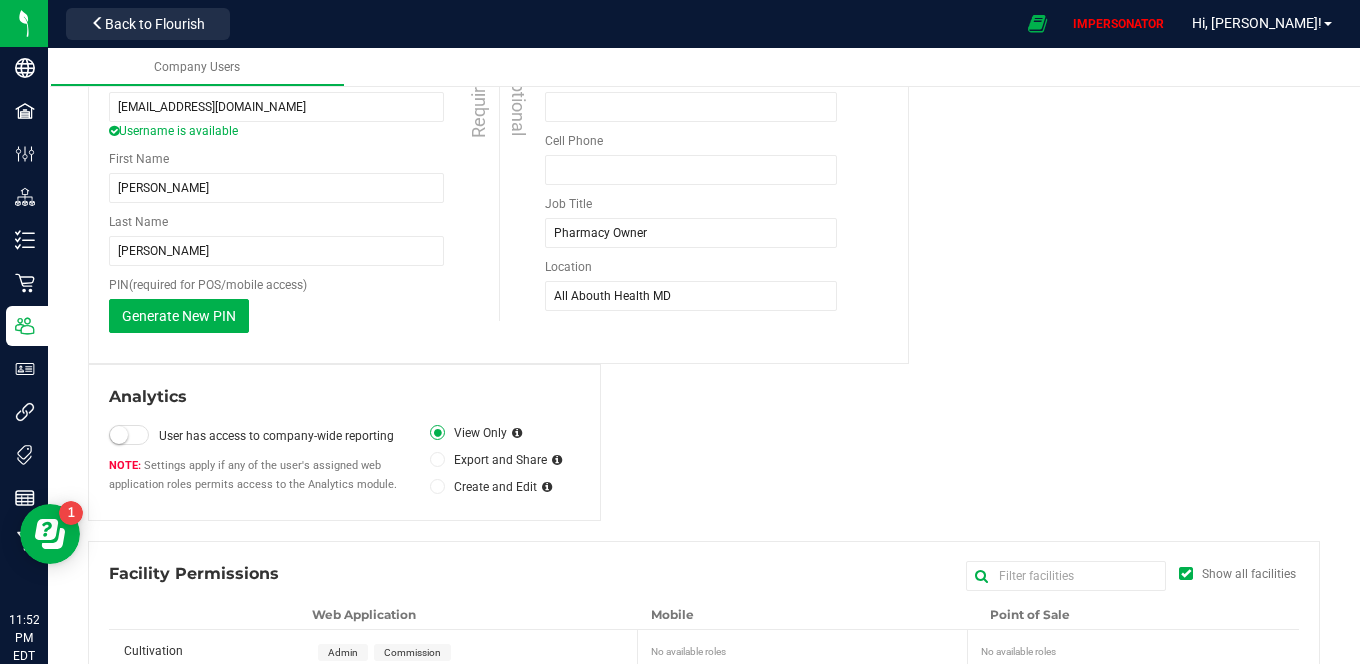 drag, startPoint x: 1344, startPoint y: 169, endPoint x: 1342, endPoint y: 146, distance: 23.086792 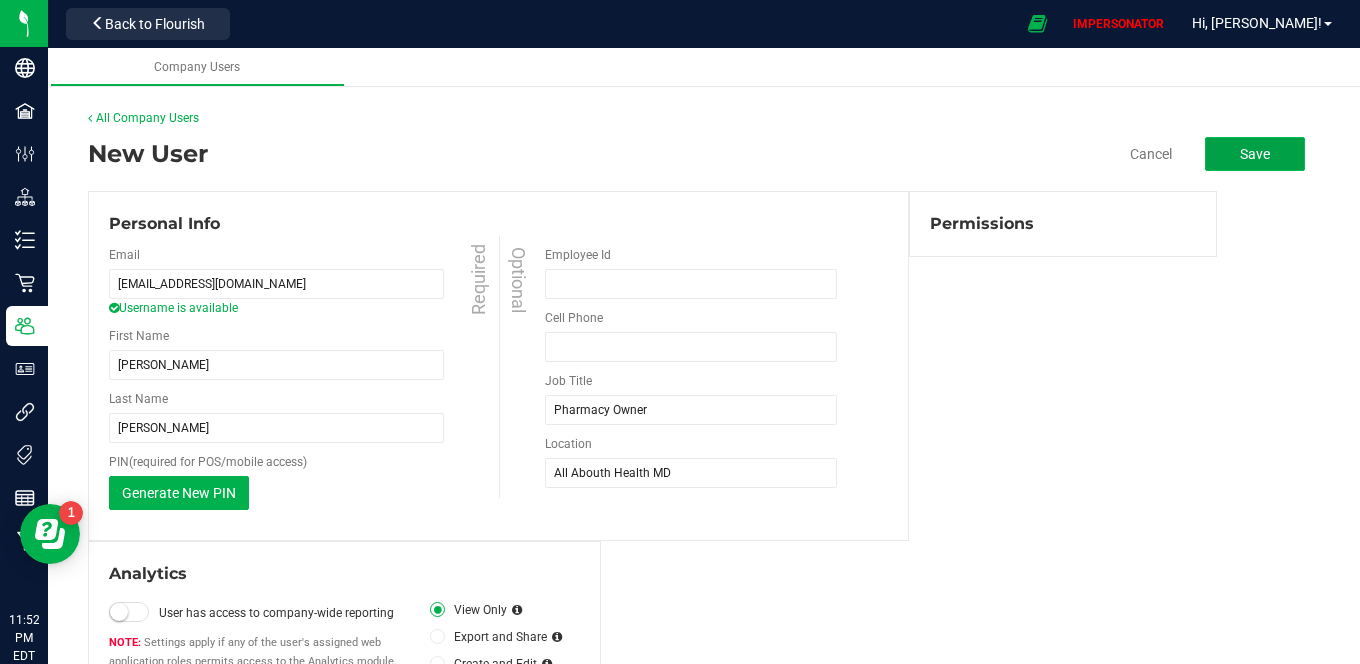 click on "Save" 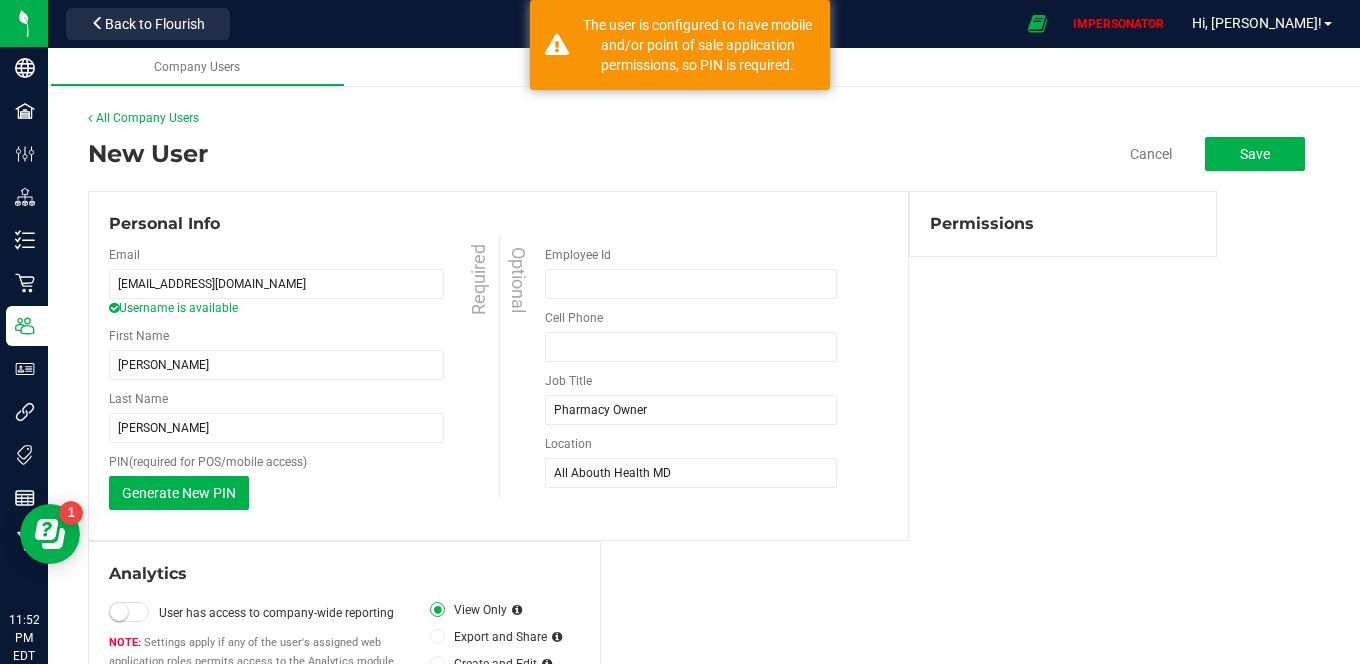 click on "Email
deborahporter13@gmail.com  Username is available
Required
First Name
Deborah
Required
Last Name
Porter
Required
PIN" at bounding box center (304, 378) 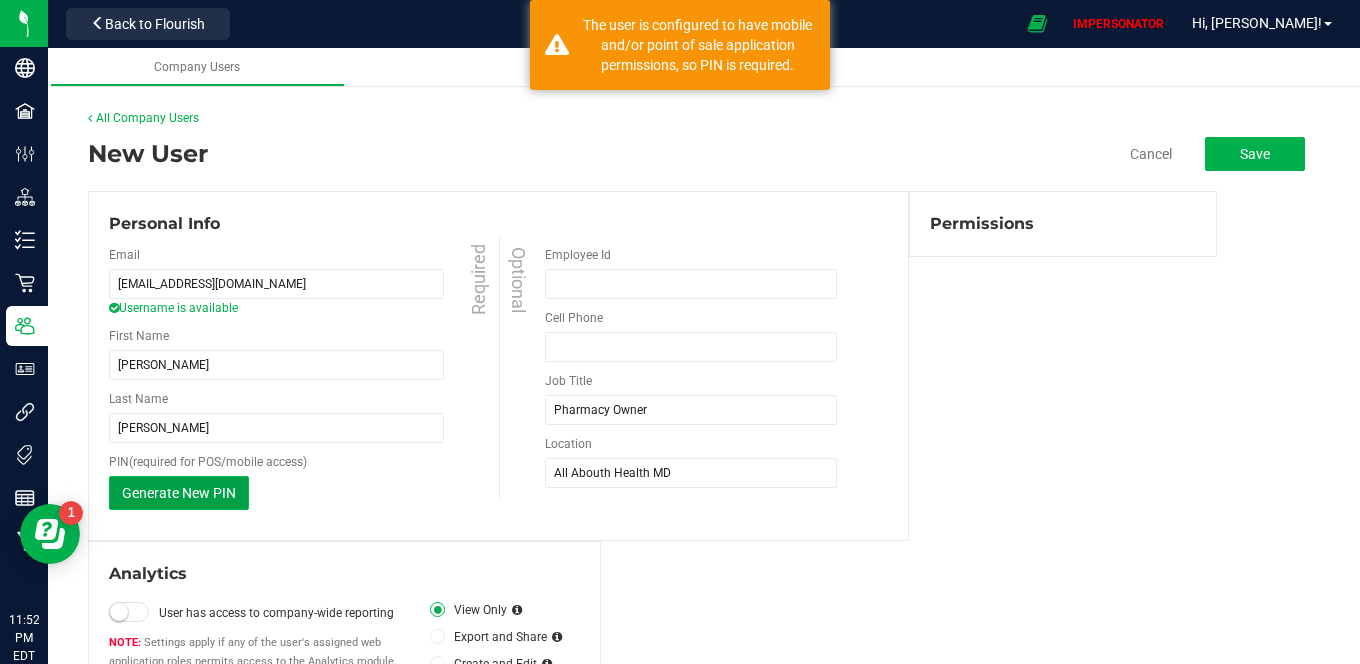 click on "Generate New PIN" at bounding box center (179, 493) 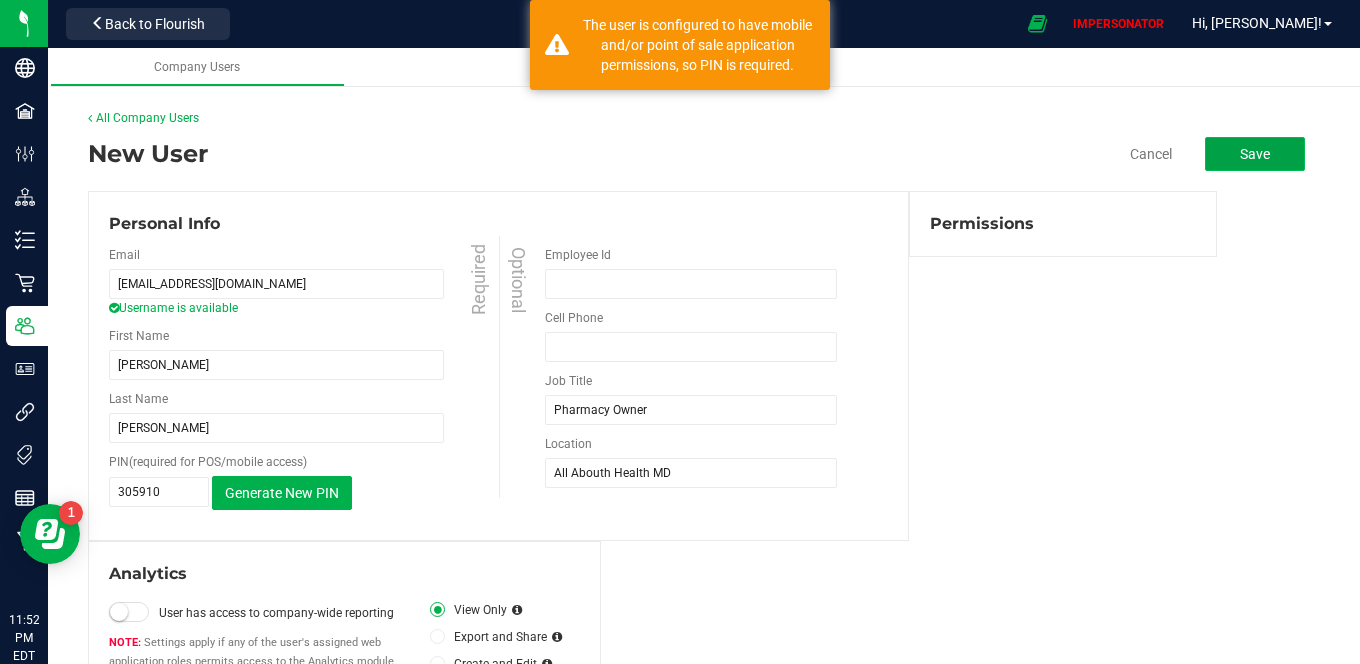 click on "Save" 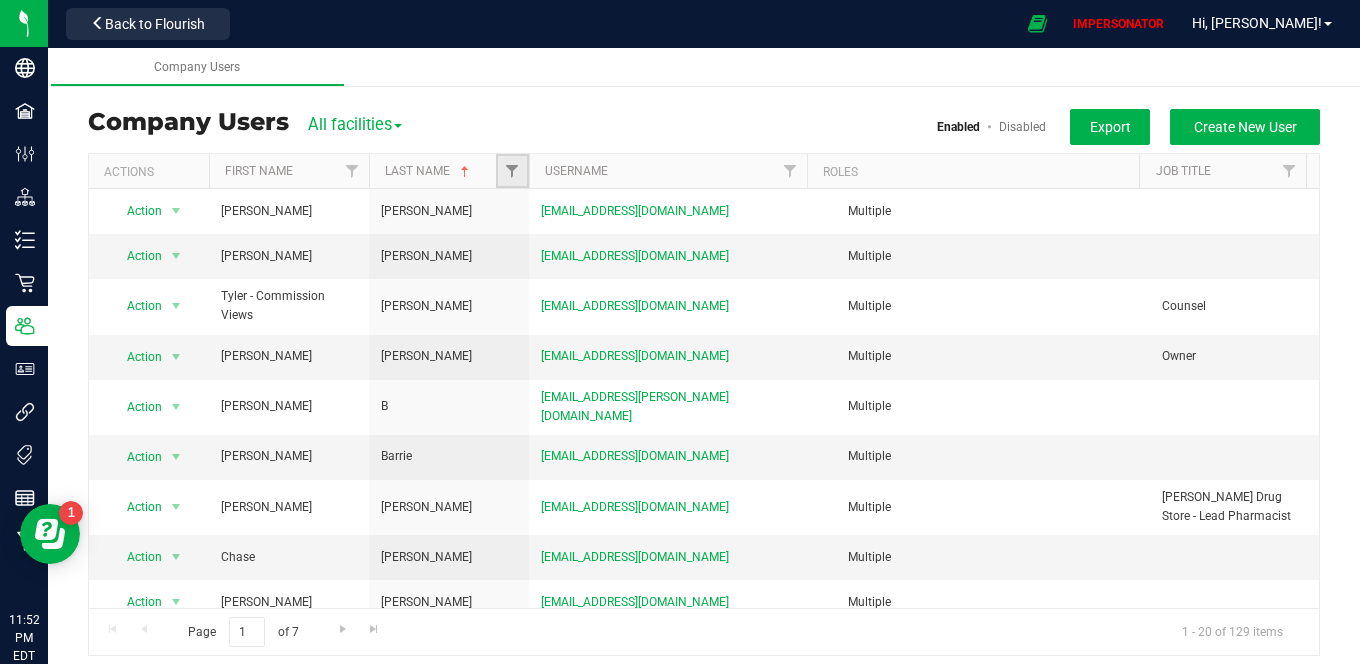 click at bounding box center [512, 171] 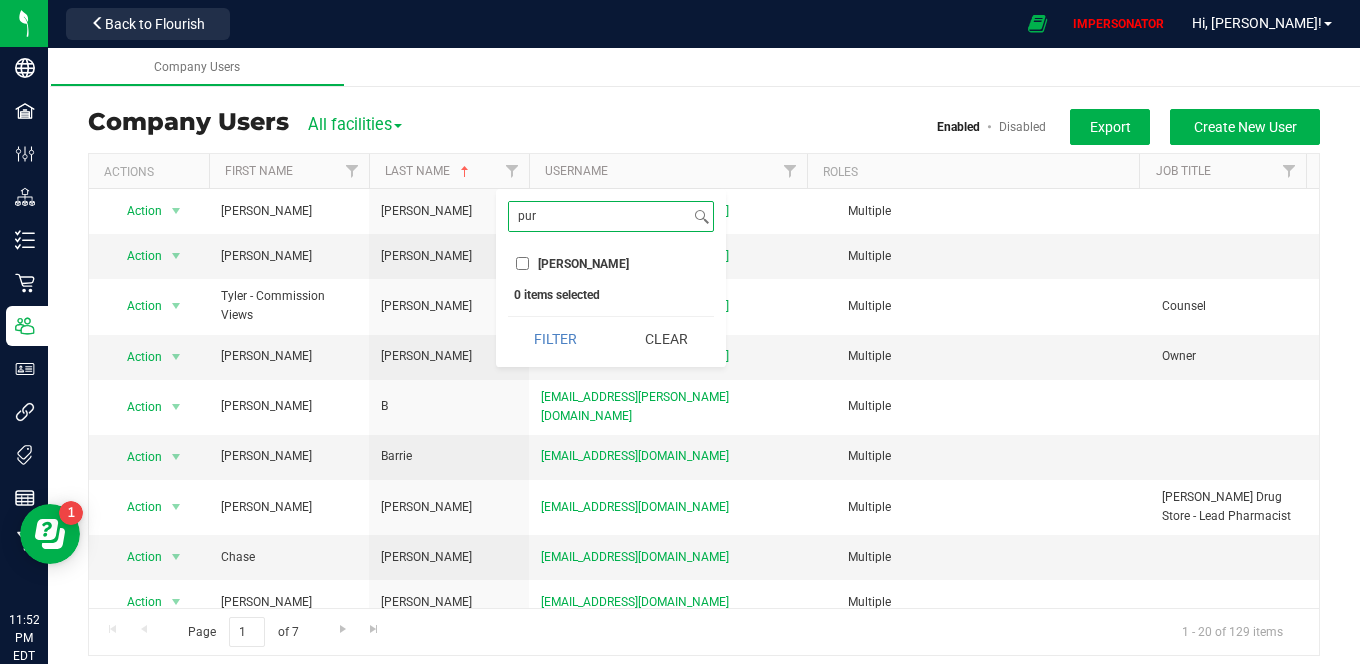 type on "pur" 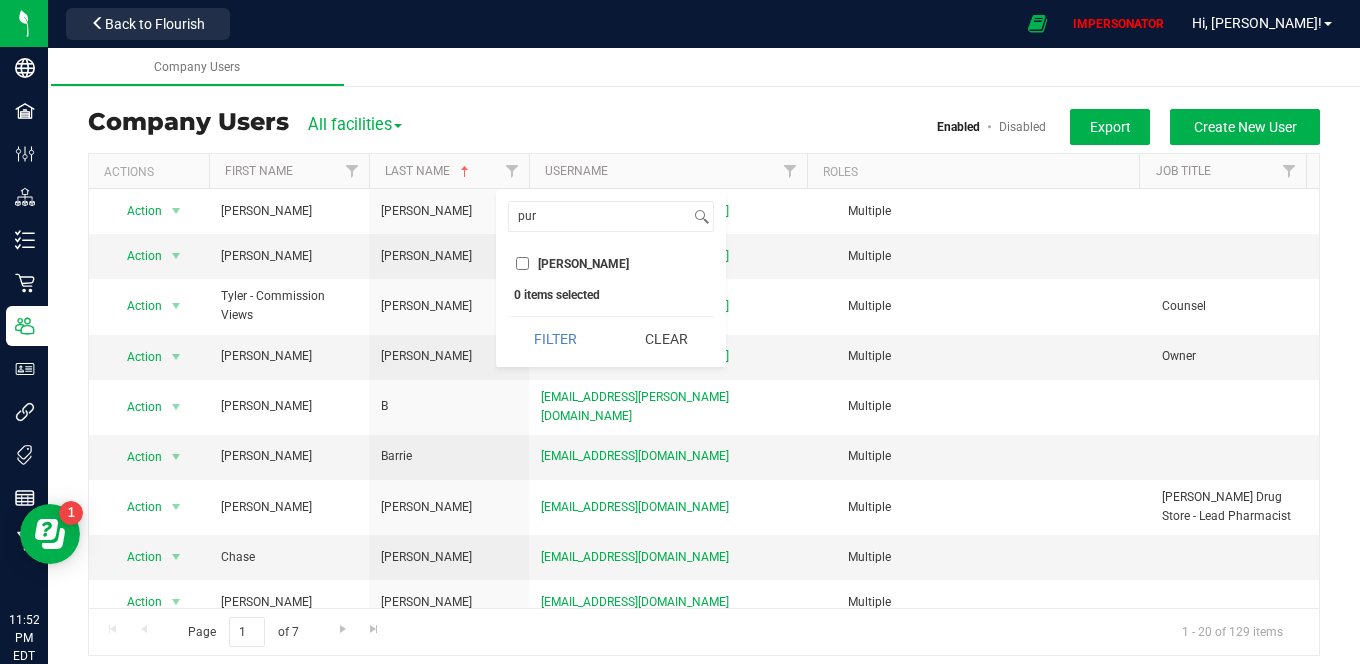 click on "Purser" at bounding box center (611, 263) 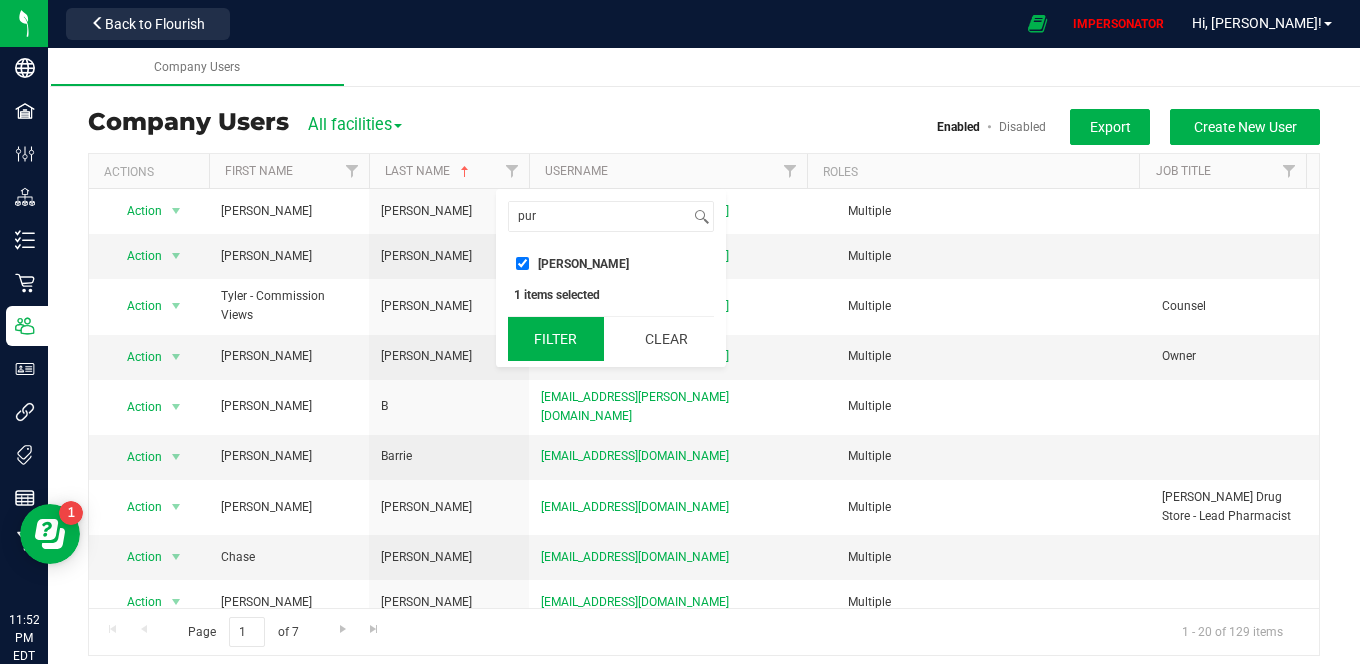 click on "Filter" at bounding box center (556, 339) 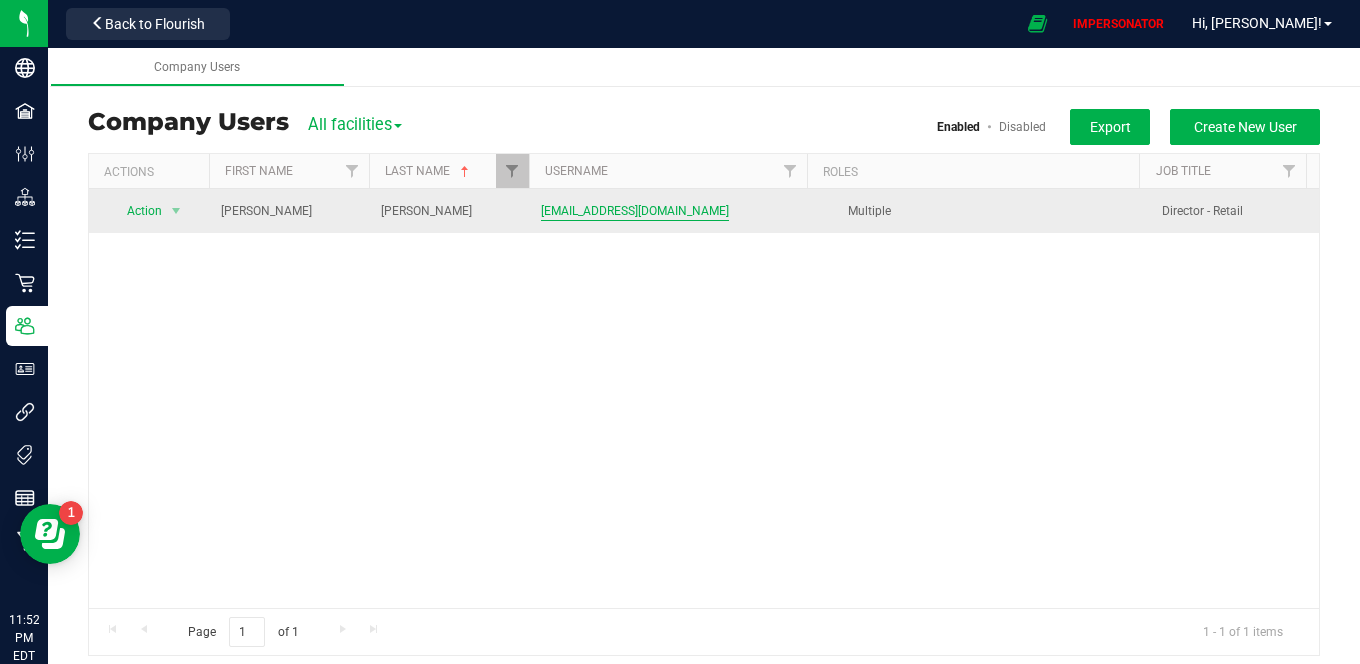 click on "tpurser@botanicalsciences.com" at bounding box center [635, 211] 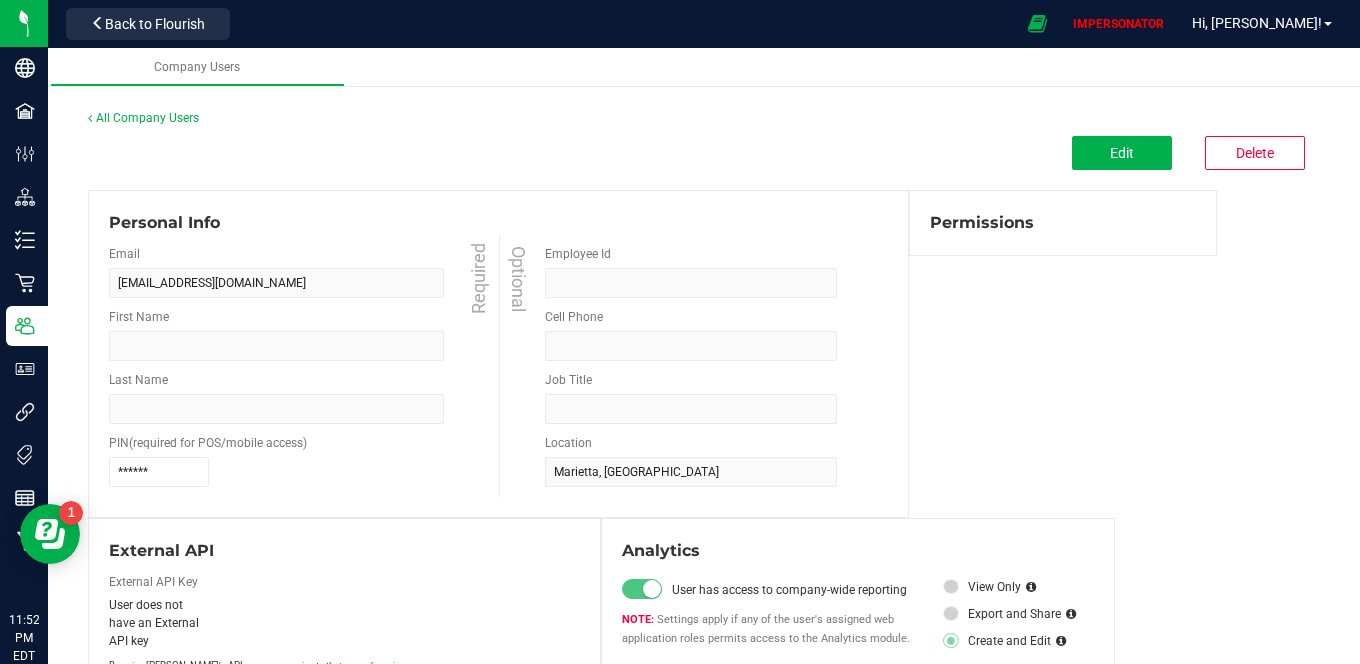 type on "Terrisa" 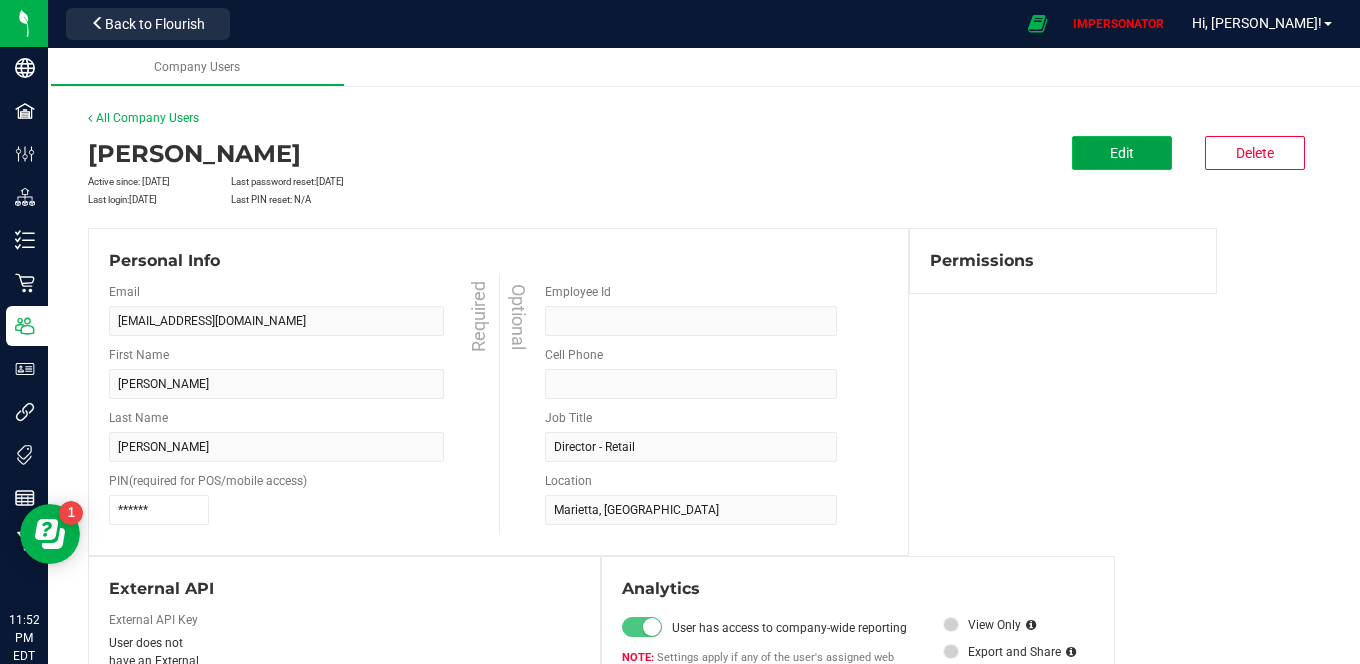 click on "Edit" at bounding box center [1122, 153] 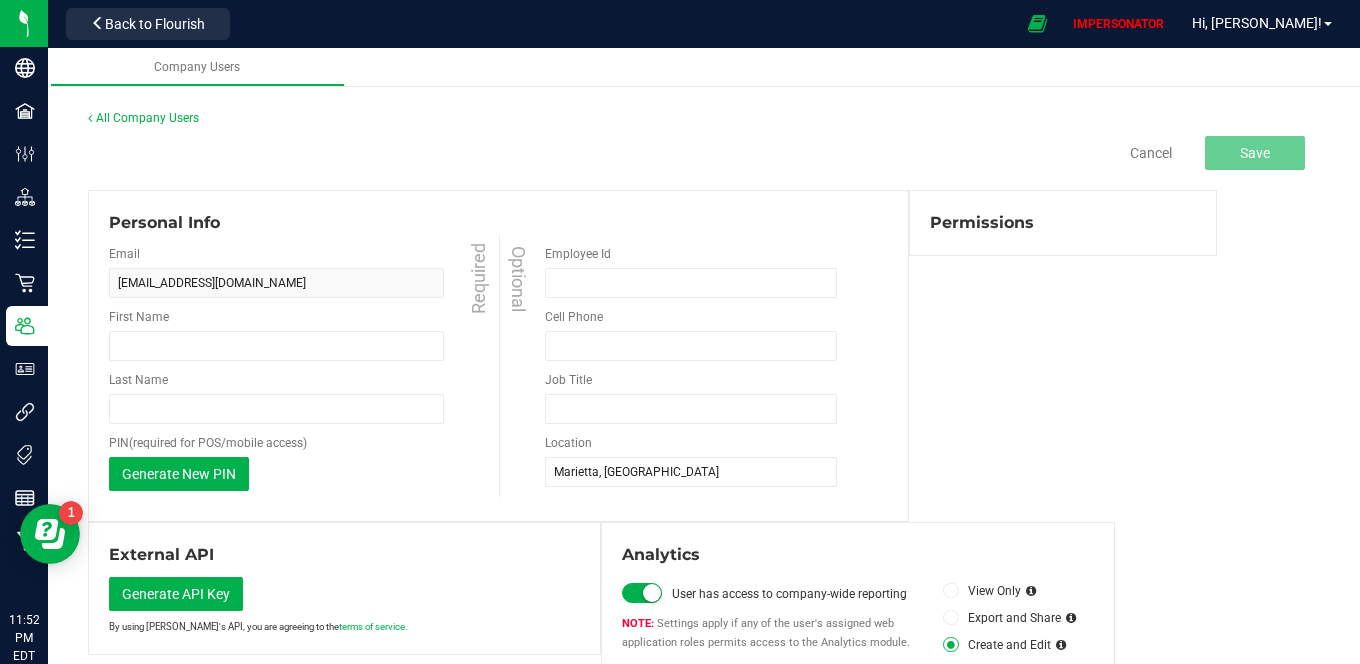 type on "Terrisa" 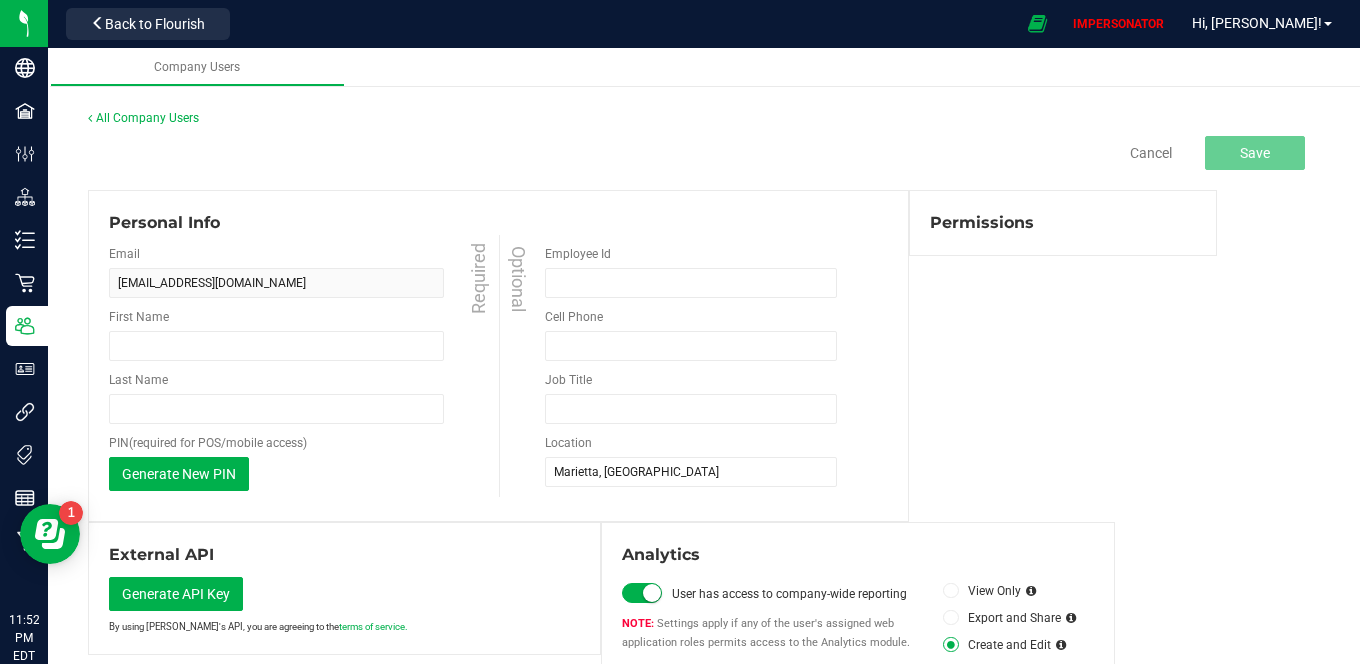 type on "Purser" 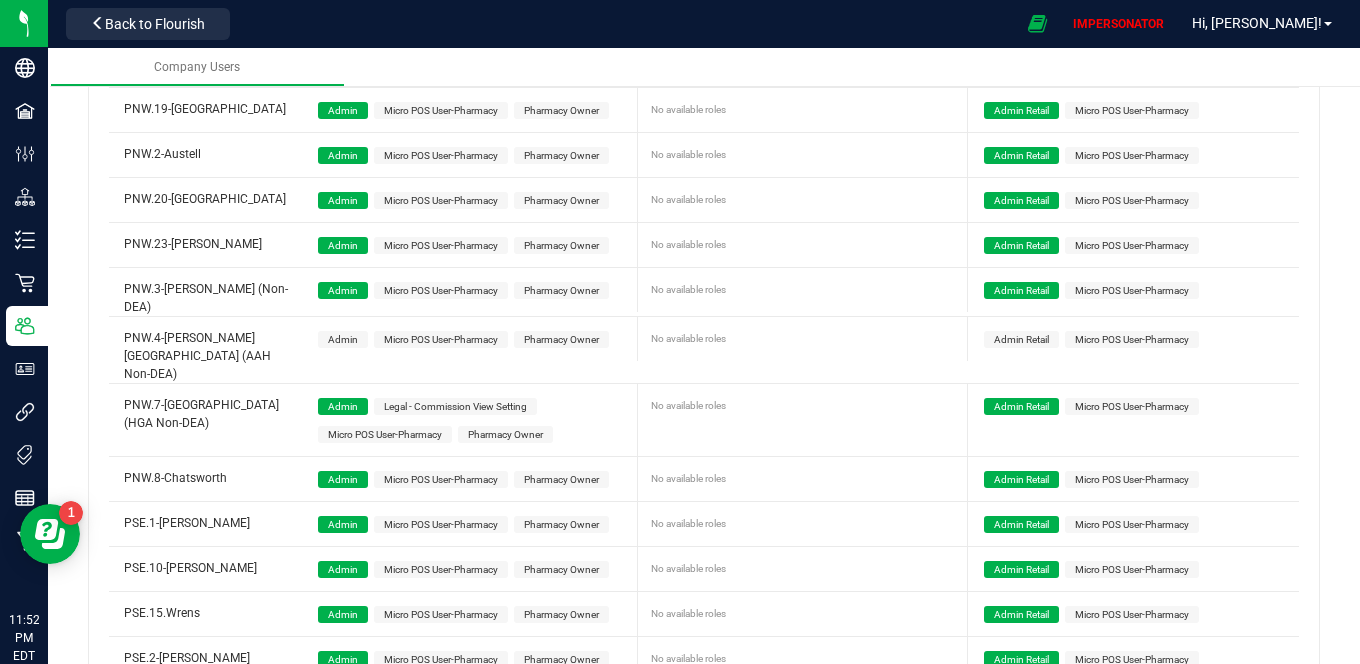 scroll, scrollTop: 1369, scrollLeft: 0, axis: vertical 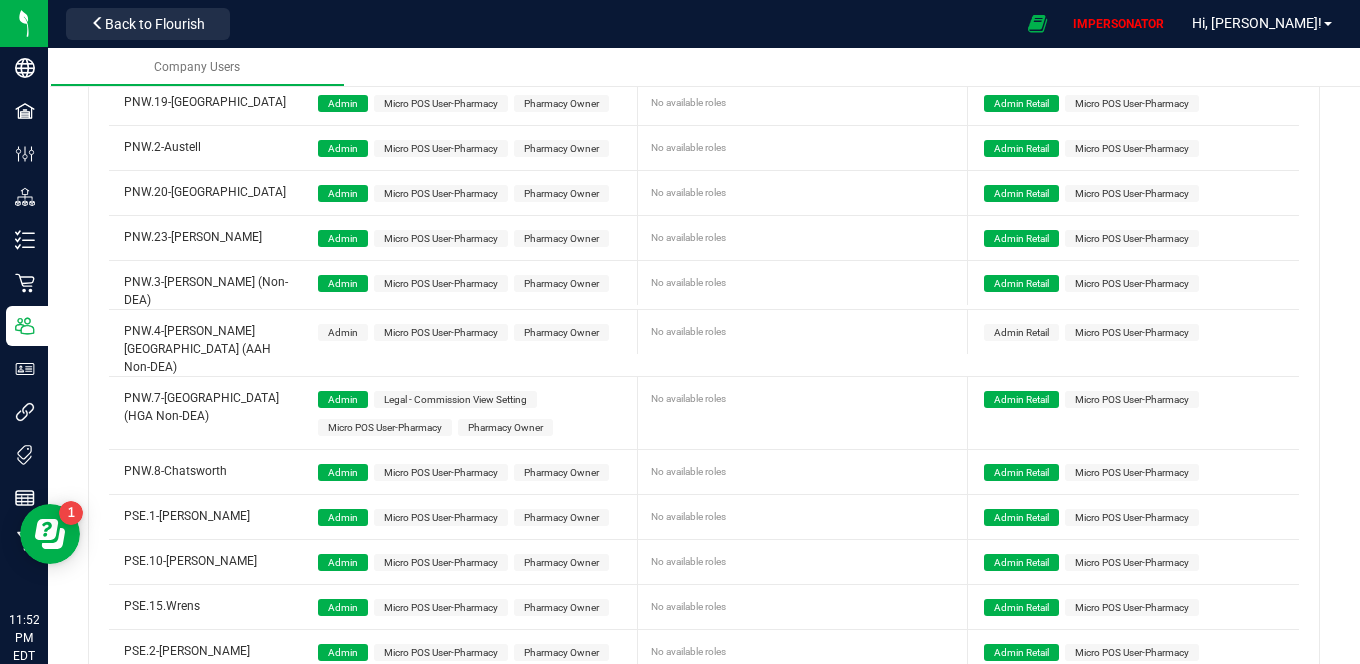 click on "Admin" at bounding box center [343, 332] 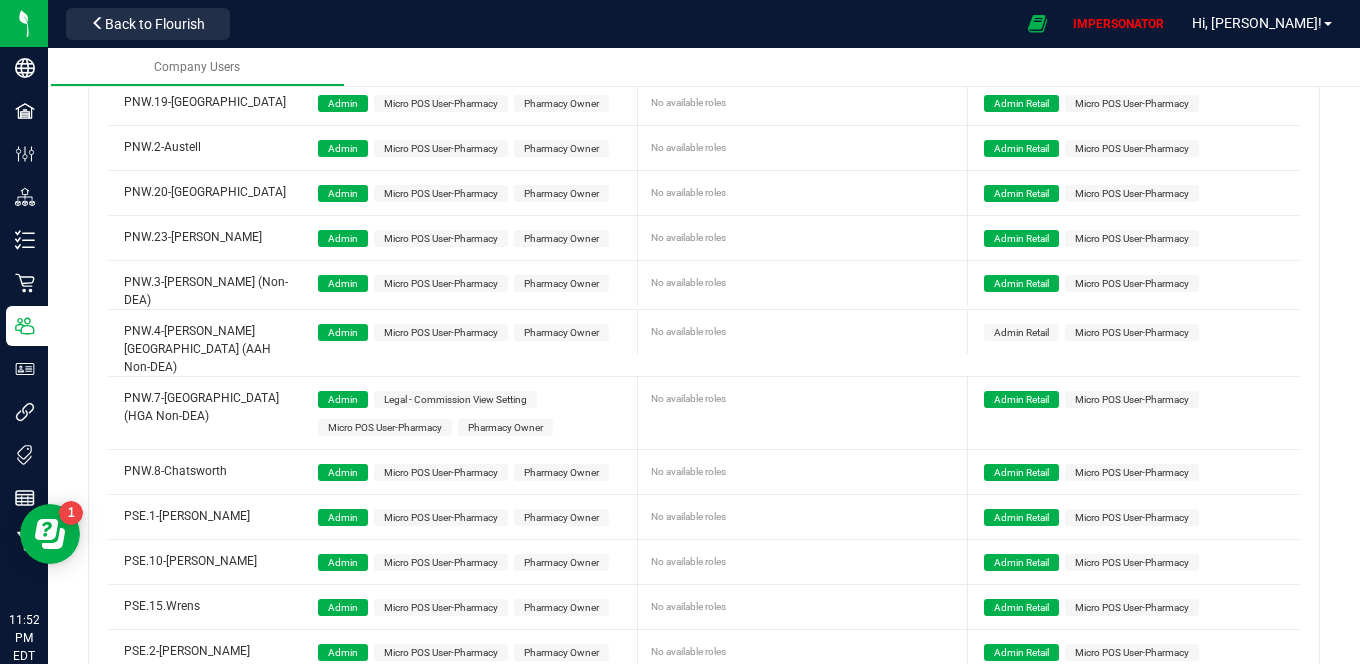 click on "Admin Retail" at bounding box center (1021, 332) 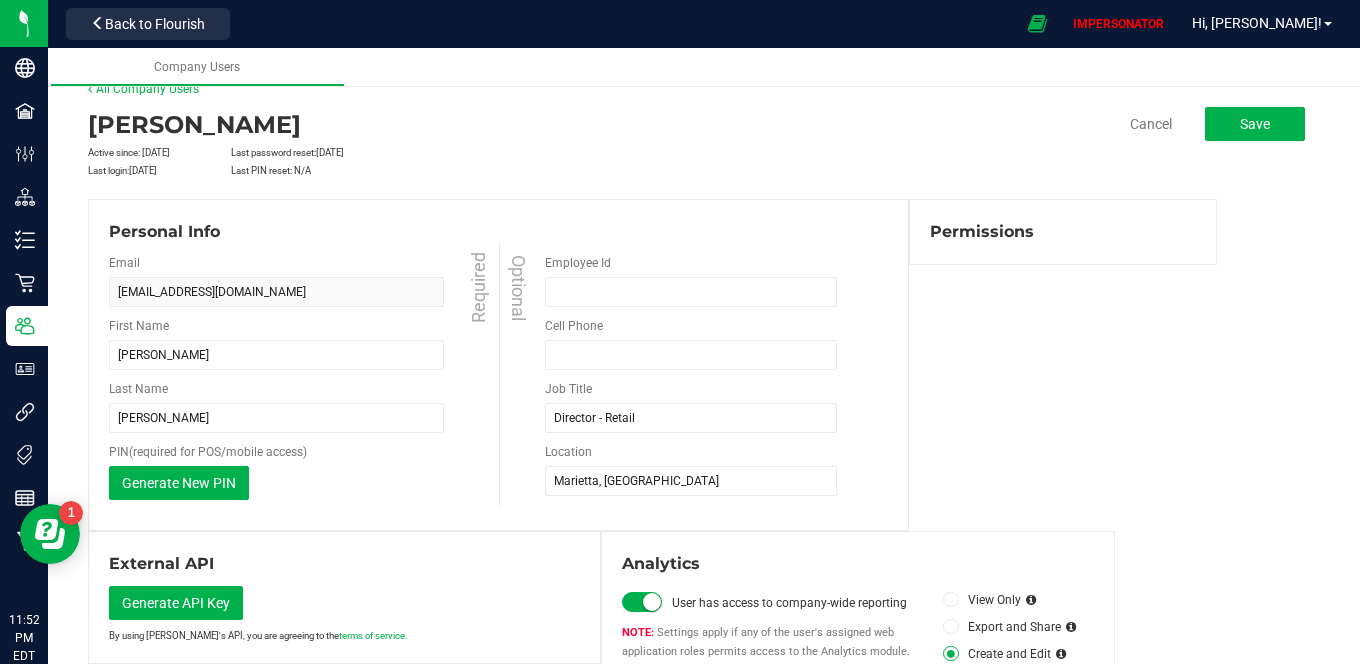 scroll, scrollTop: 0, scrollLeft: 0, axis: both 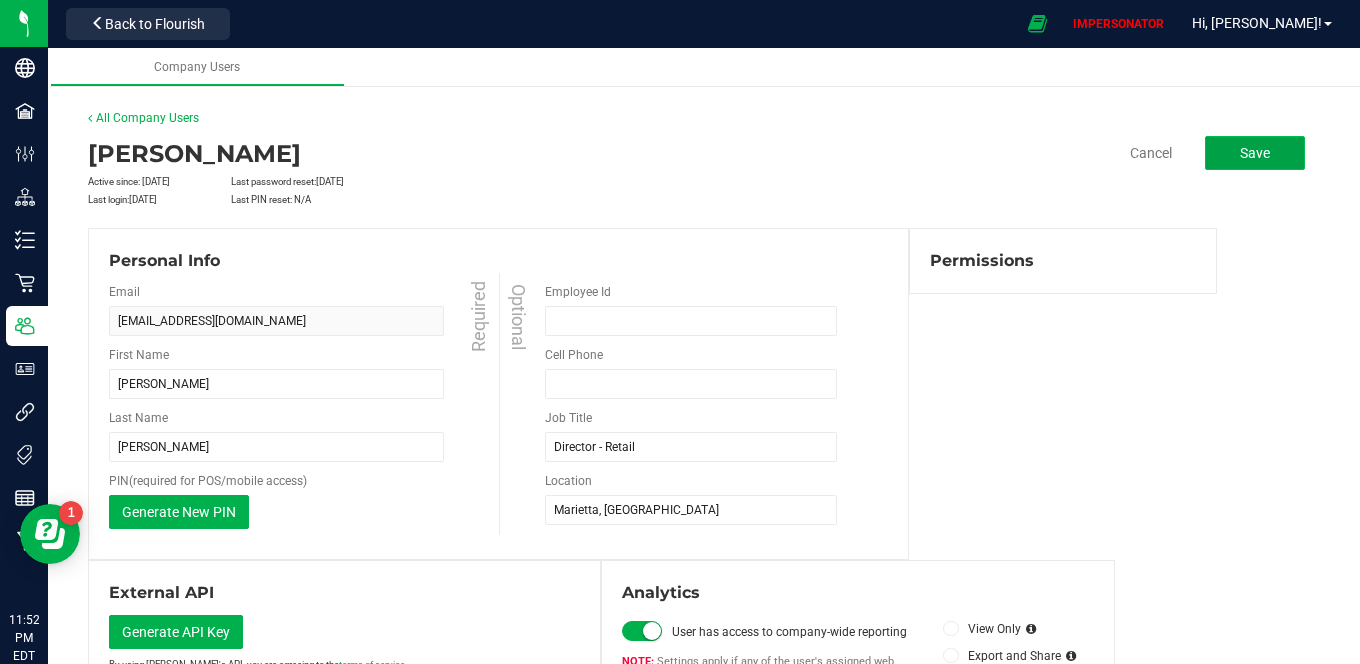 click on "Save" 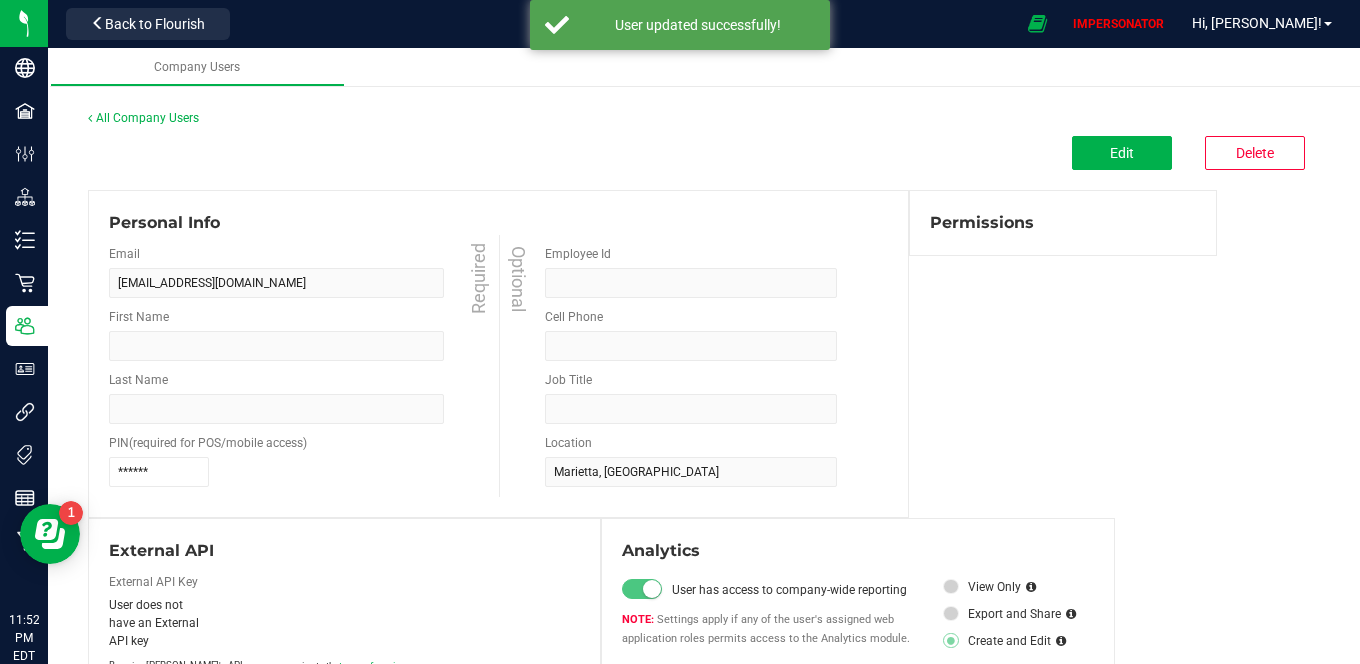 type on "Terrisa" 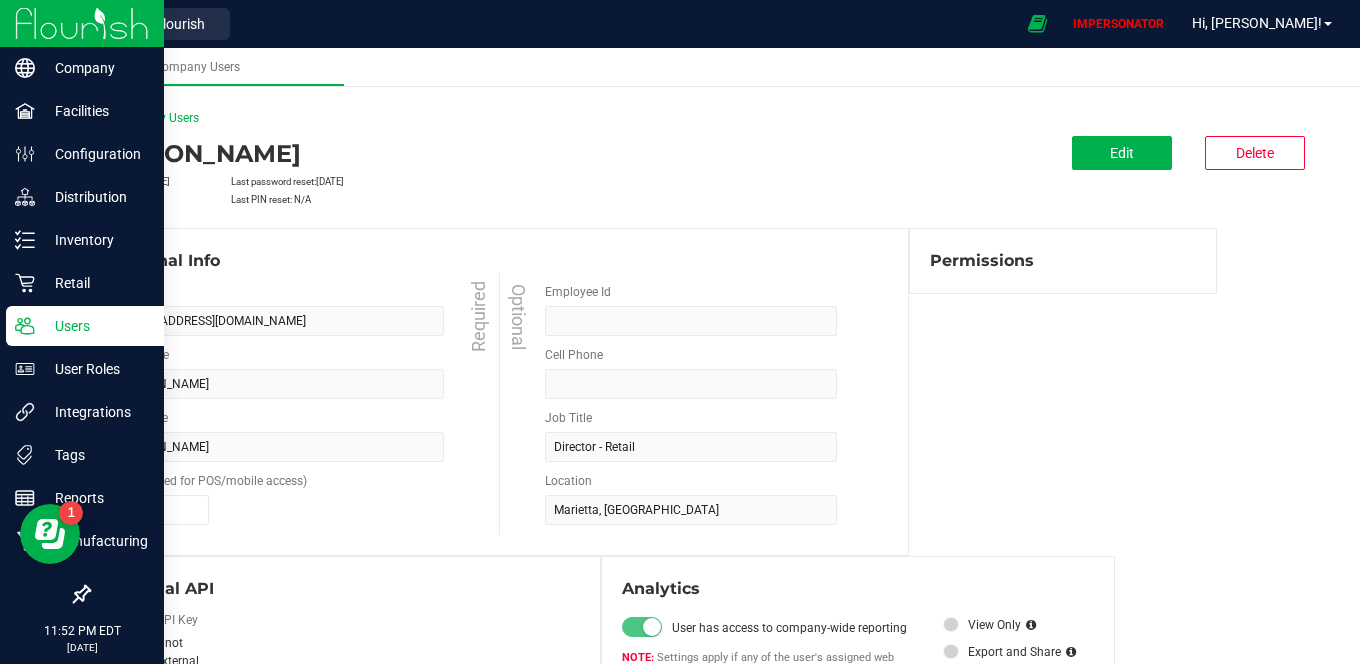 click on "Users" at bounding box center [95, 326] 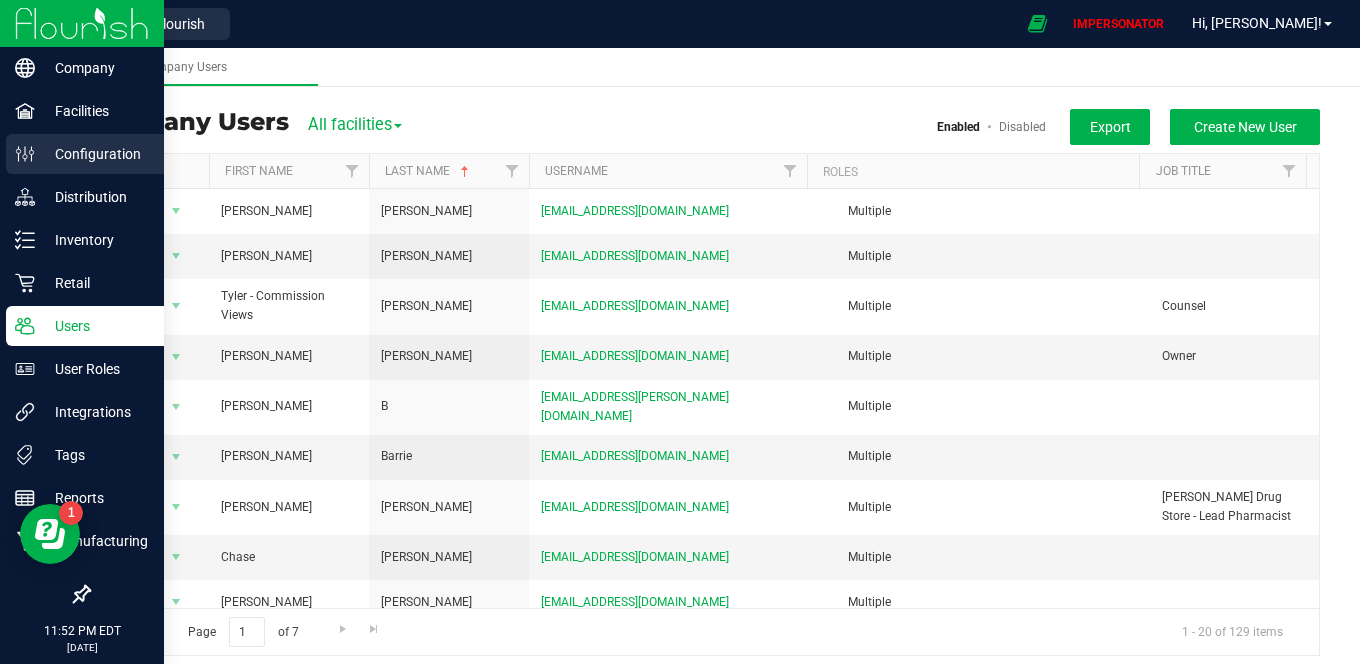 click on "Configuration" at bounding box center [95, 154] 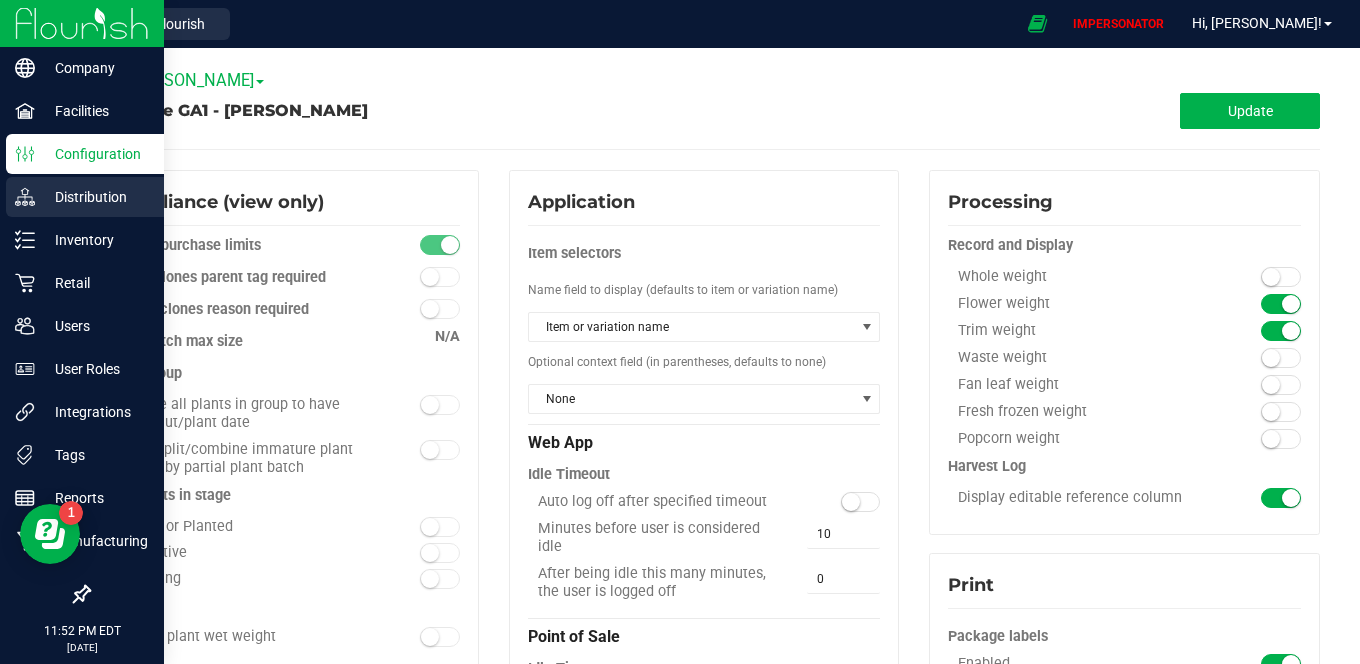 click on "Distribution" at bounding box center [95, 197] 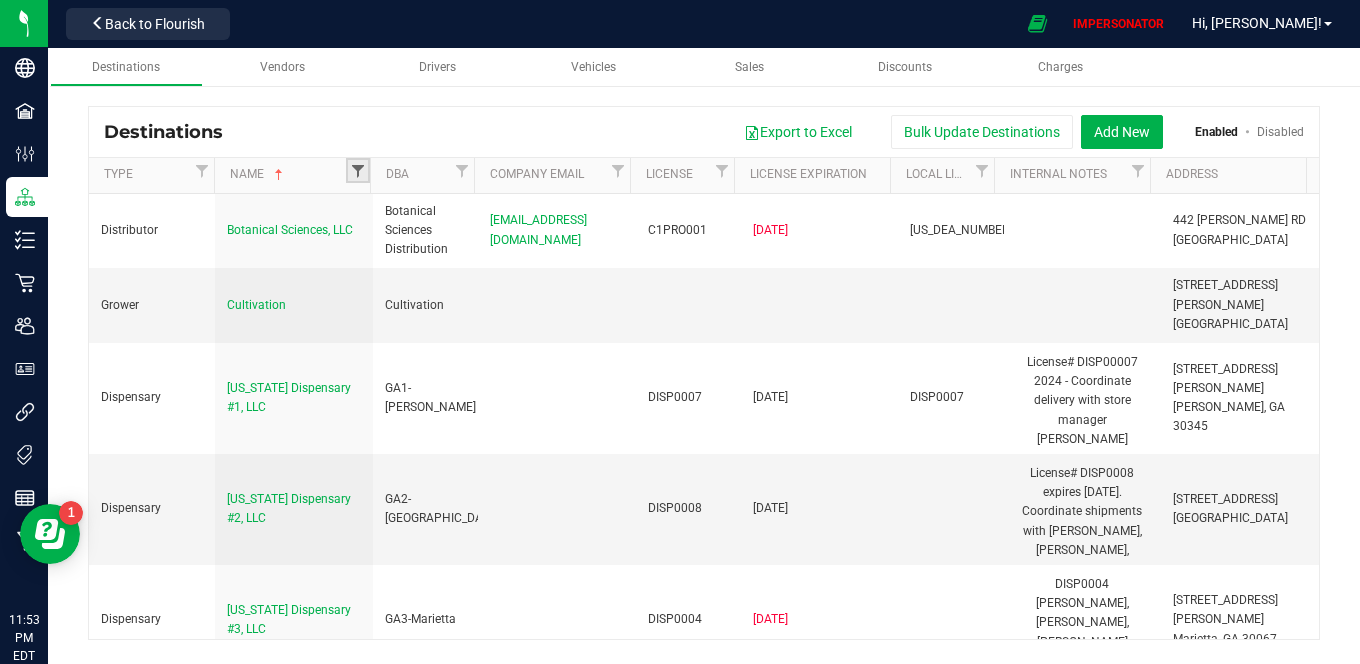 click at bounding box center (358, 171) 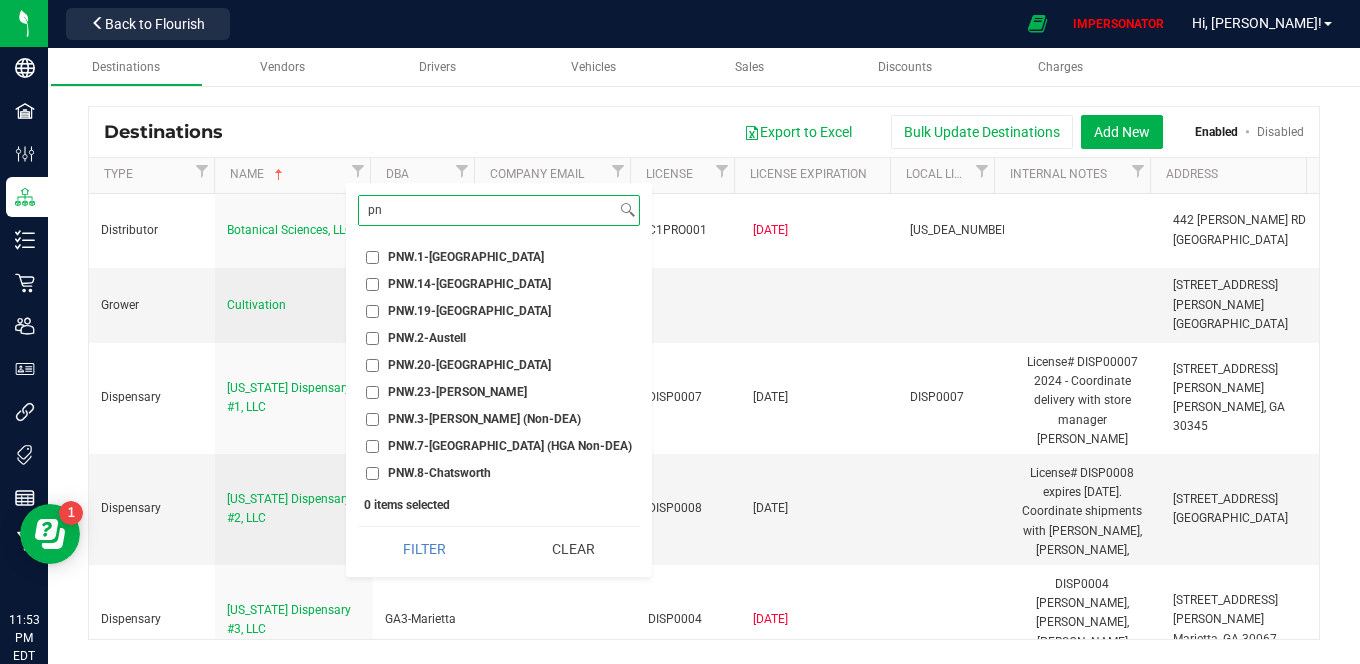type on "p" 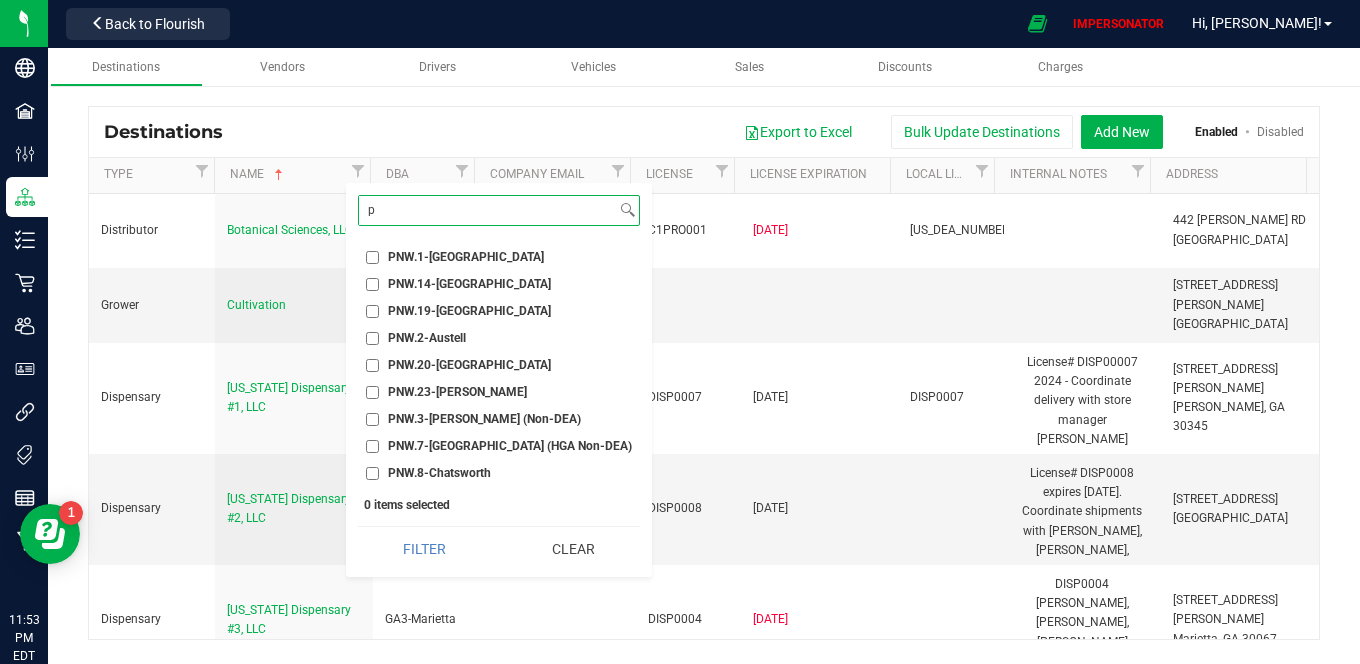 type 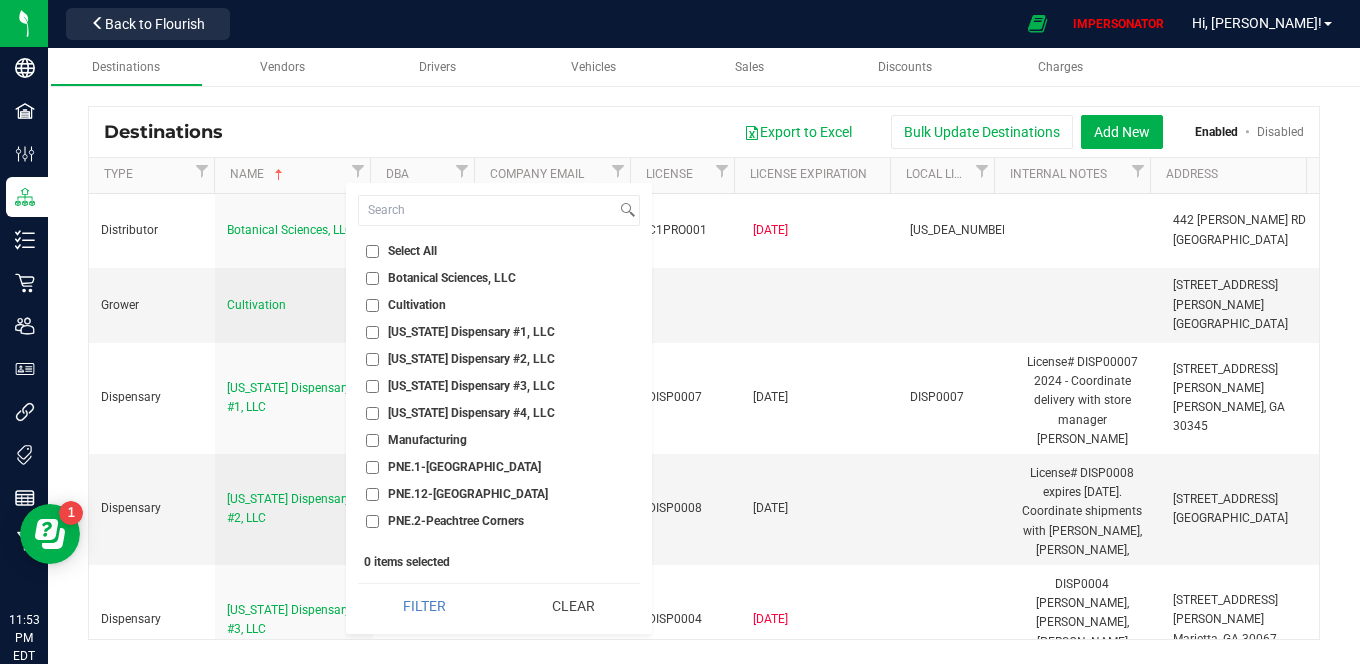 click on "Export to Excel
Bulk Update Destinations
Add New
Enabled
Disabled" at bounding box center (771, 132) 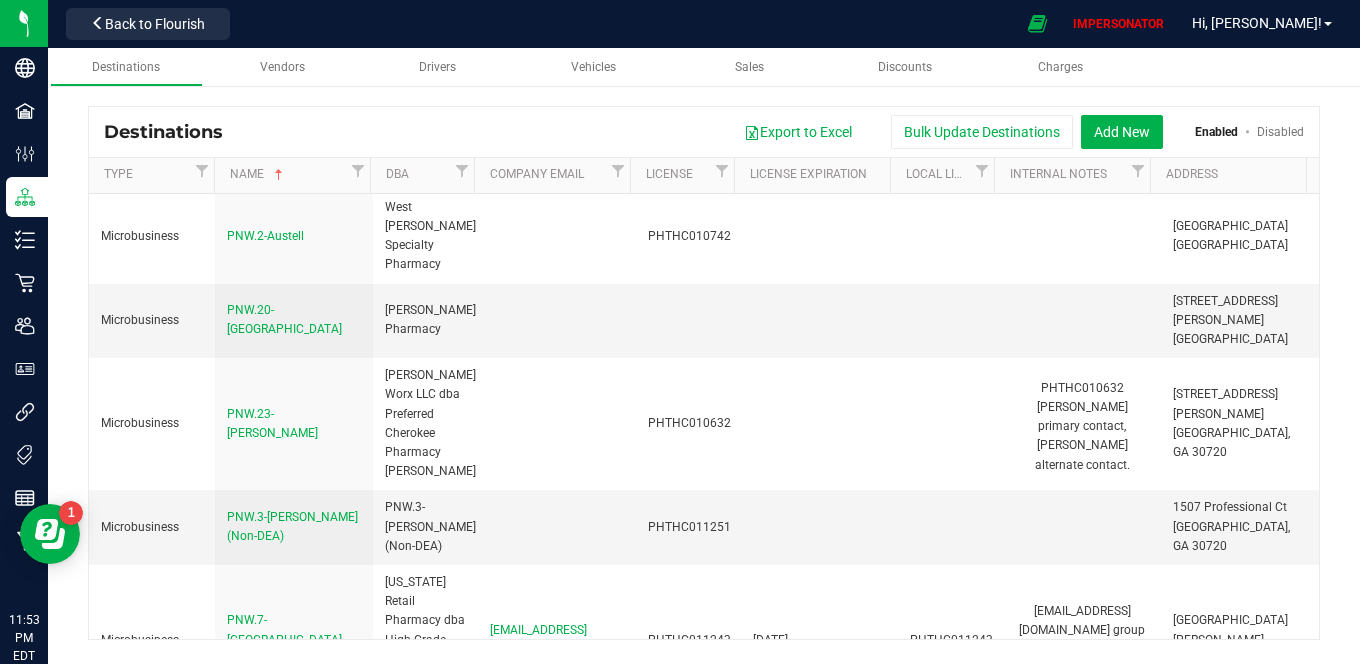 scroll, scrollTop: 1163, scrollLeft: 0, axis: vertical 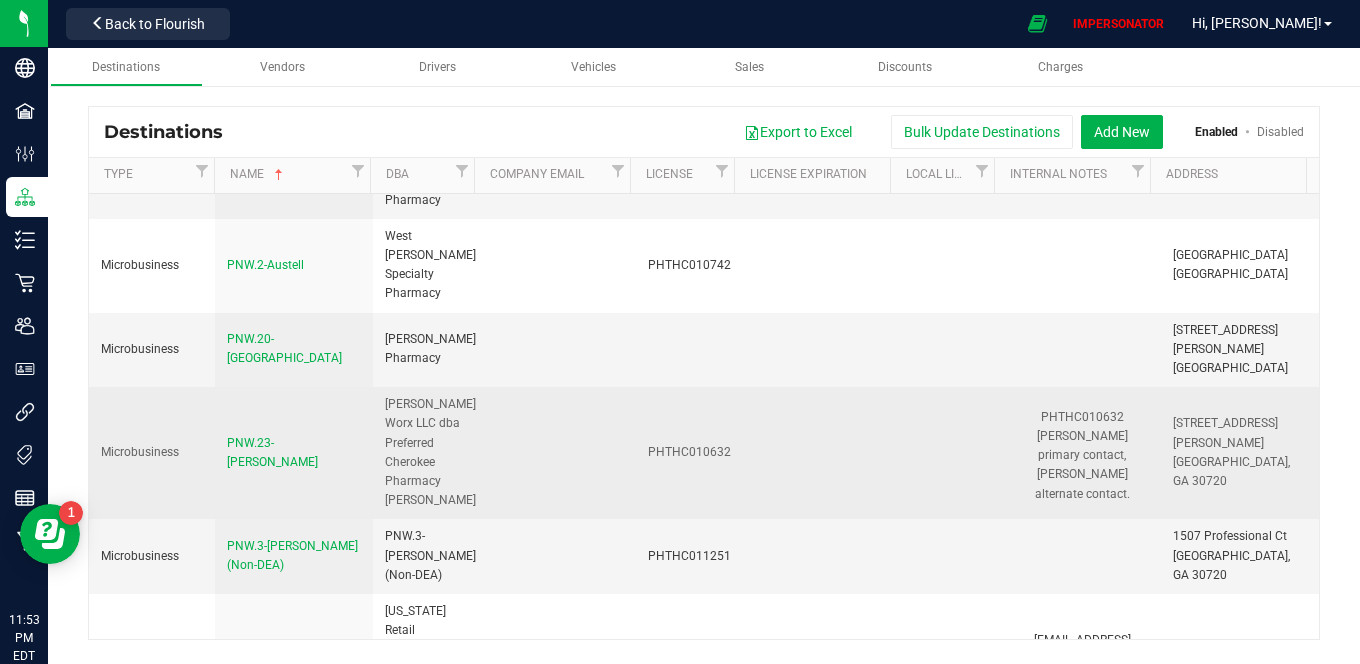 drag, startPoint x: 1317, startPoint y: 615, endPoint x: 1303, endPoint y: 336, distance: 279.35104 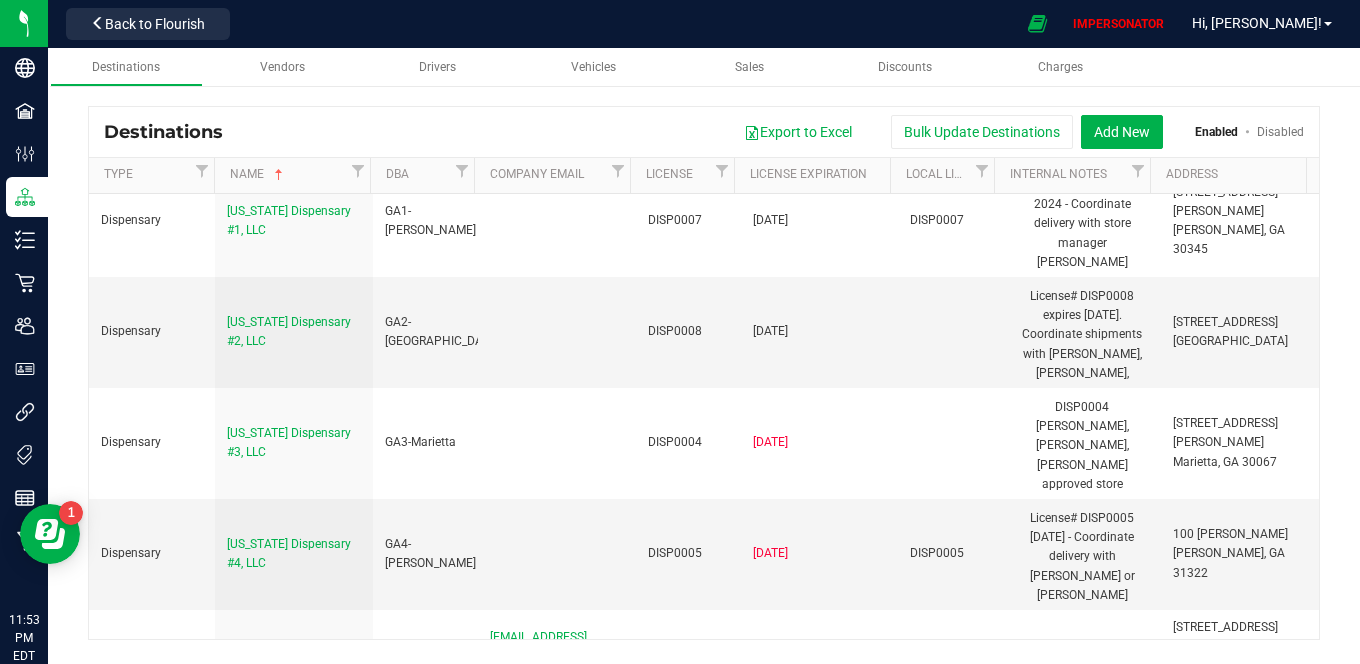 scroll, scrollTop: 0, scrollLeft: 0, axis: both 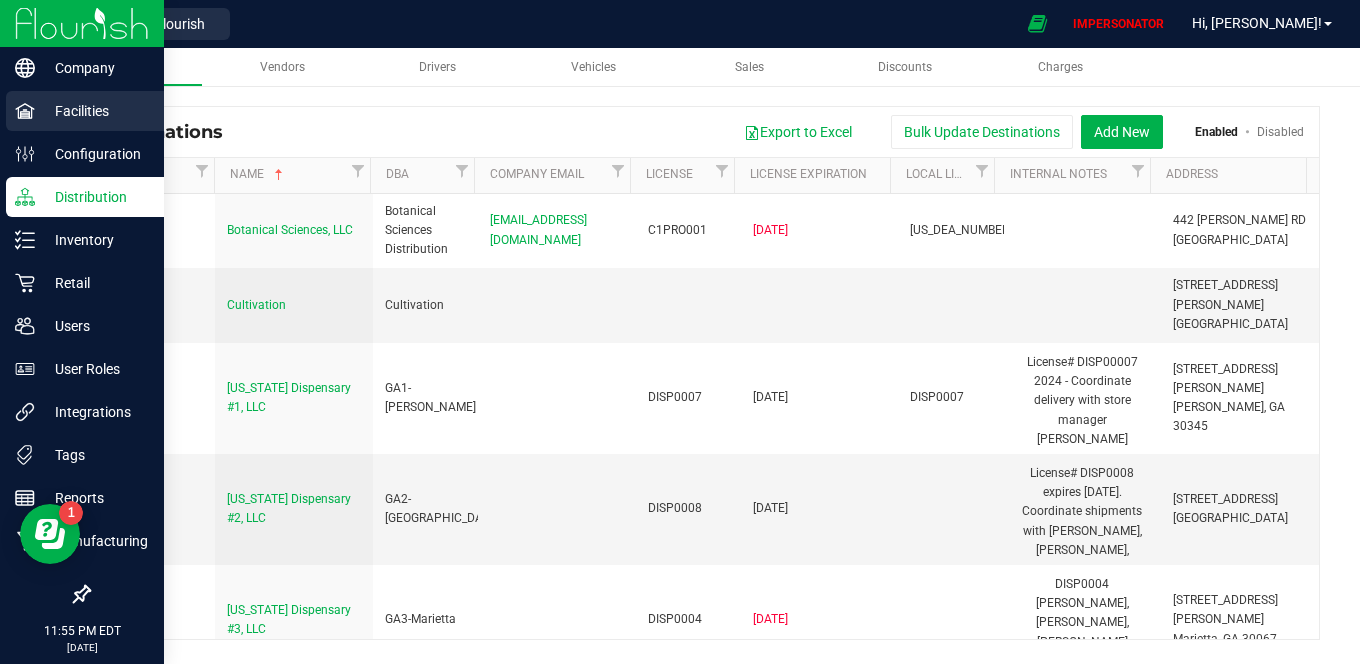 click on "Facilities" at bounding box center (85, 111) 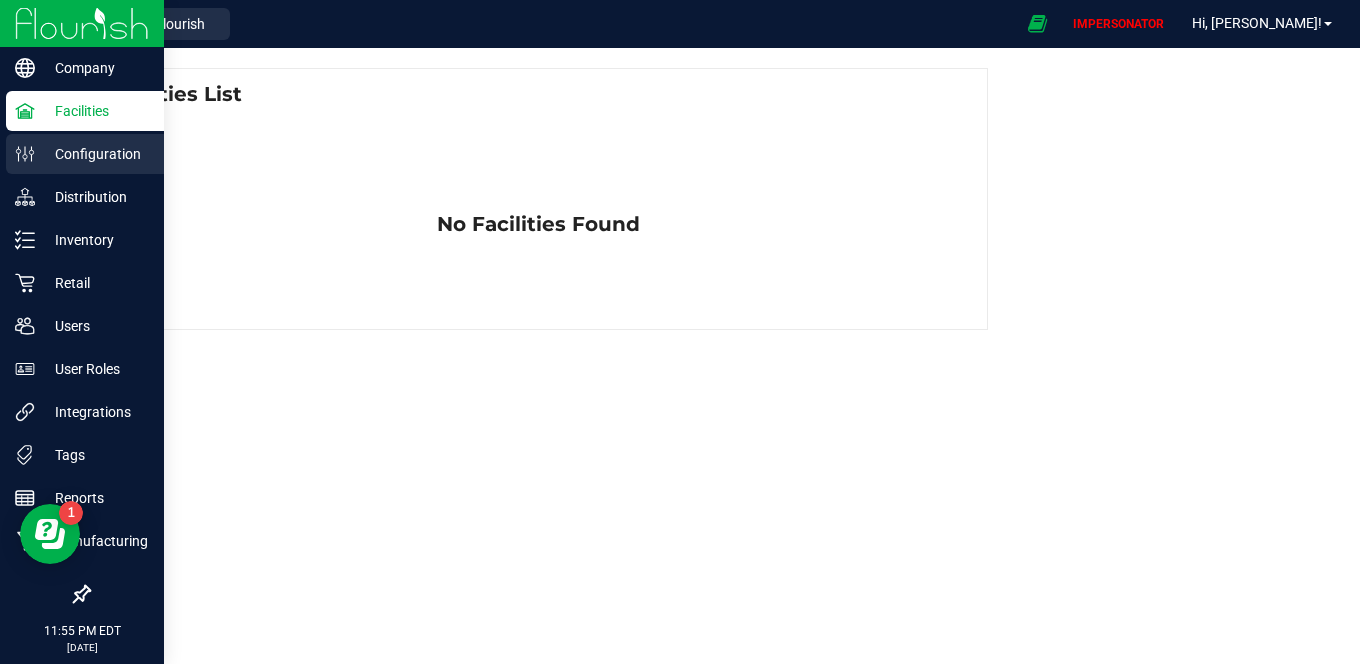click on "Configuration" at bounding box center [95, 154] 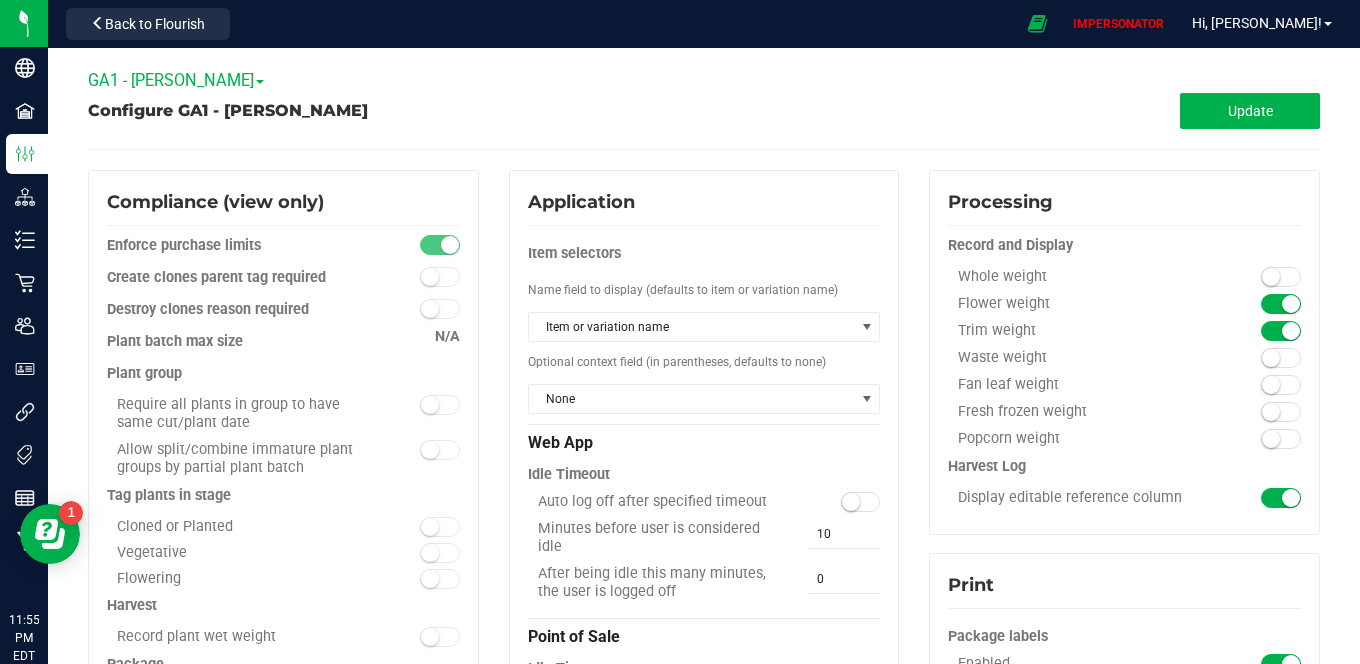click on "GA1 - [PERSON_NAME]" at bounding box center [176, 80] 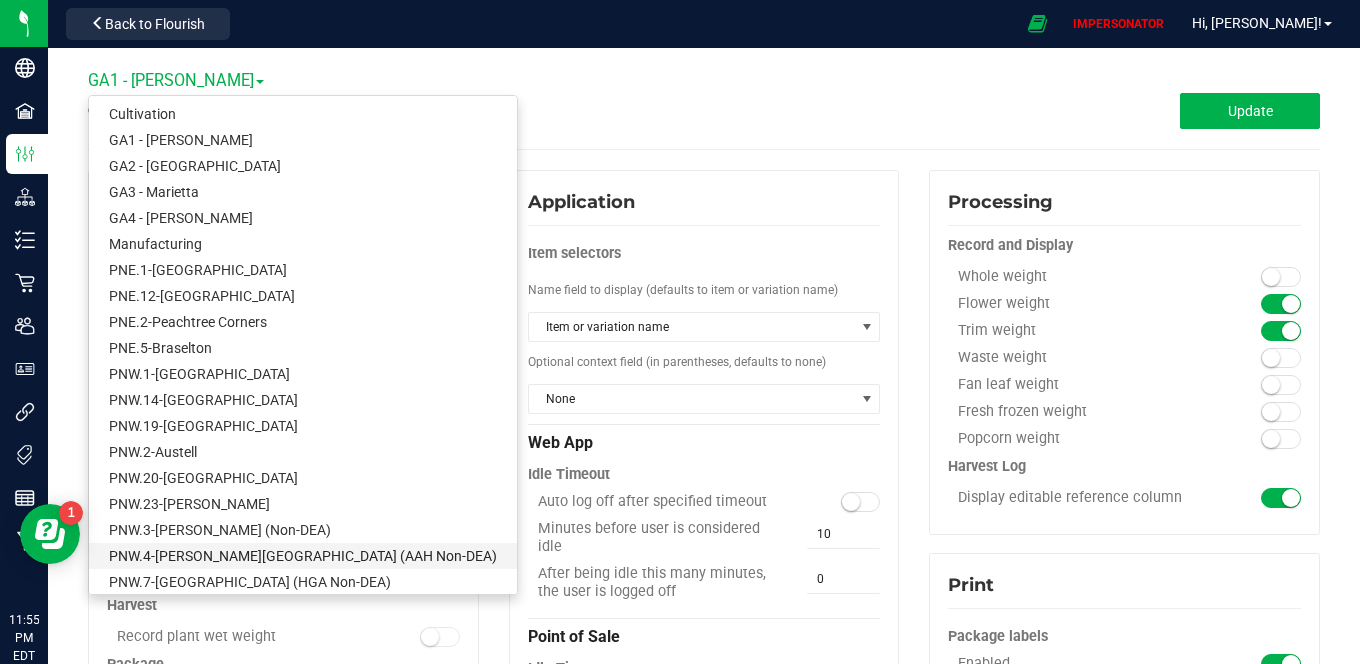 click on "PNW.4-[PERSON_NAME][GEOGRAPHIC_DATA] (AAH Non-DEA)" at bounding box center [303, 556] 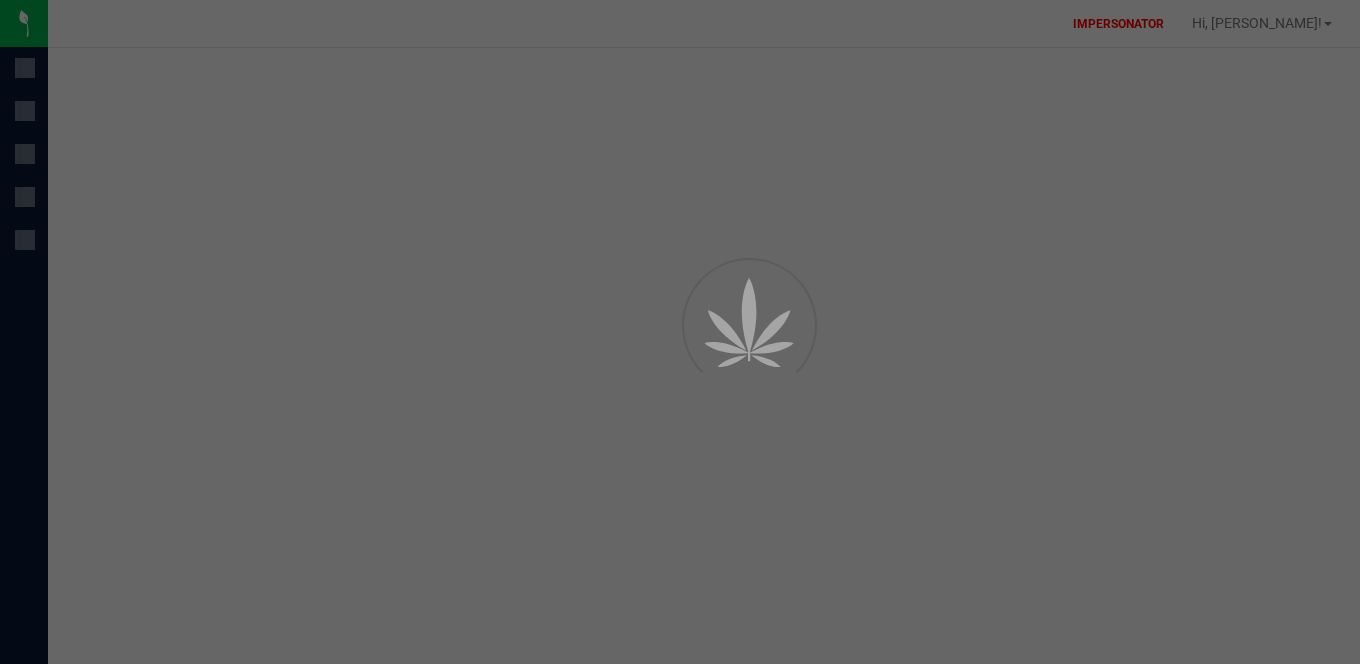 scroll, scrollTop: 0, scrollLeft: 0, axis: both 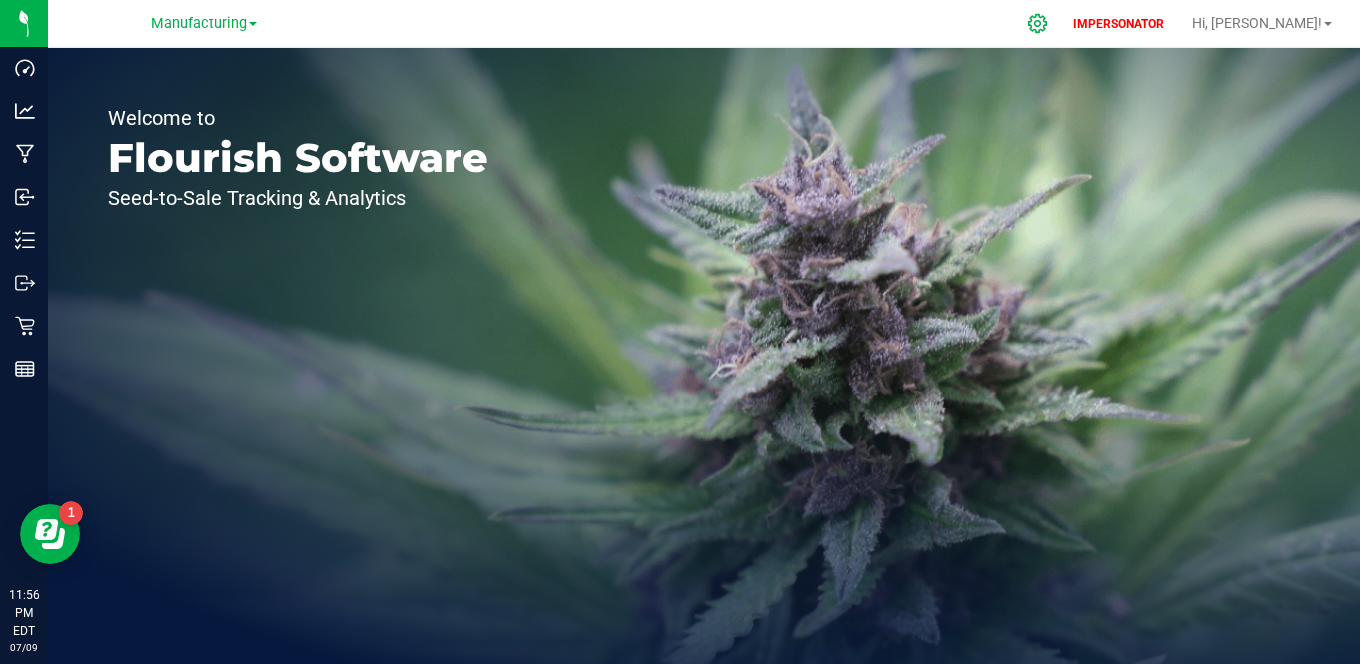 click 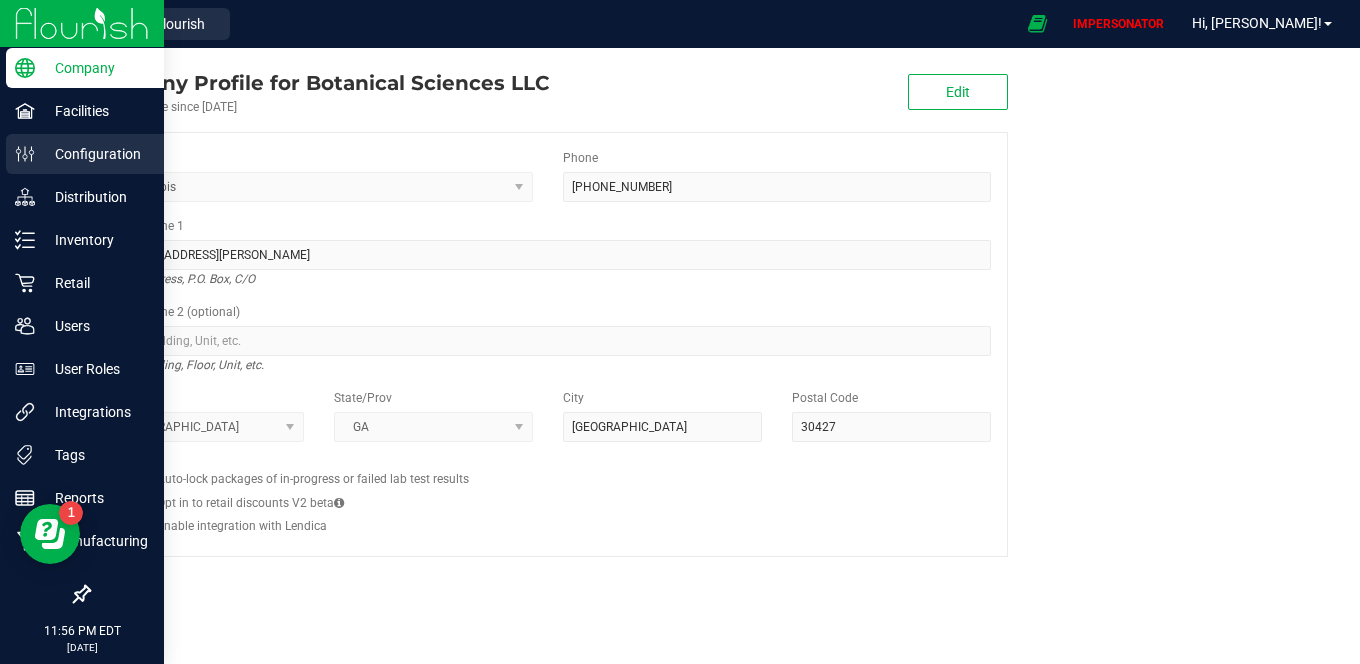 click on "Configuration" at bounding box center [95, 154] 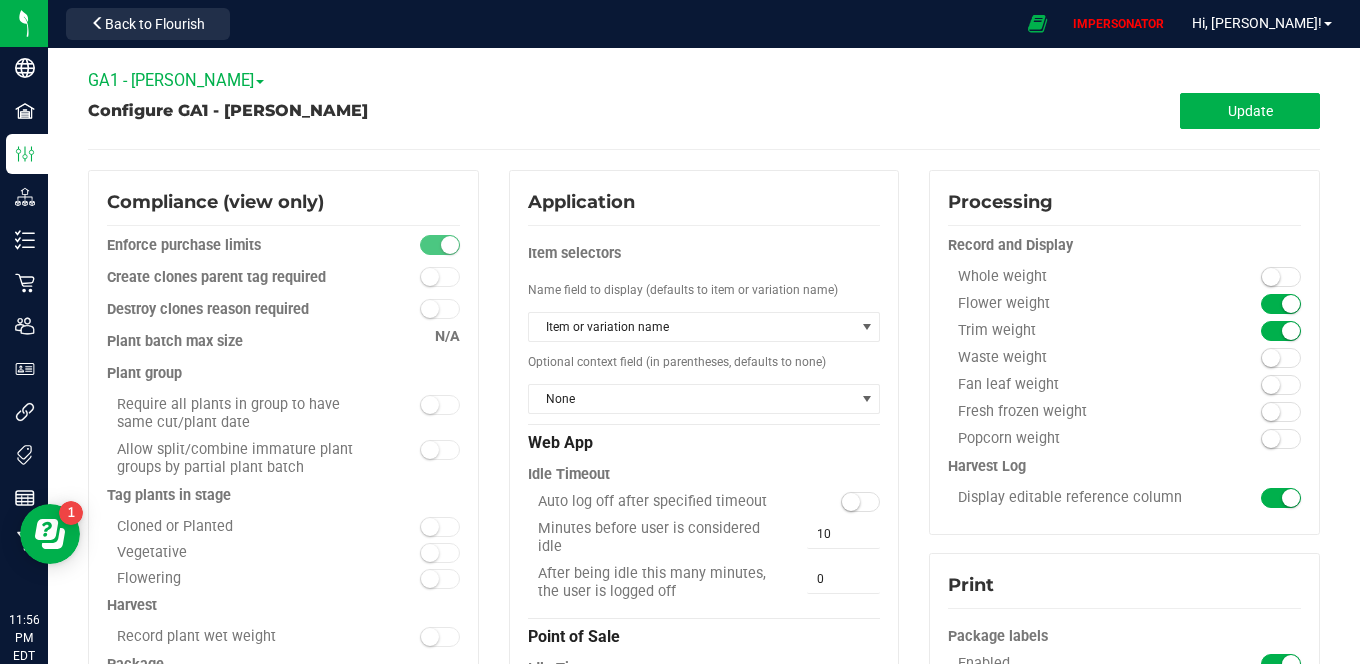 click on "GA1 - Chamblee" at bounding box center (176, 80) 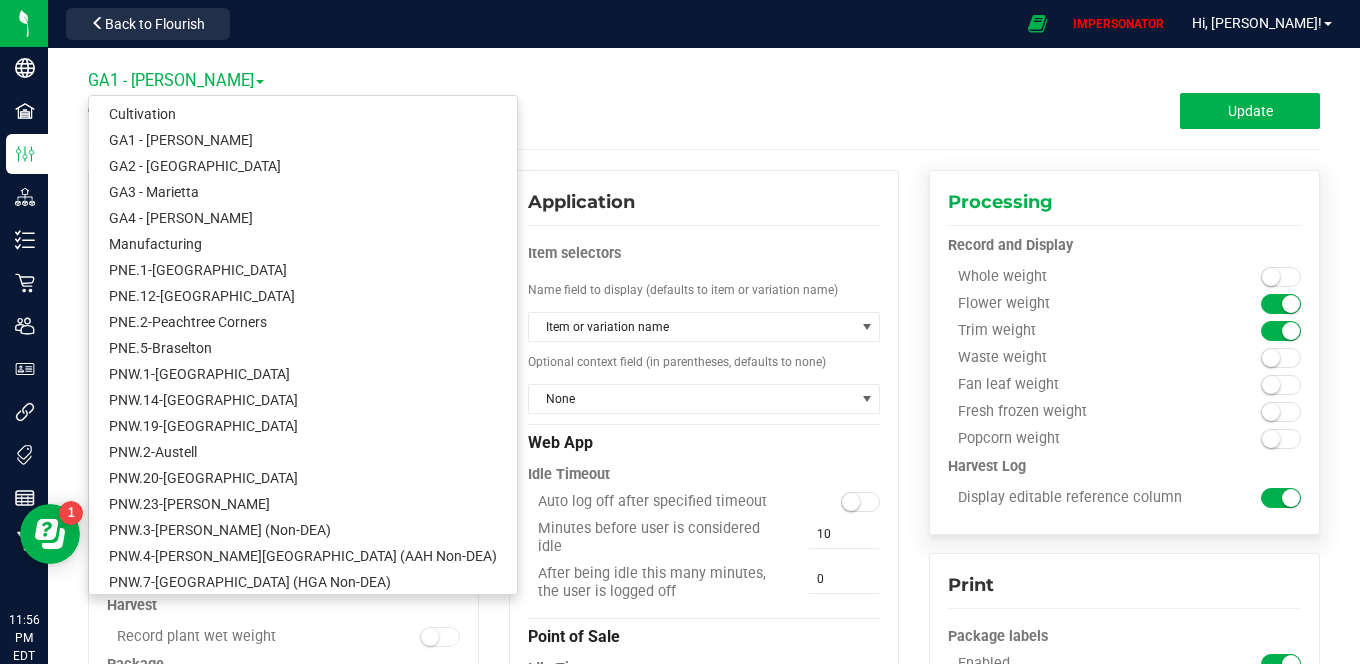 click on "Processing
Record and Display
Whole weight
Flower weight
Trim weight" at bounding box center (1124, 352) 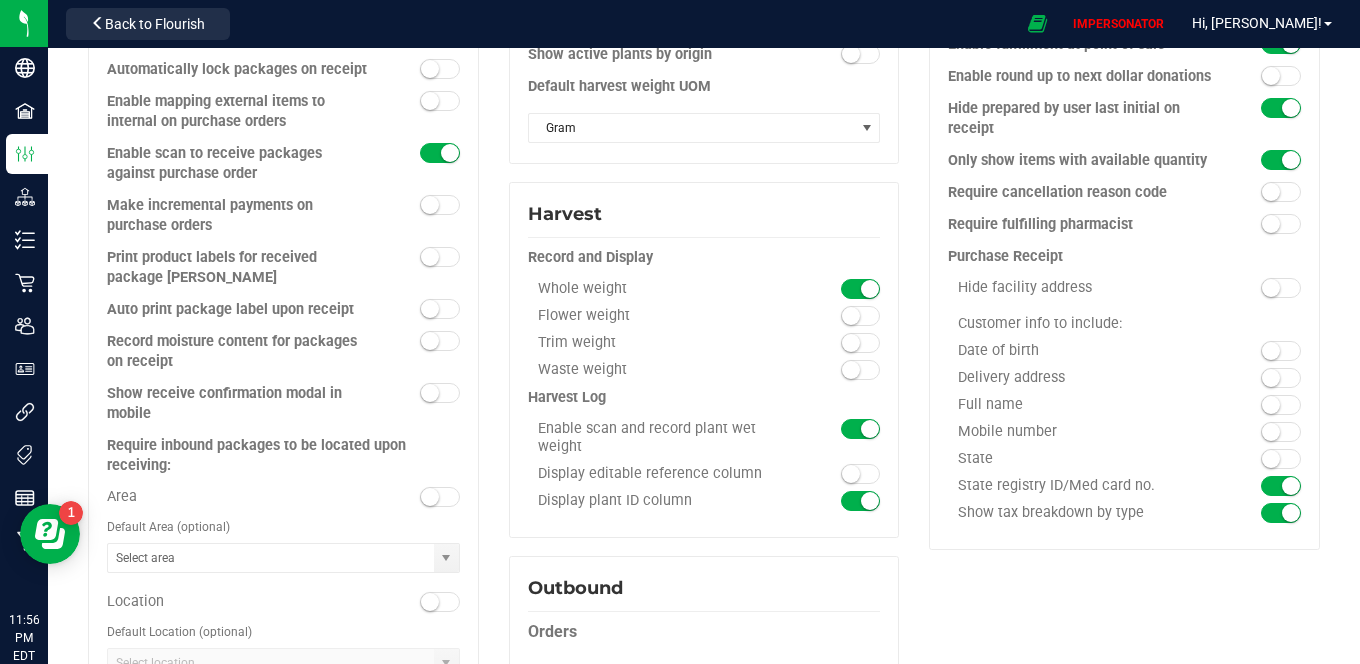 scroll, scrollTop: 784, scrollLeft: 0, axis: vertical 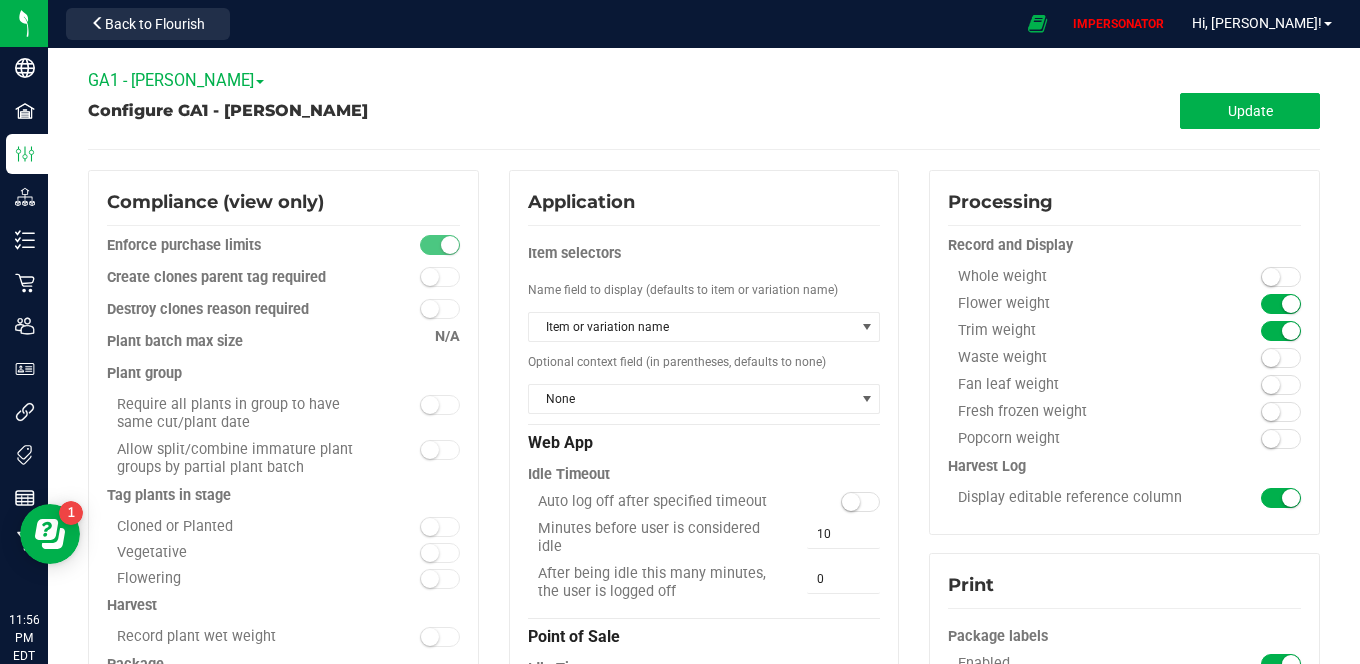 click on "GA1 - Chamblee" at bounding box center [176, 80] 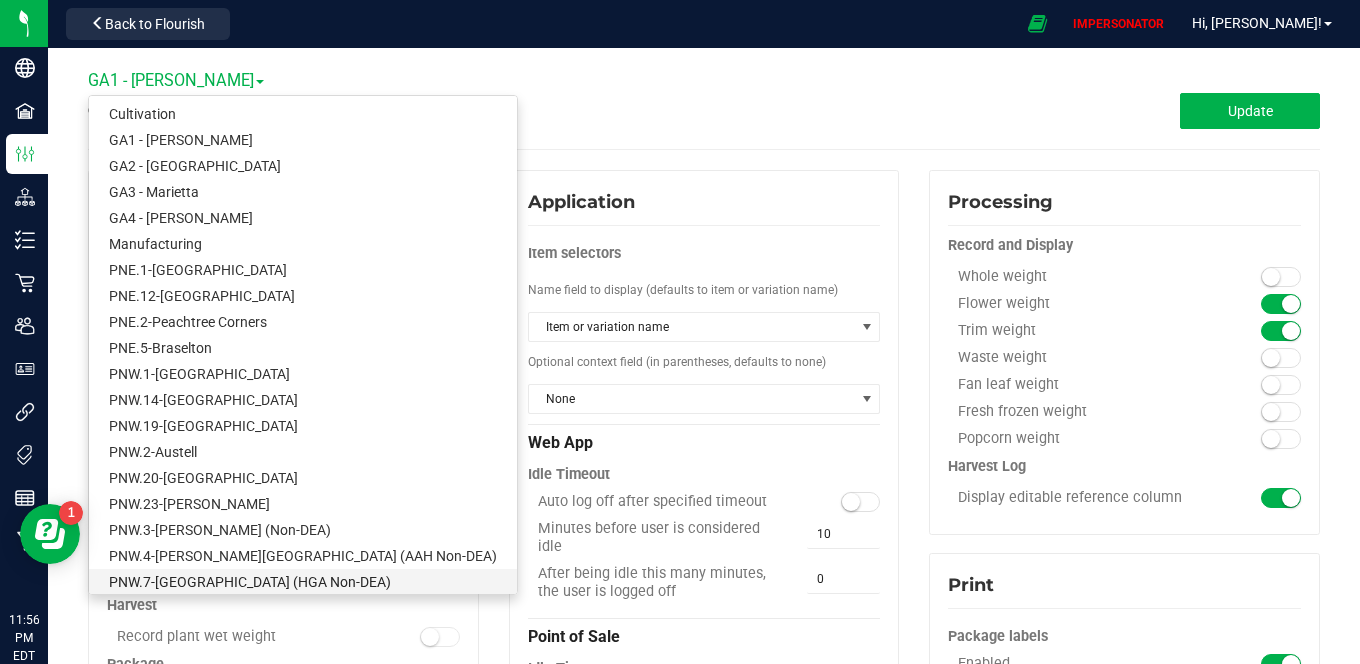 click on "PNW.7-Atlanta (HGA Non-DEA)" at bounding box center [303, 582] 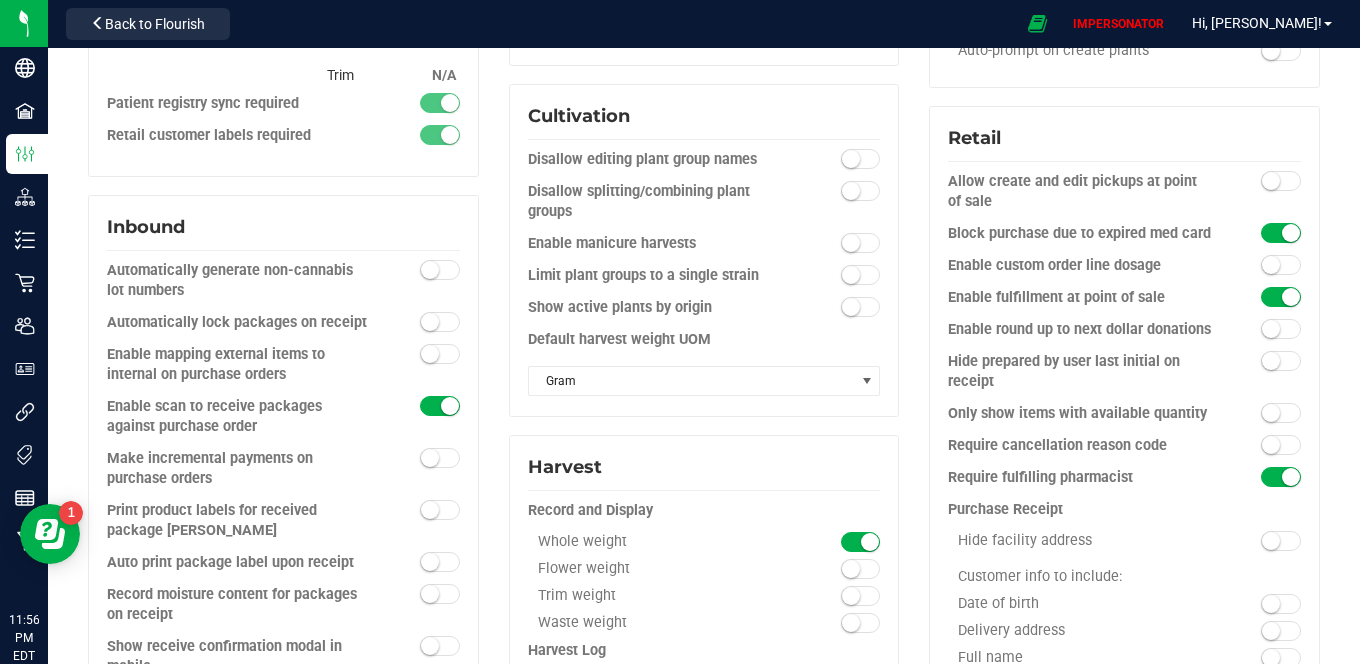 scroll, scrollTop: 726, scrollLeft: 0, axis: vertical 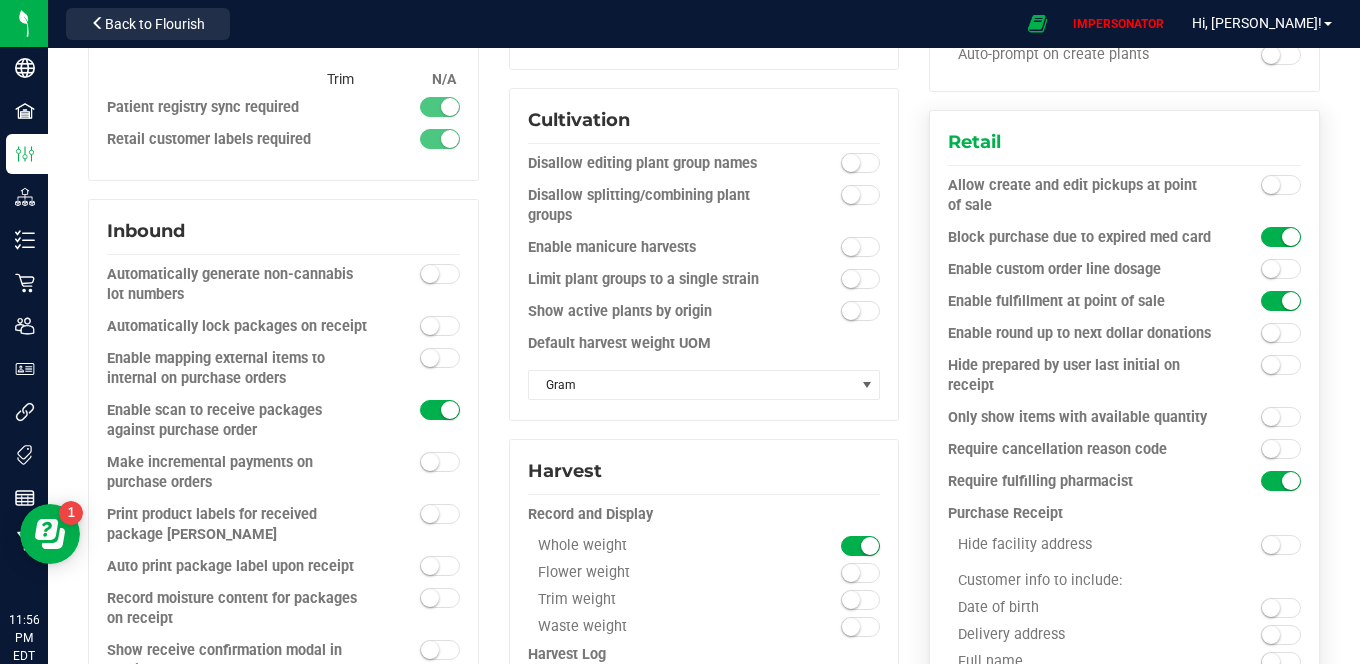 click at bounding box center [1281, 417] 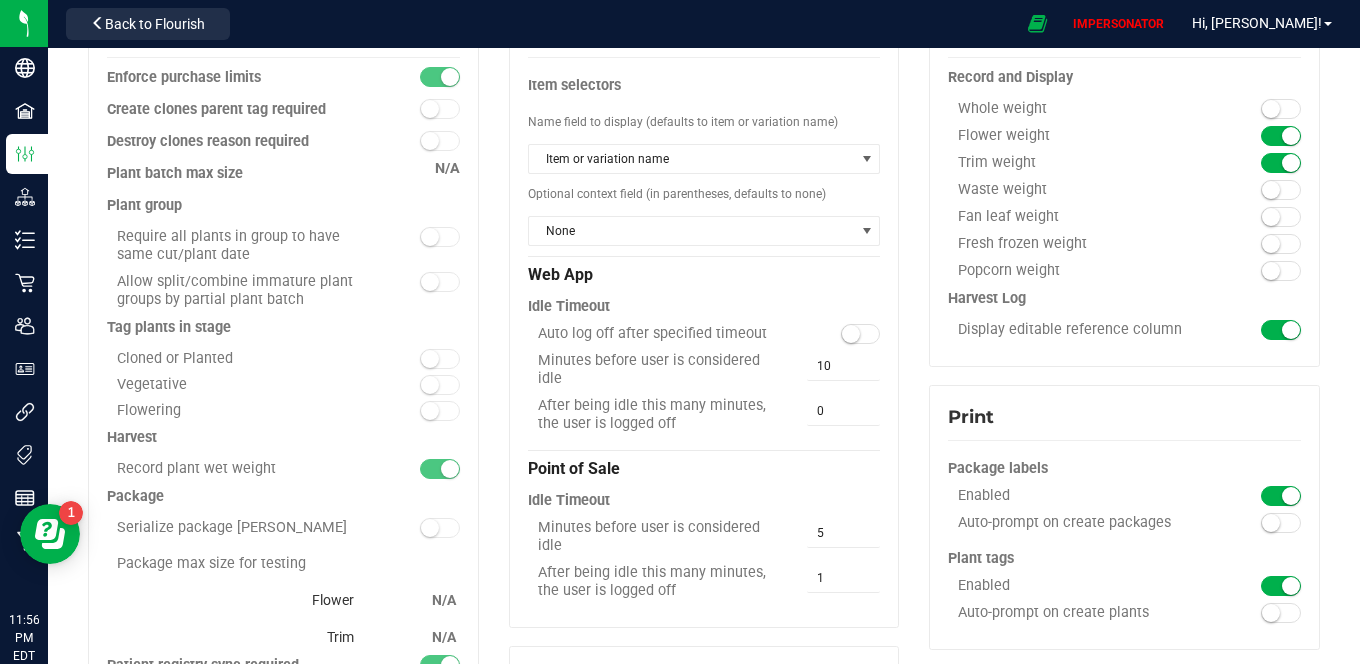 scroll, scrollTop: 0, scrollLeft: 0, axis: both 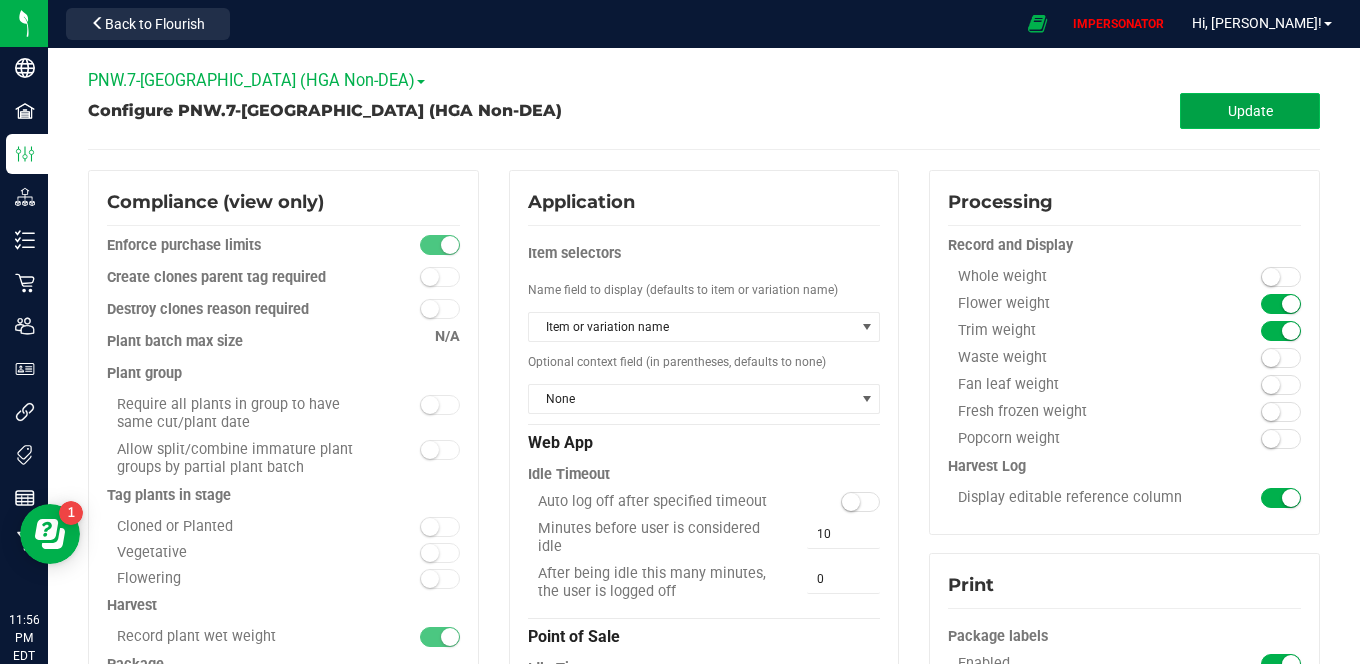 click on "Update" at bounding box center (1250, 111) 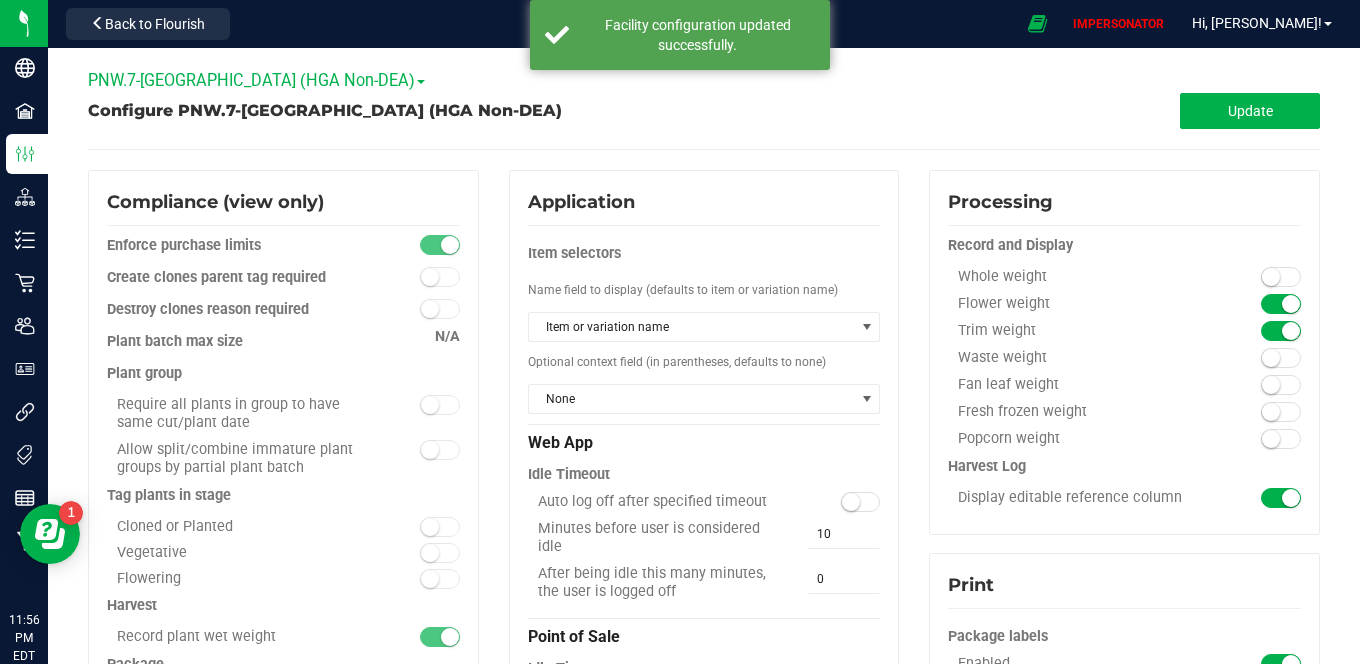 click on "PNW.7-[GEOGRAPHIC_DATA] (HGA Non-DEA)" at bounding box center [256, 80] 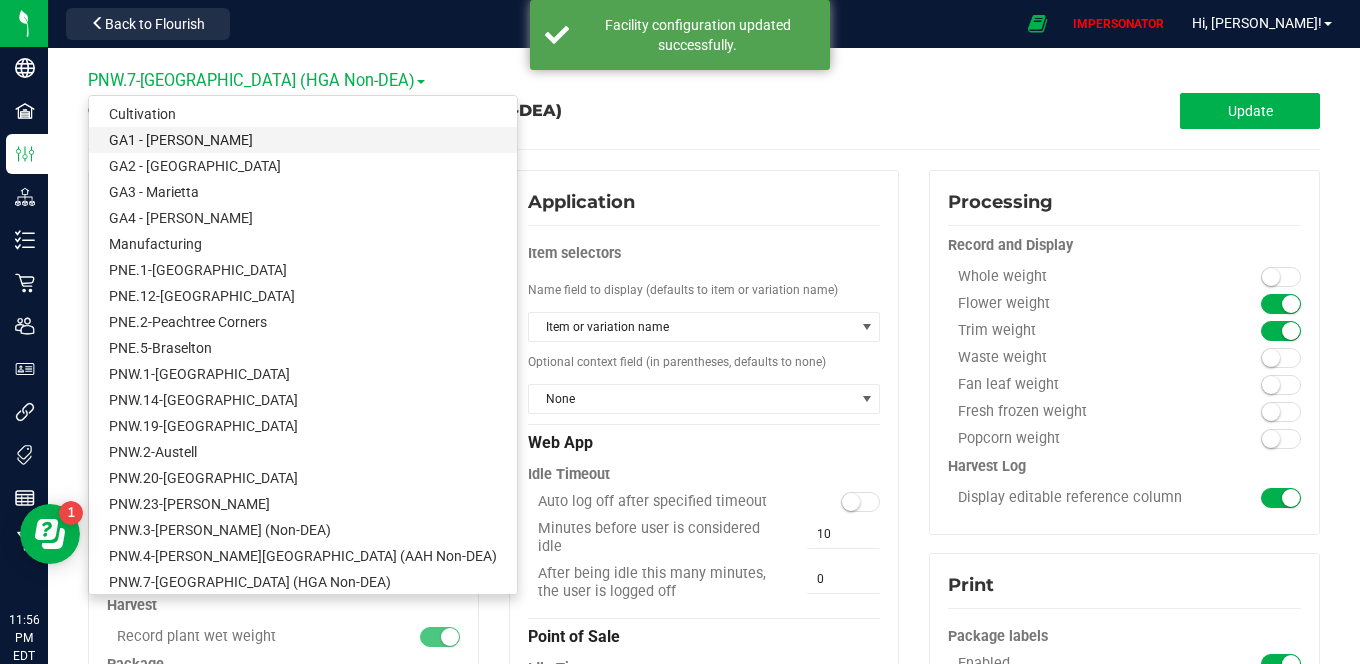 click on "GA1 - [PERSON_NAME]" at bounding box center [303, 140] 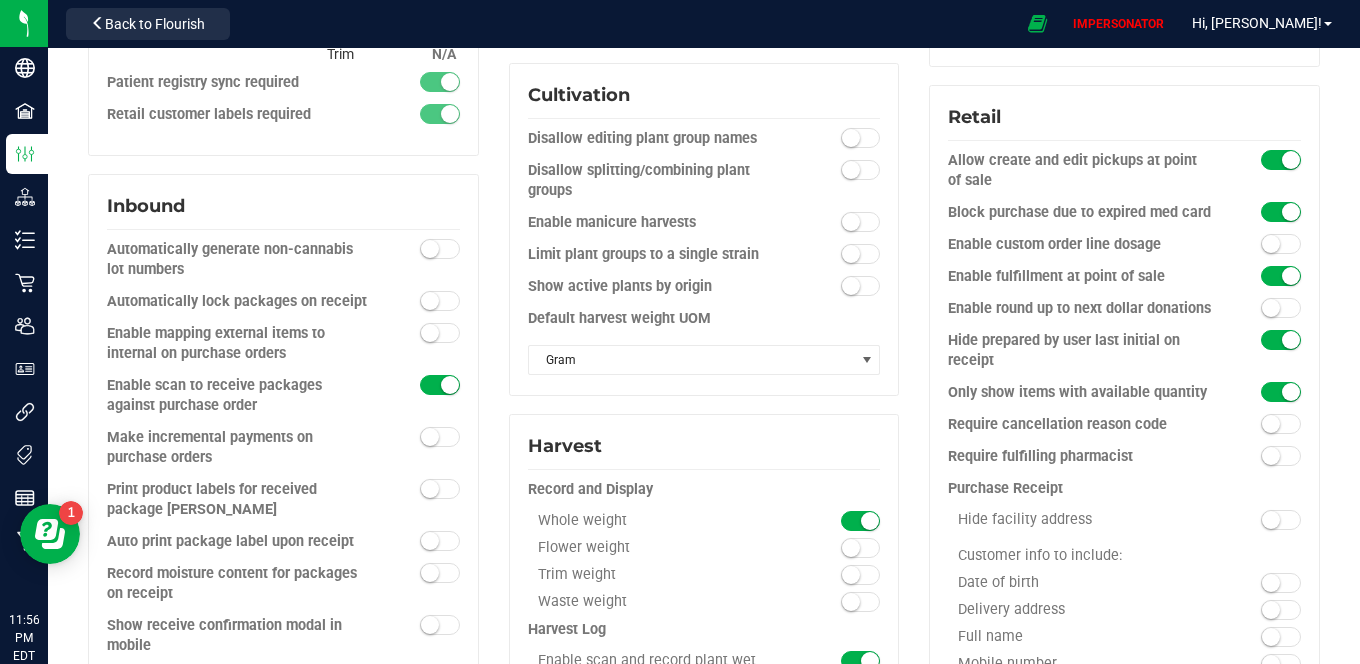 scroll, scrollTop: 744, scrollLeft: 0, axis: vertical 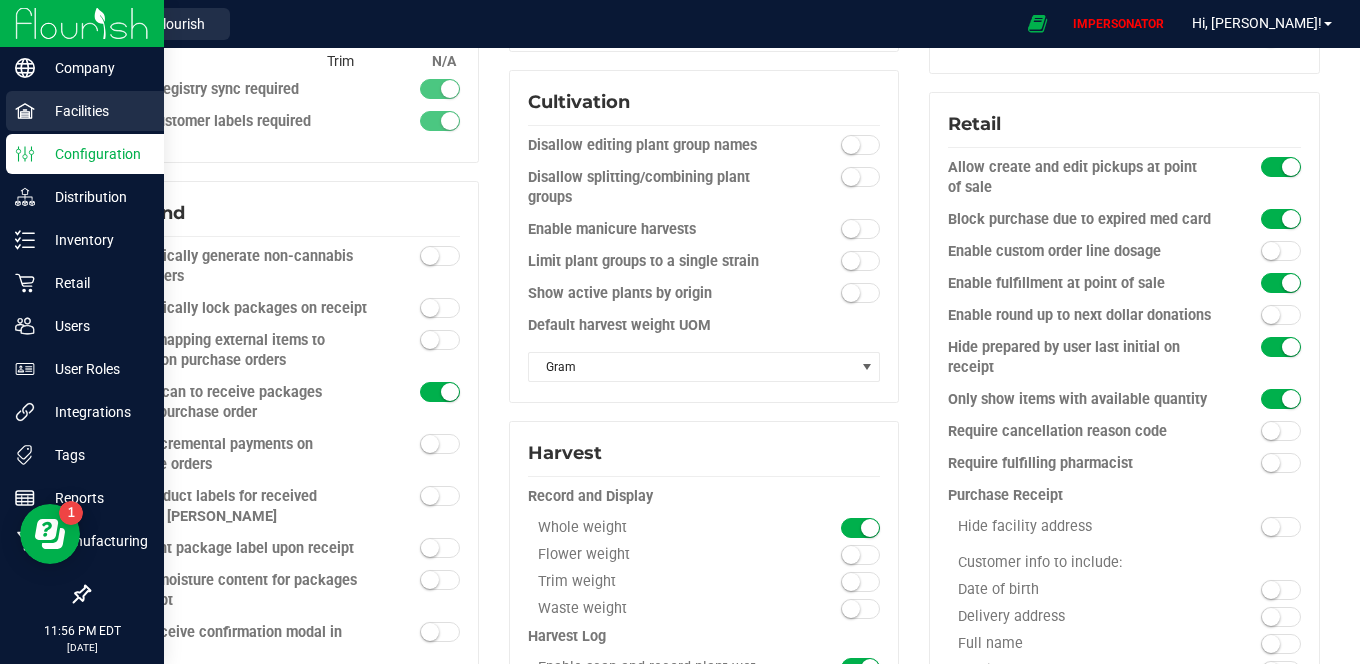 click on "Facilities" at bounding box center (85, 111) 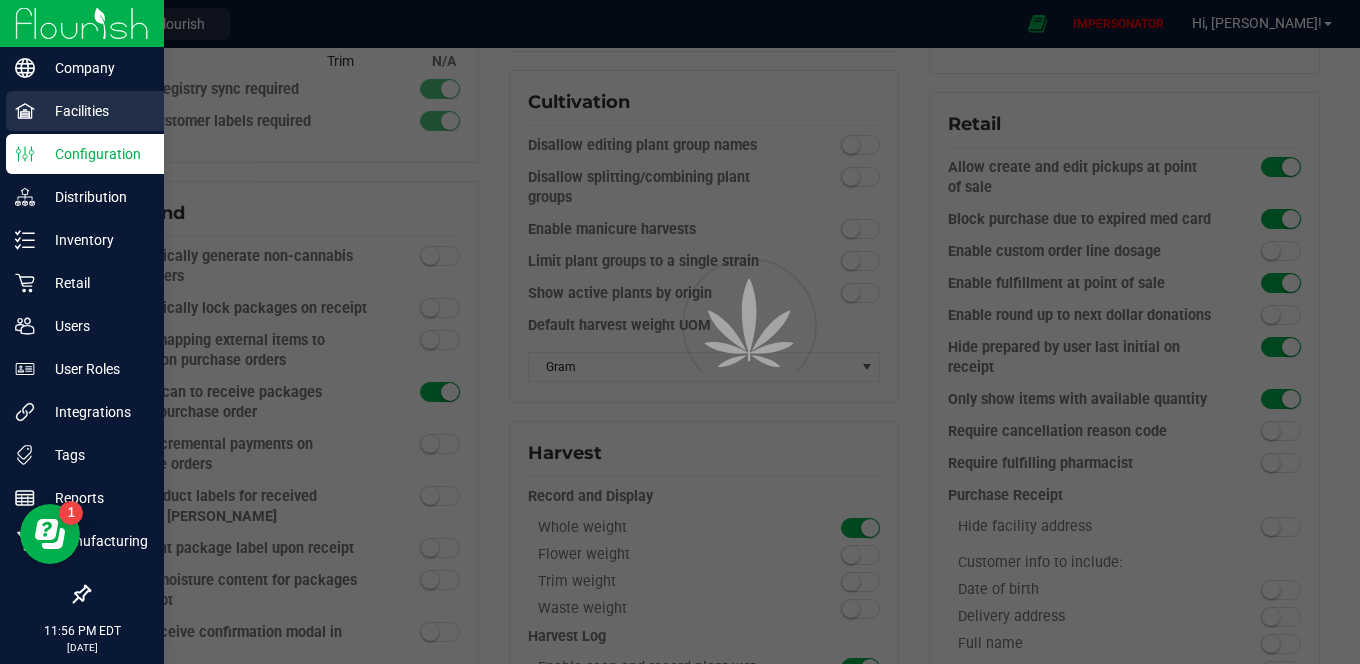 scroll, scrollTop: 0, scrollLeft: 0, axis: both 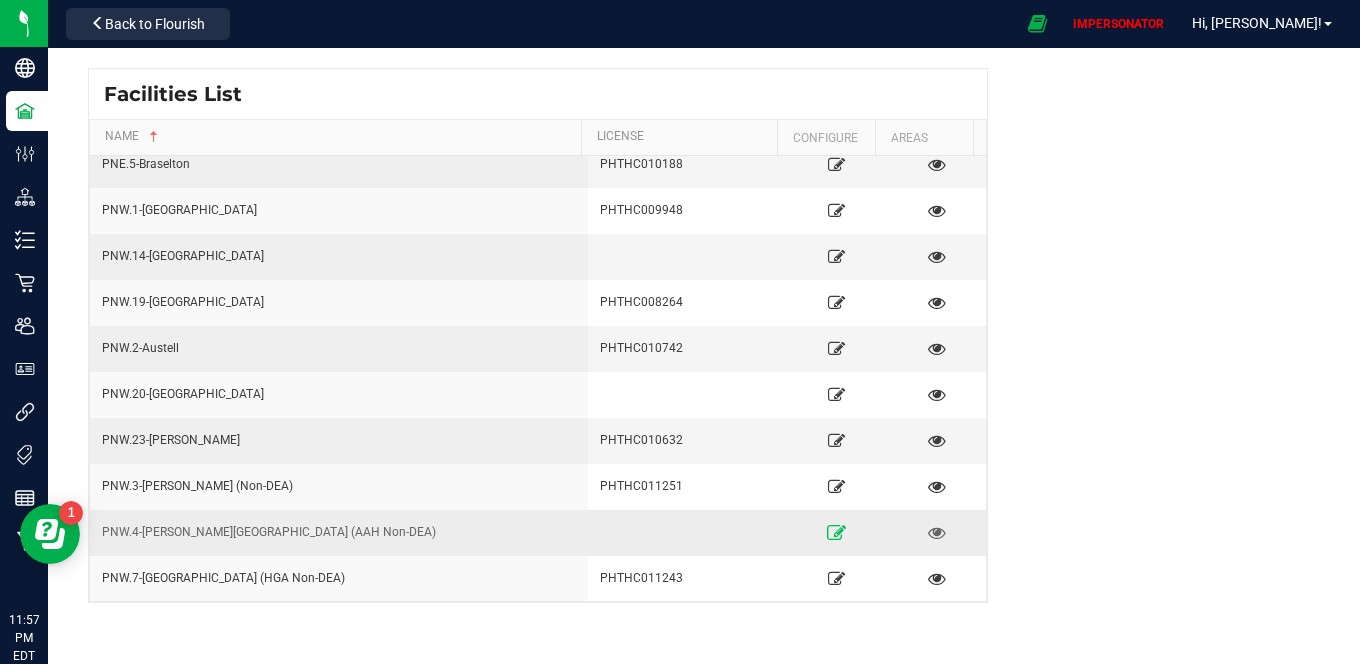 click at bounding box center [836, 532] 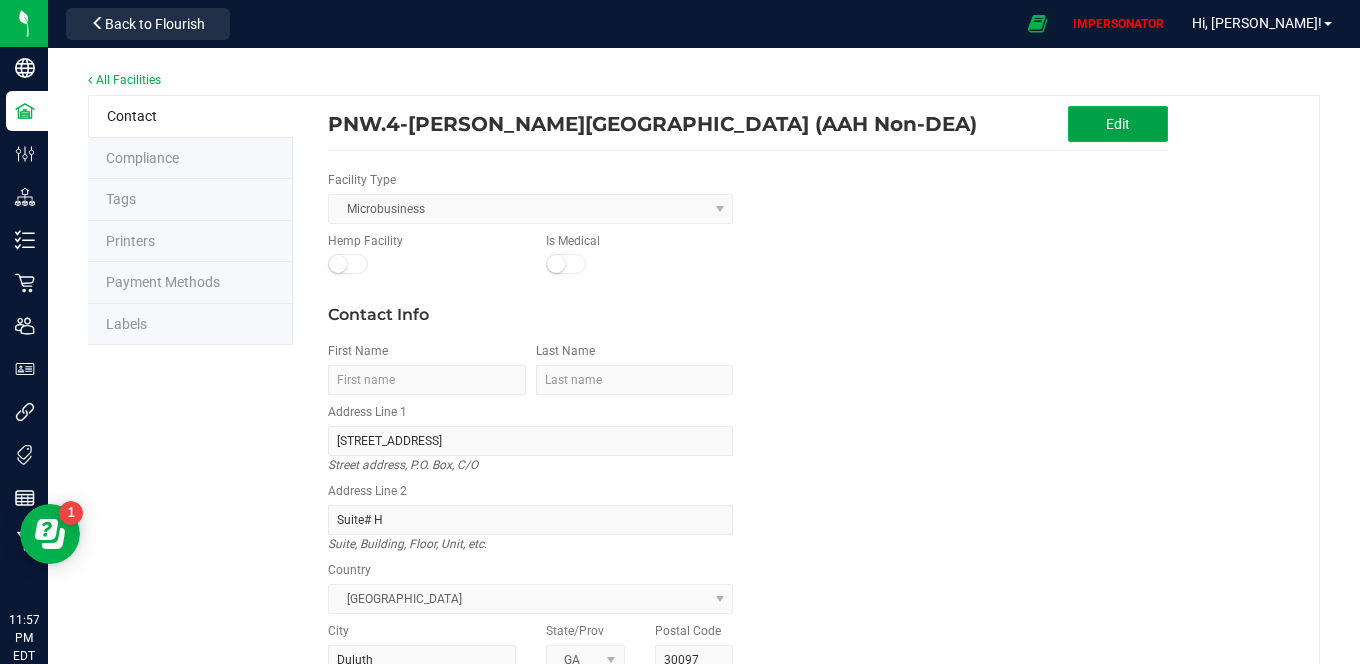 click on "Edit" at bounding box center (1118, 124) 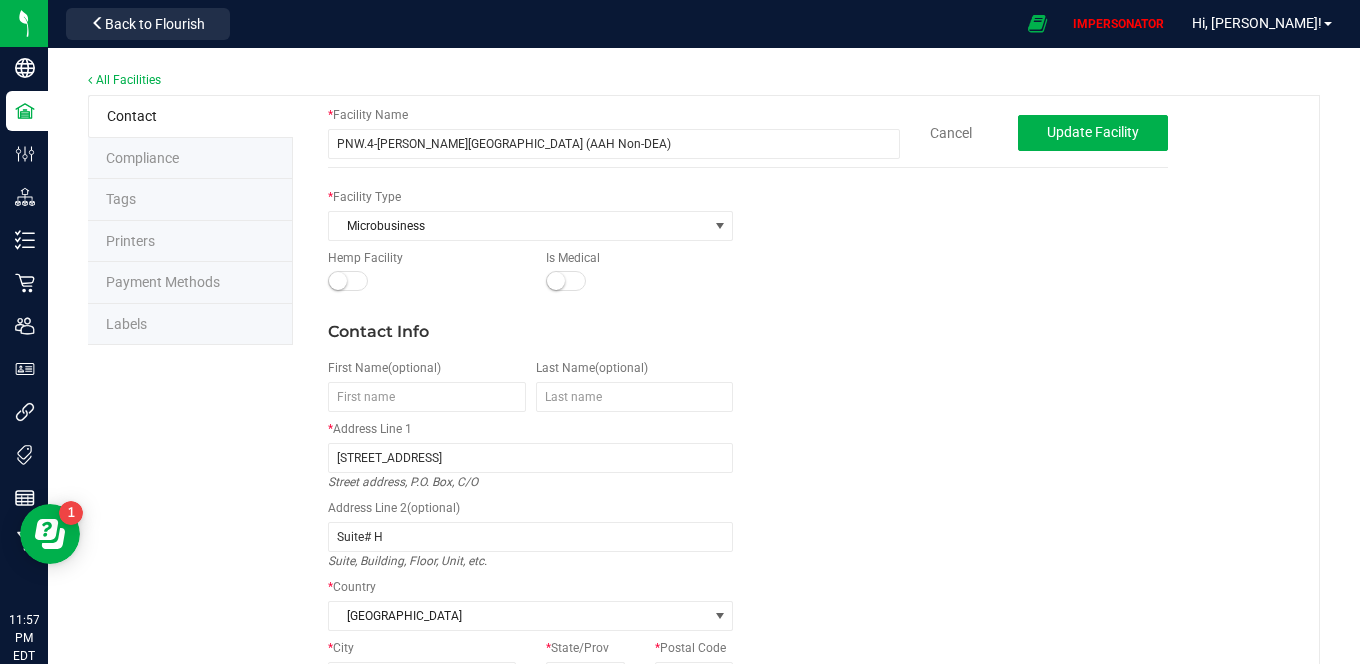 click at bounding box center (566, 281) 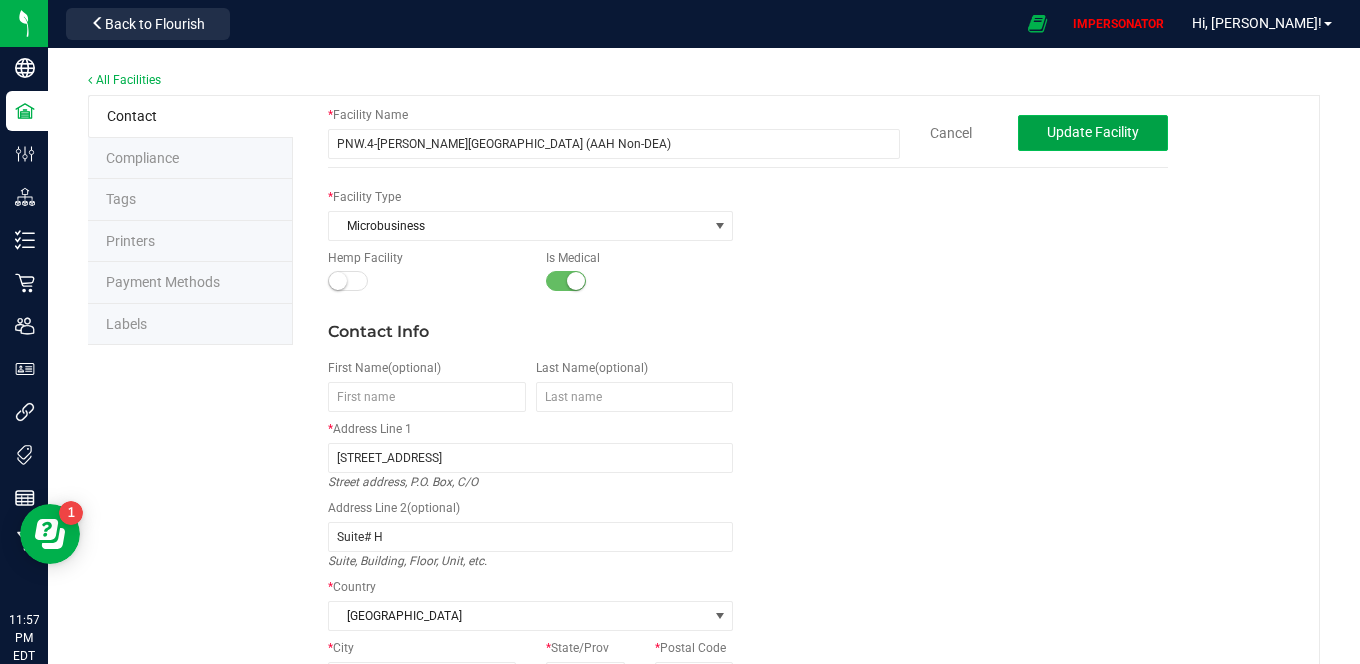 click on "Update Facility" 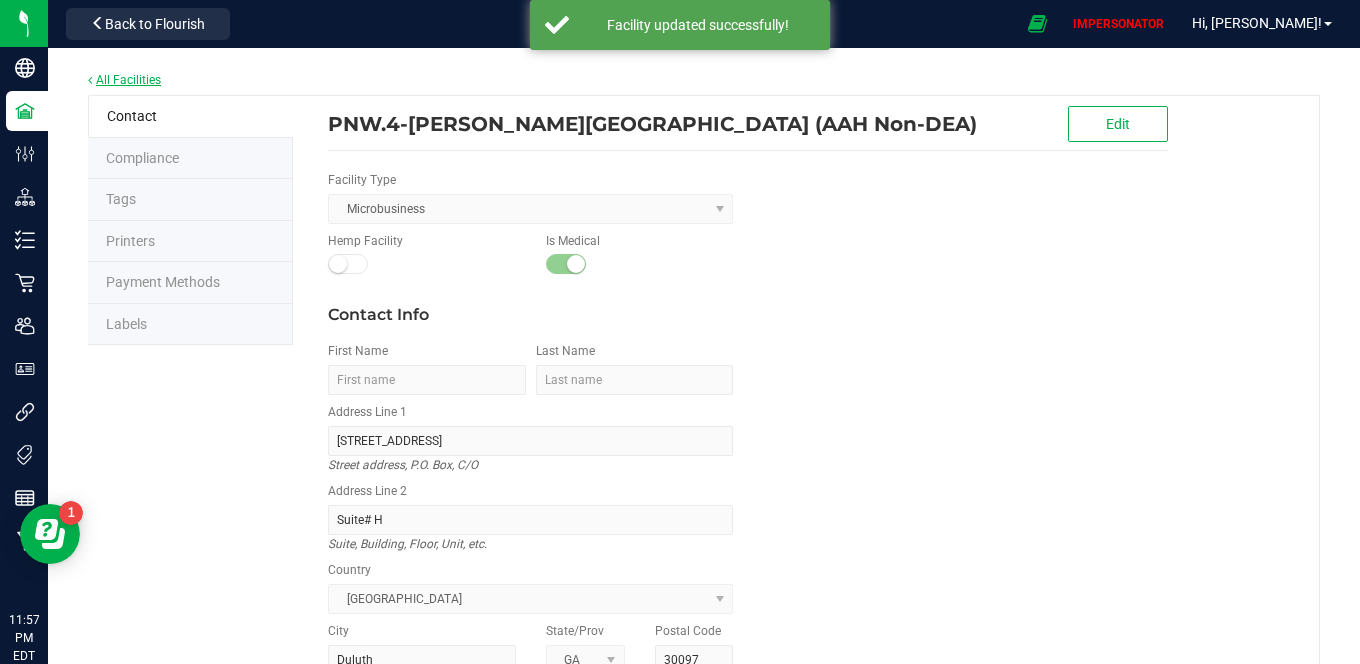 click on "All Facilities" at bounding box center (124, 80) 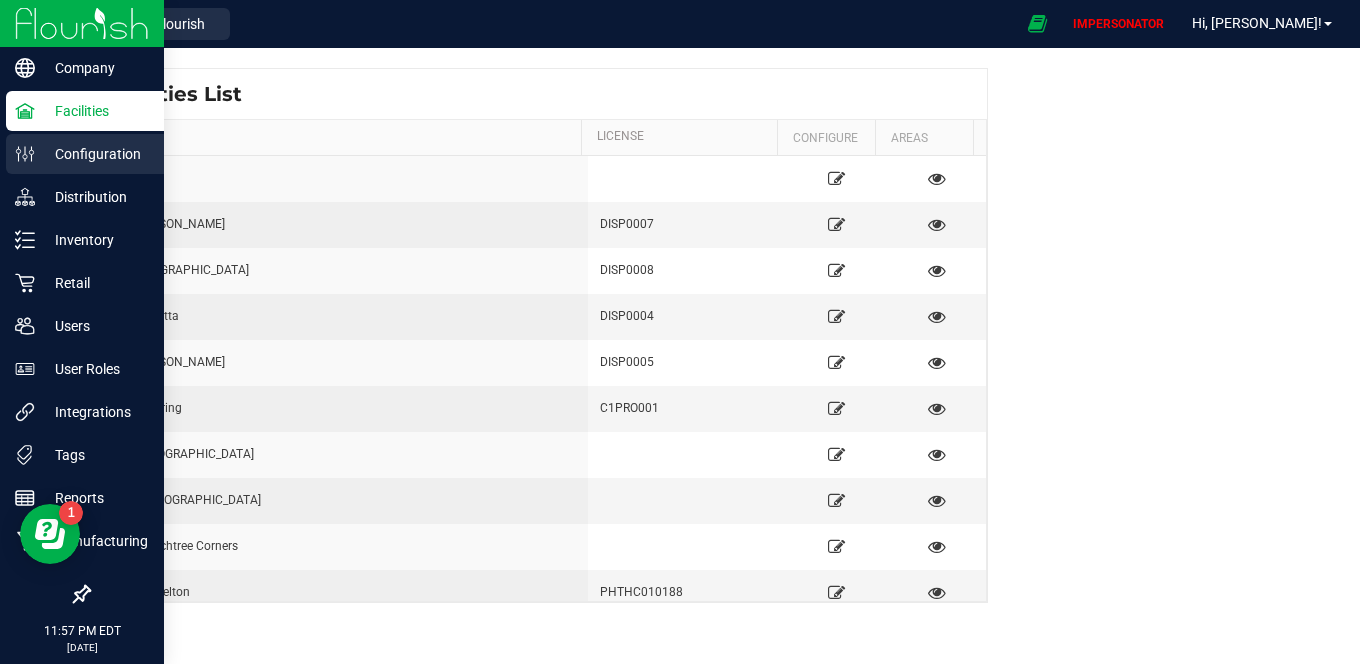 click on "Configuration" at bounding box center (95, 154) 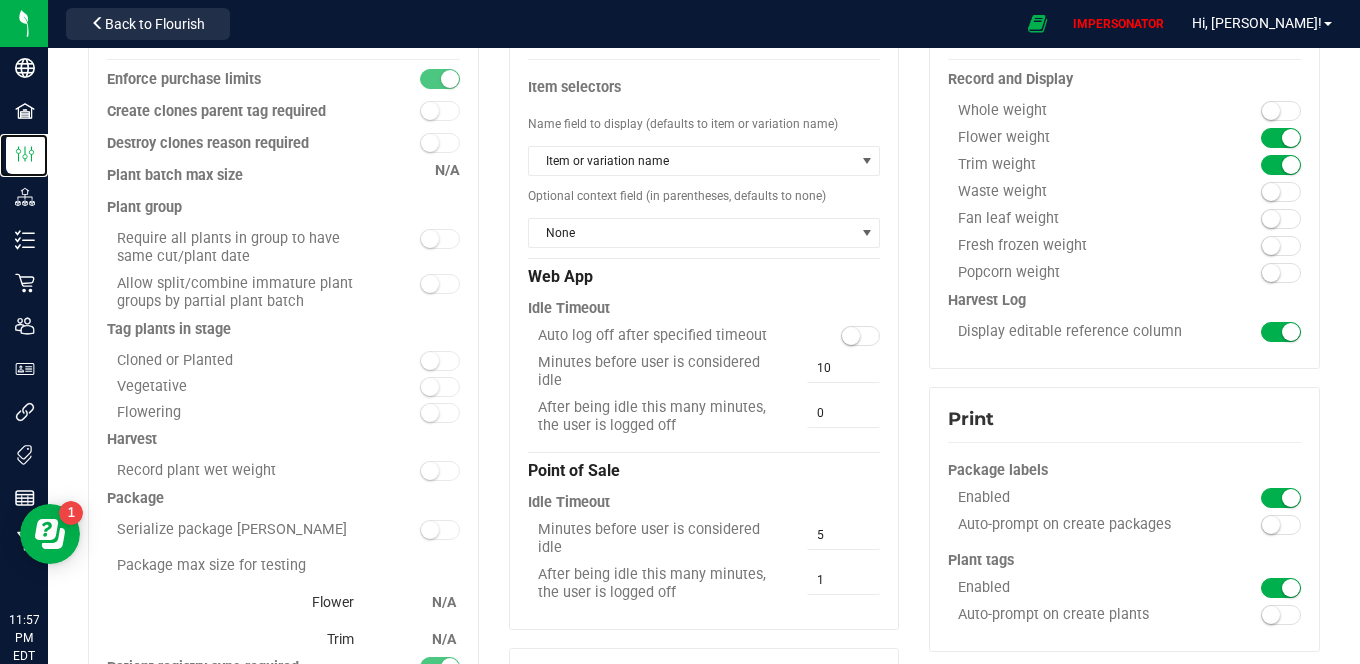 scroll, scrollTop: 0, scrollLeft: 0, axis: both 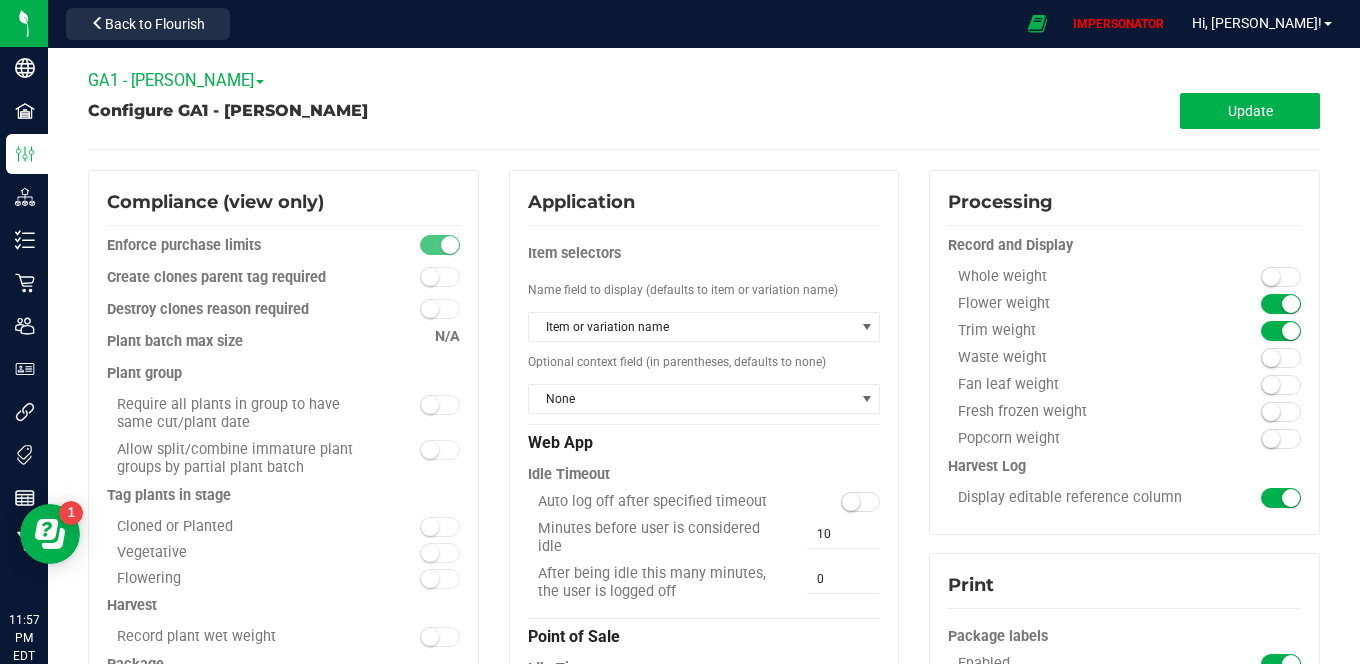 click on "GA1 - [PERSON_NAME]" at bounding box center [176, 80] 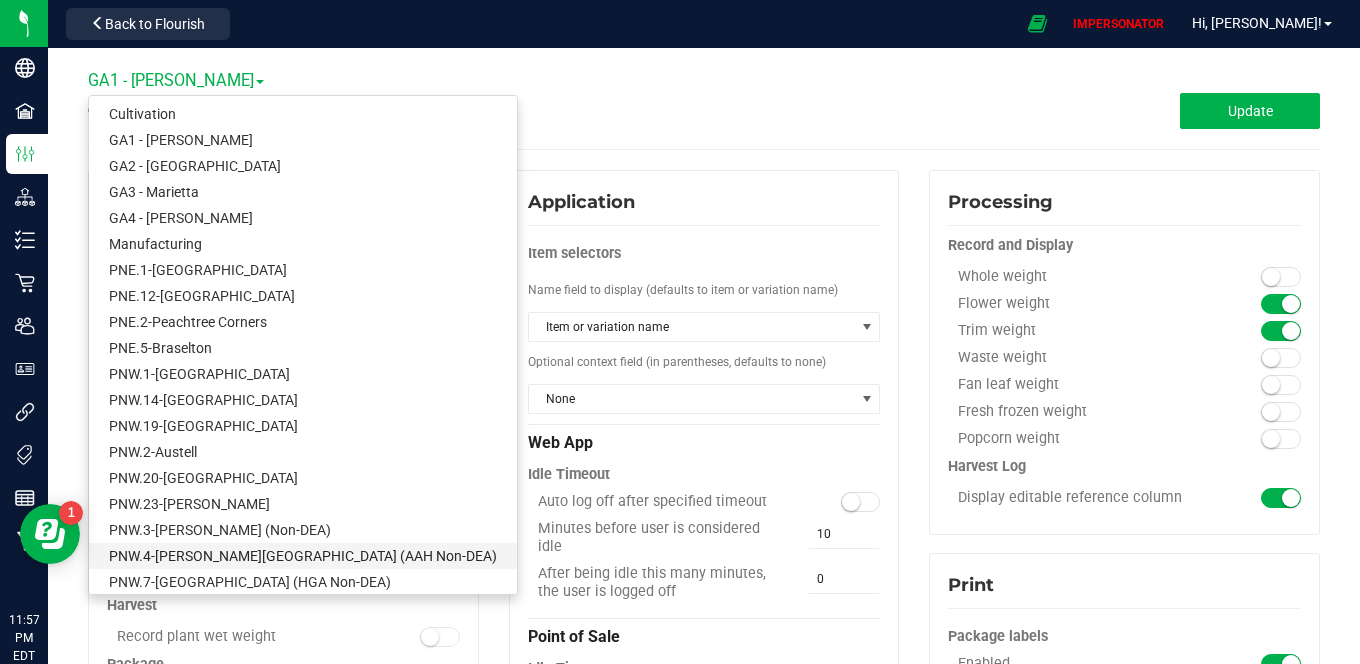click on "PNW.4-[PERSON_NAME][GEOGRAPHIC_DATA] (AAH Non-DEA)" at bounding box center [303, 556] 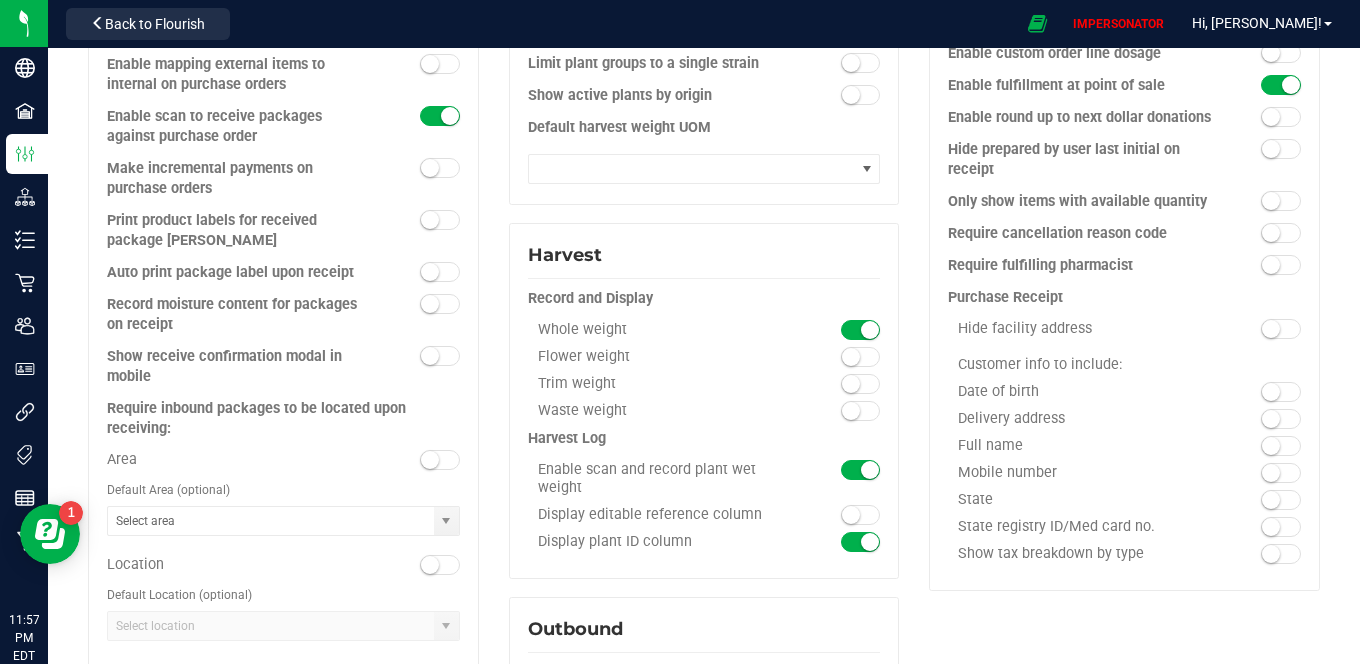scroll, scrollTop: 945, scrollLeft: 0, axis: vertical 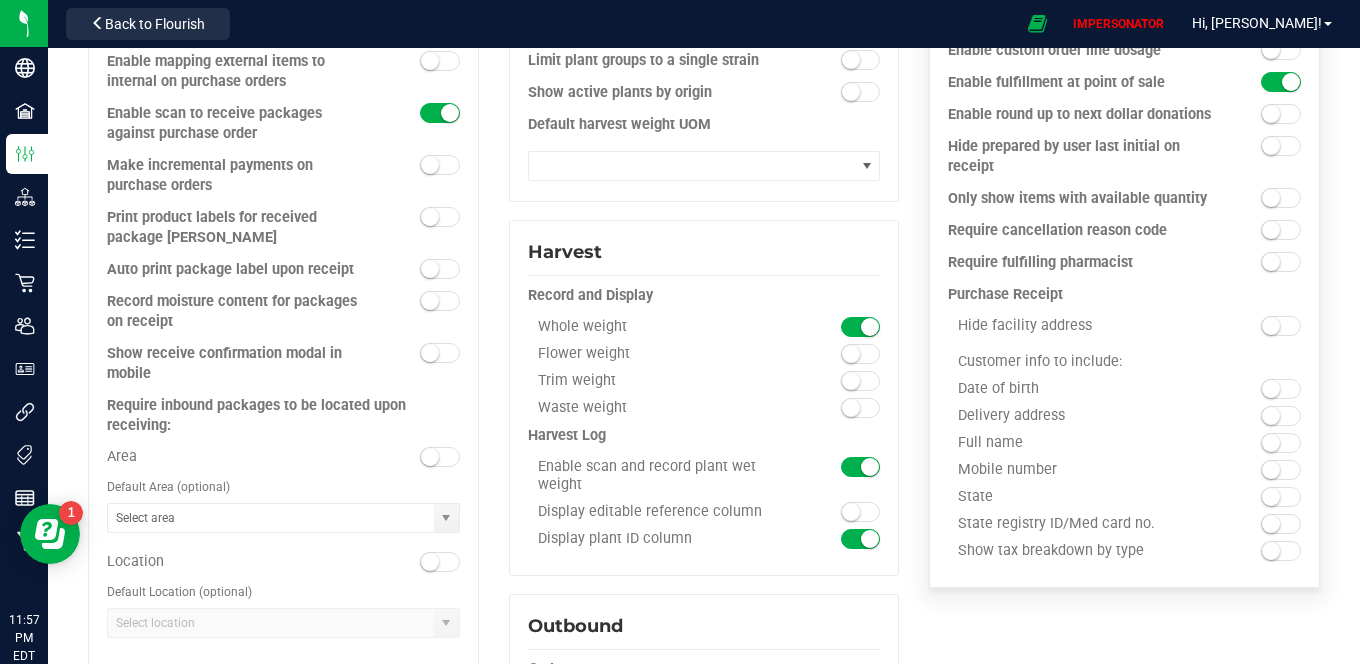 click at bounding box center (1281, 198) 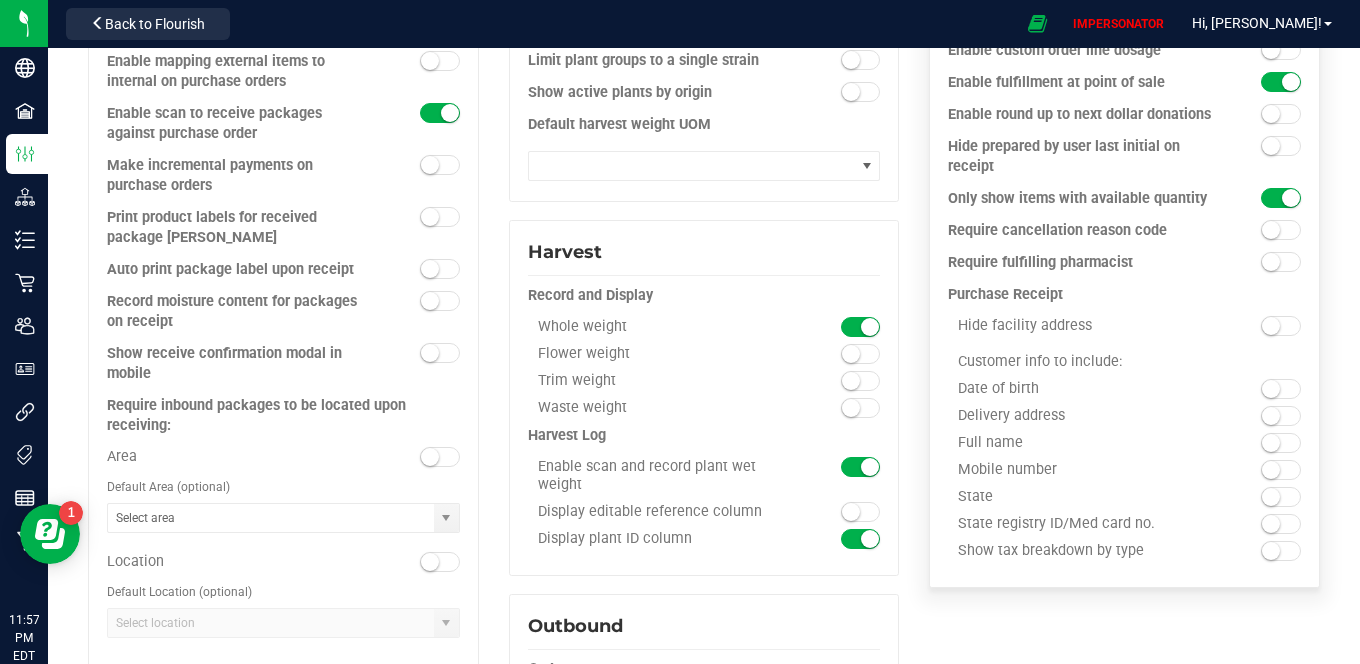 click at bounding box center [1271, 262] 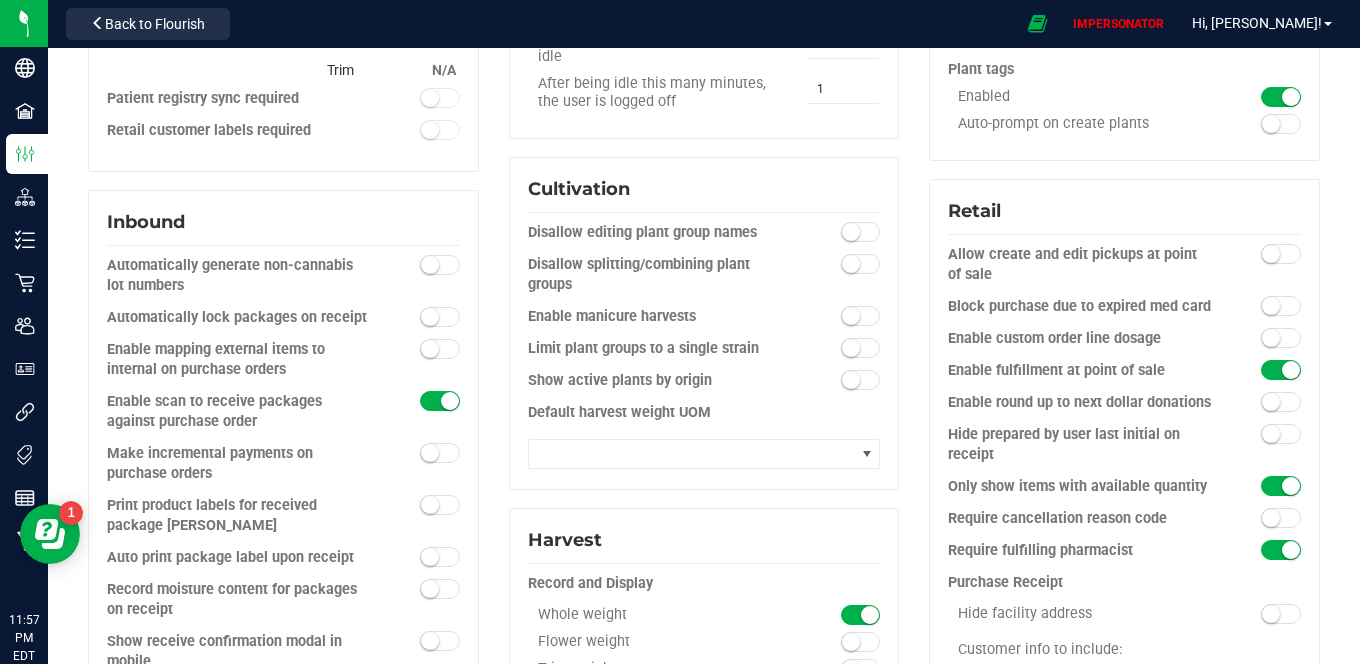 scroll, scrollTop: 679, scrollLeft: 0, axis: vertical 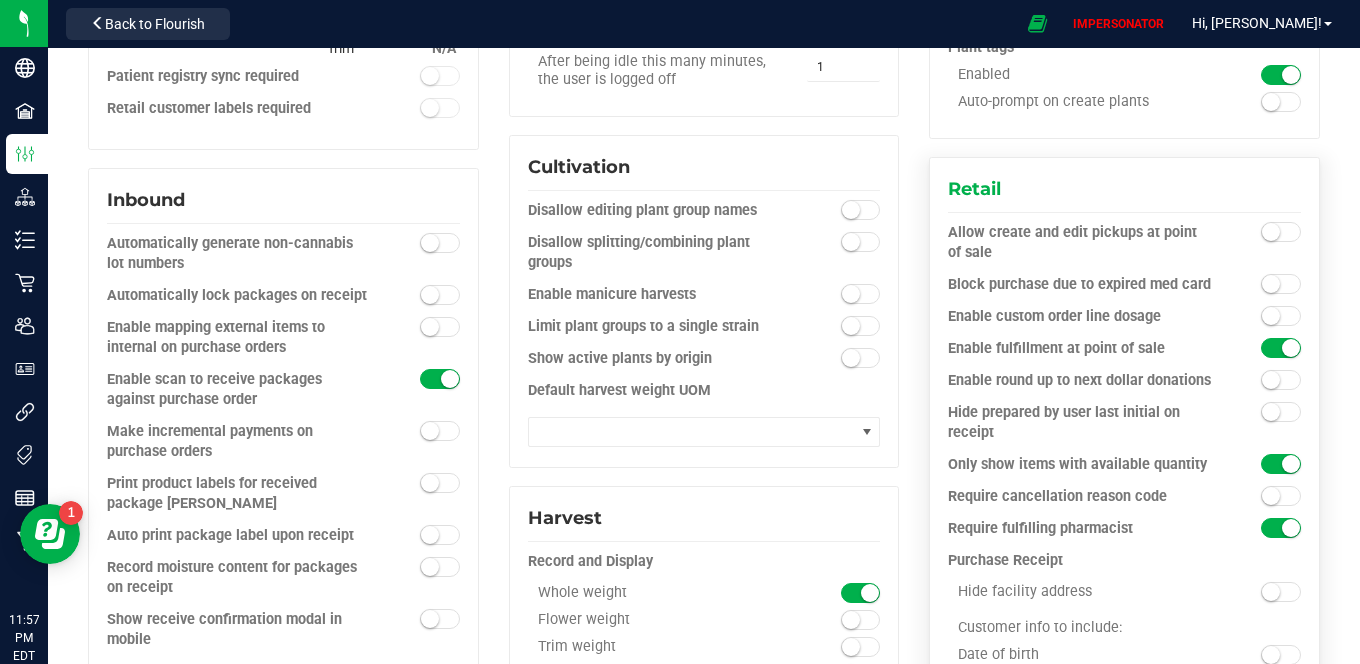 click at bounding box center [1281, 232] 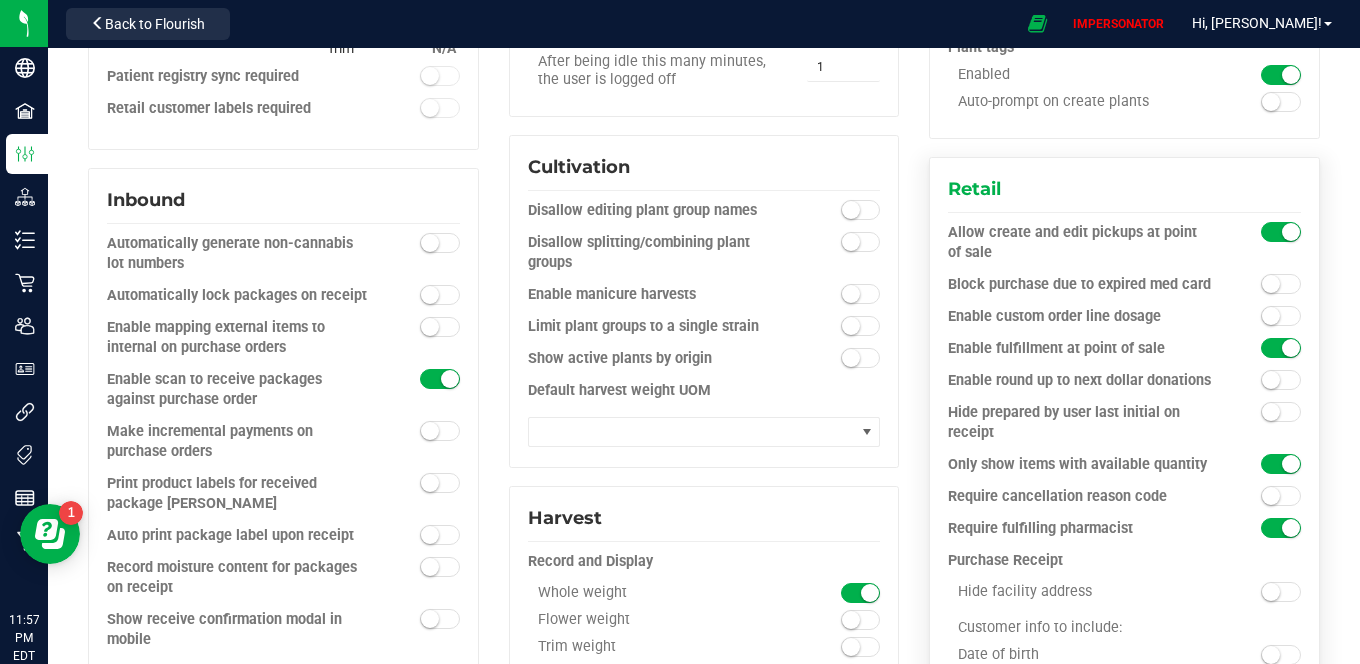 click at bounding box center [1271, 284] 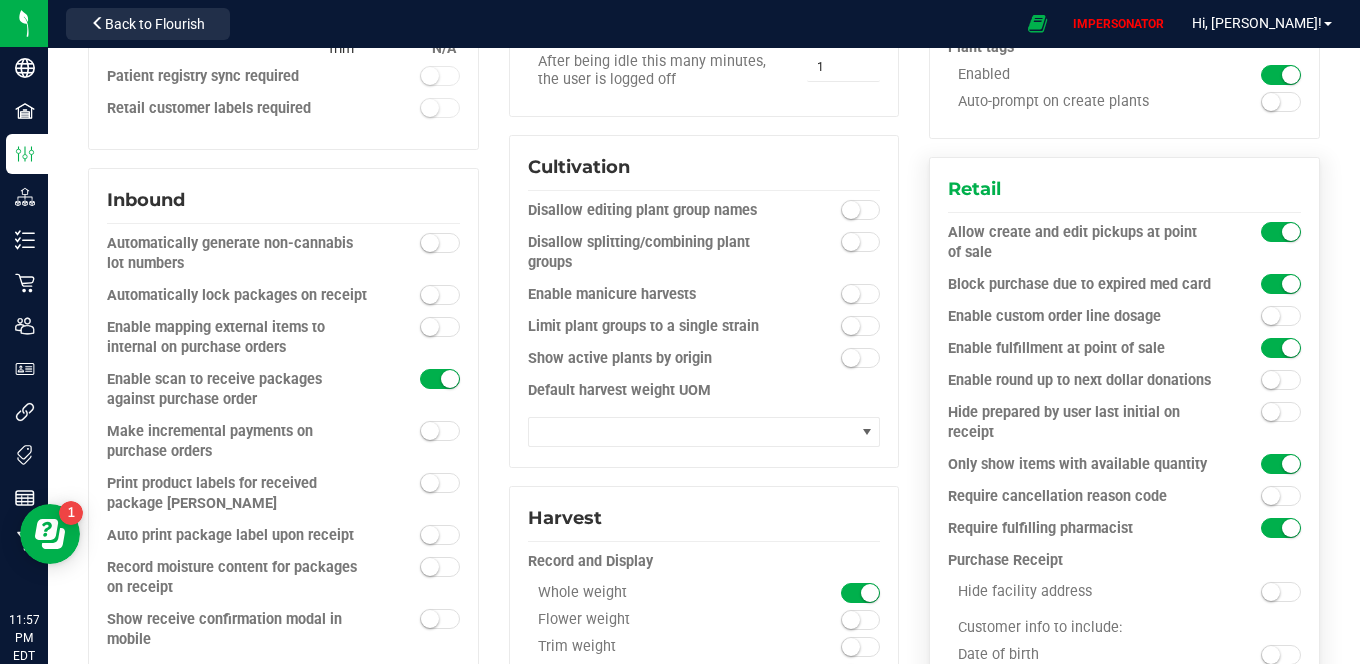 click at bounding box center [1271, 412] 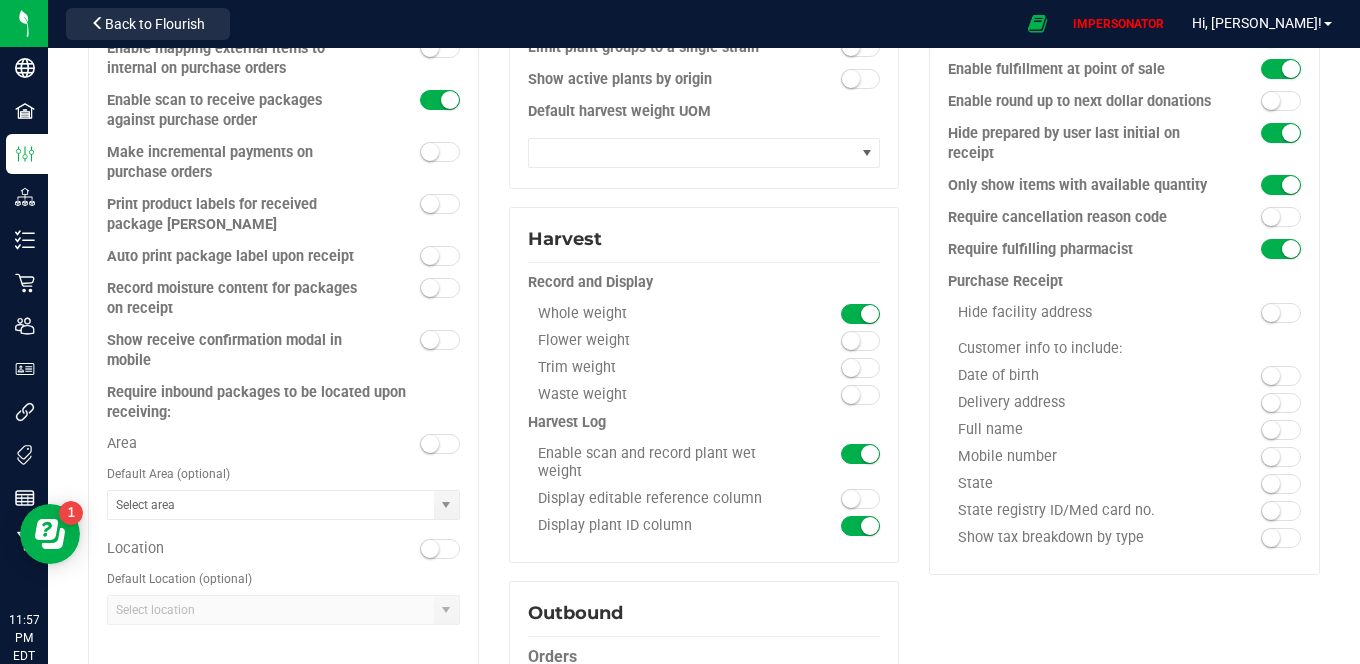 scroll, scrollTop: 1012, scrollLeft: 0, axis: vertical 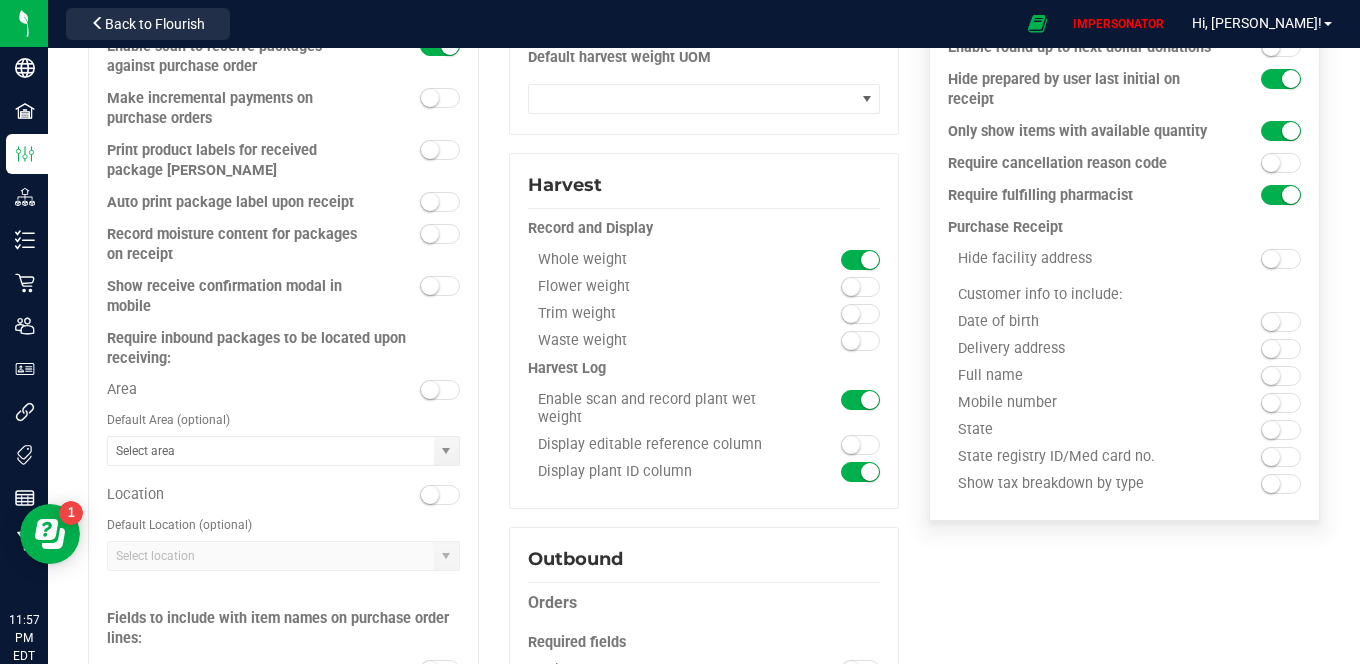click at bounding box center (1281, 457) 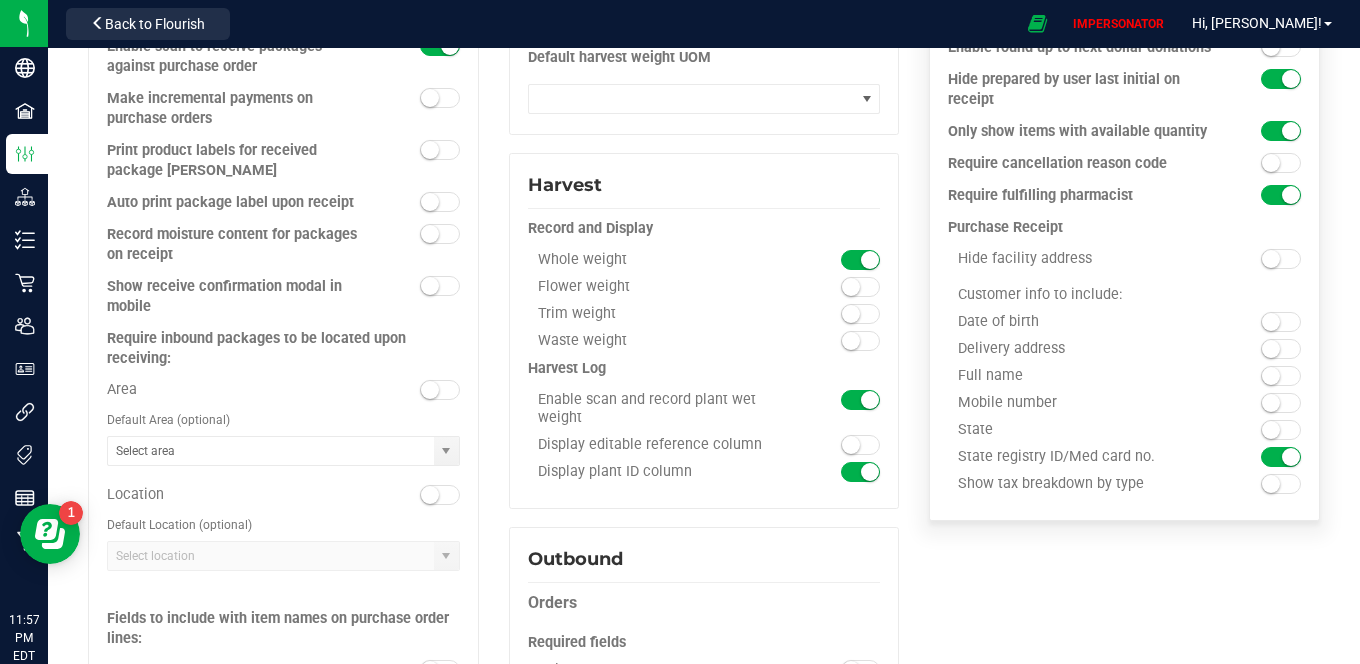 click at bounding box center (1281, 484) 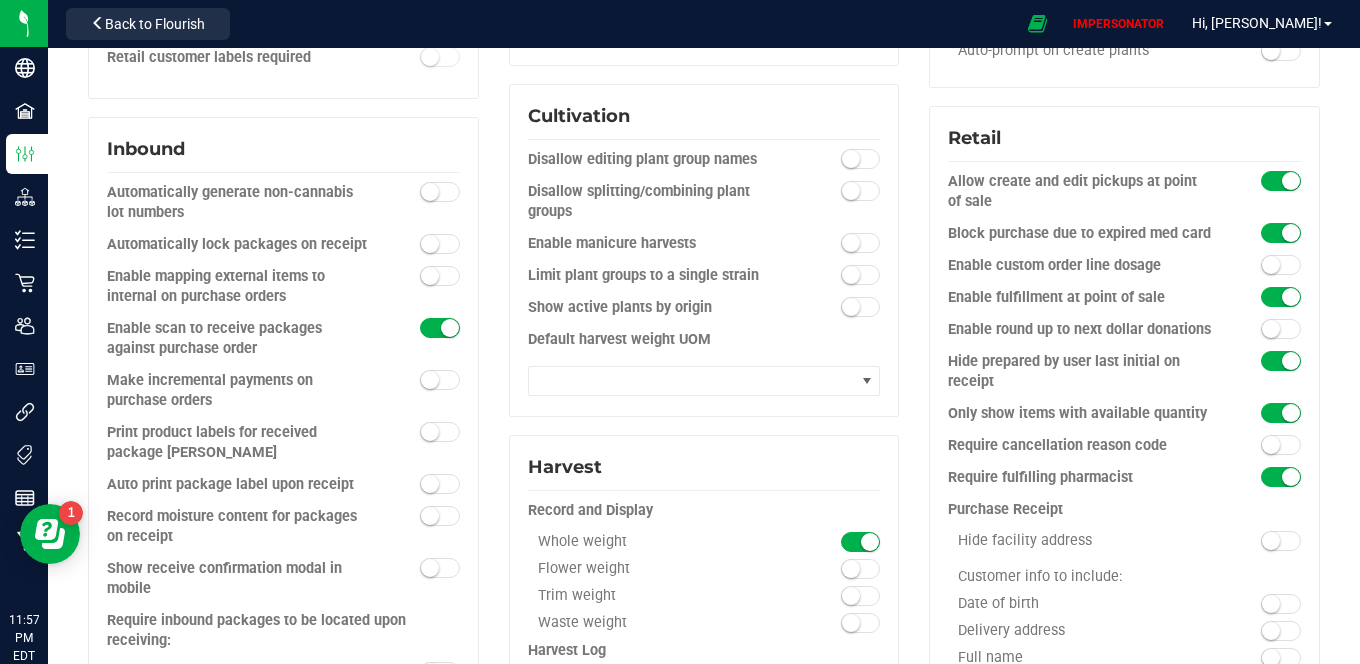 scroll, scrollTop: 0, scrollLeft: 0, axis: both 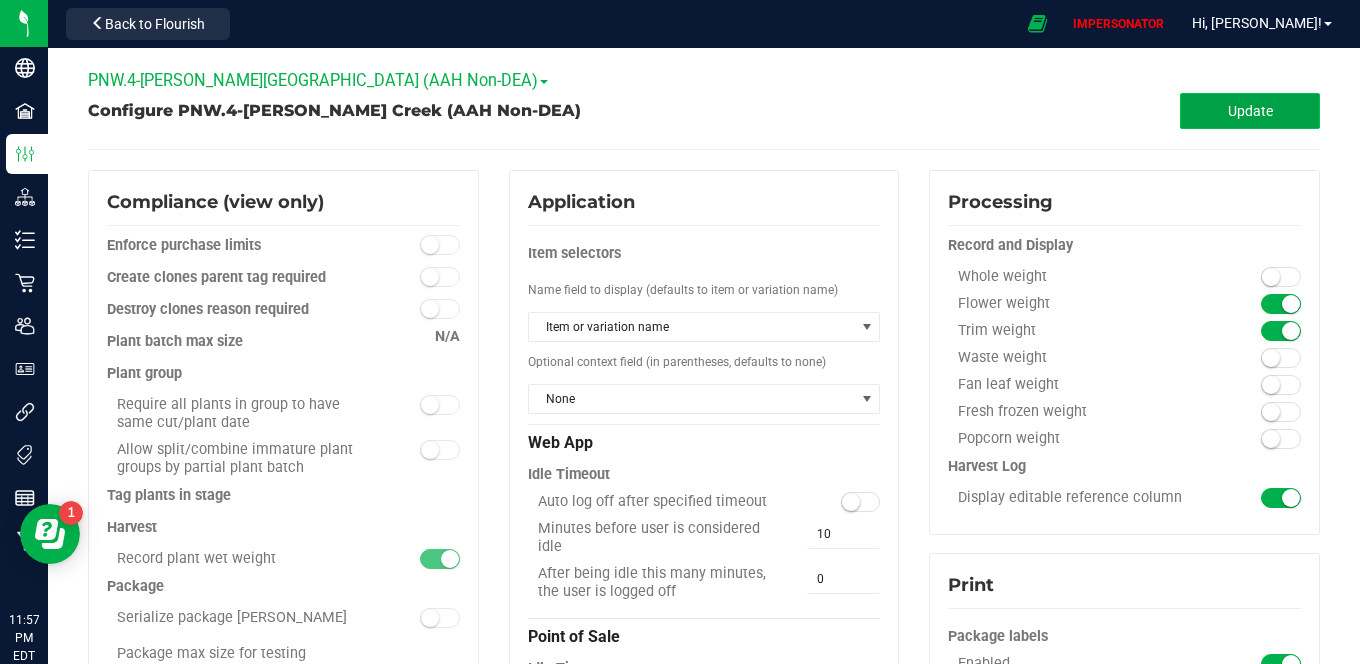 click on "Update" at bounding box center [1250, 111] 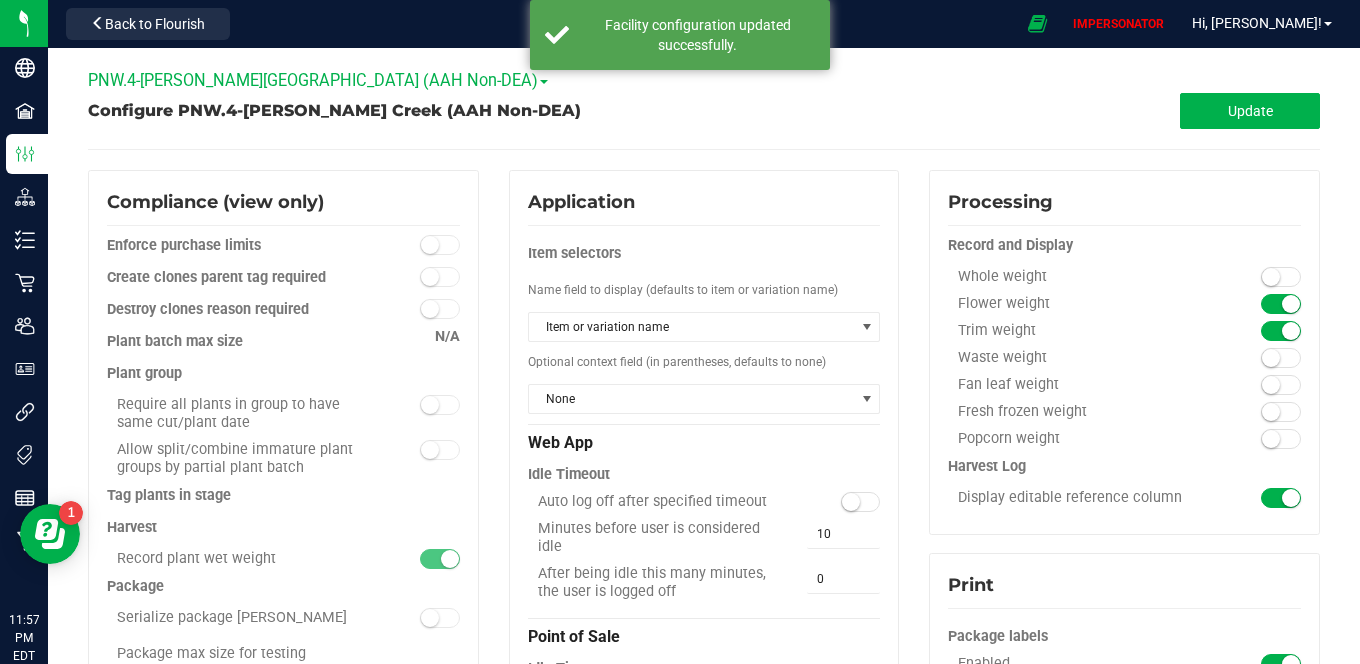 click on "PNW.4-[PERSON_NAME][GEOGRAPHIC_DATA] (AAH Non-DEA)" at bounding box center (318, 80) 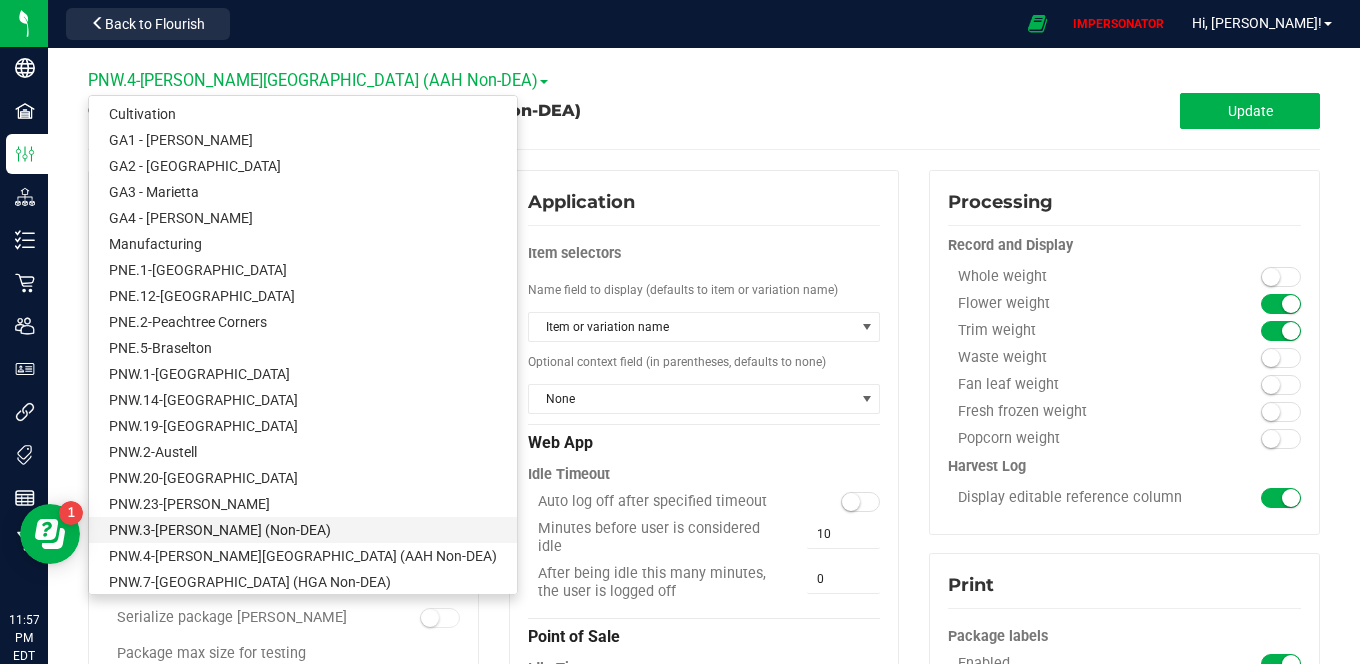 click on "PNW.3-[PERSON_NAME] (Non-DEA)" at bounding box center [303, 530] 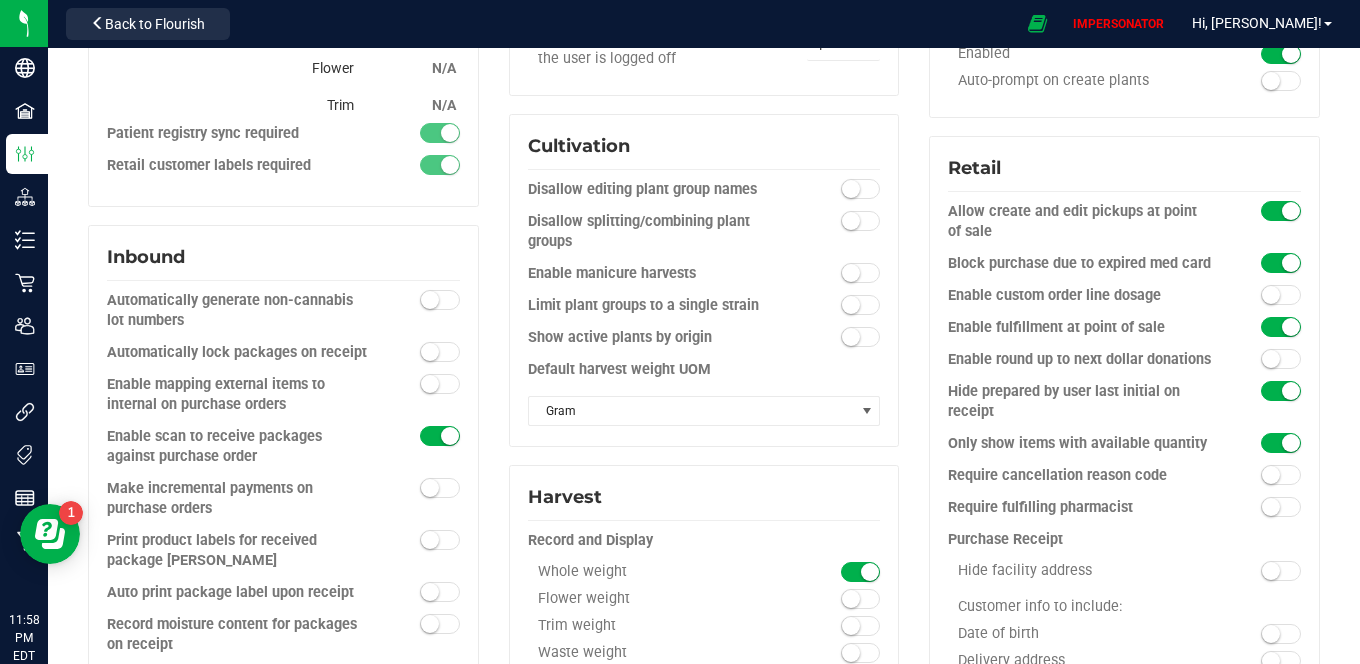 scroll, scrollTop: 795, scrollLeft: 0, axis: vertical 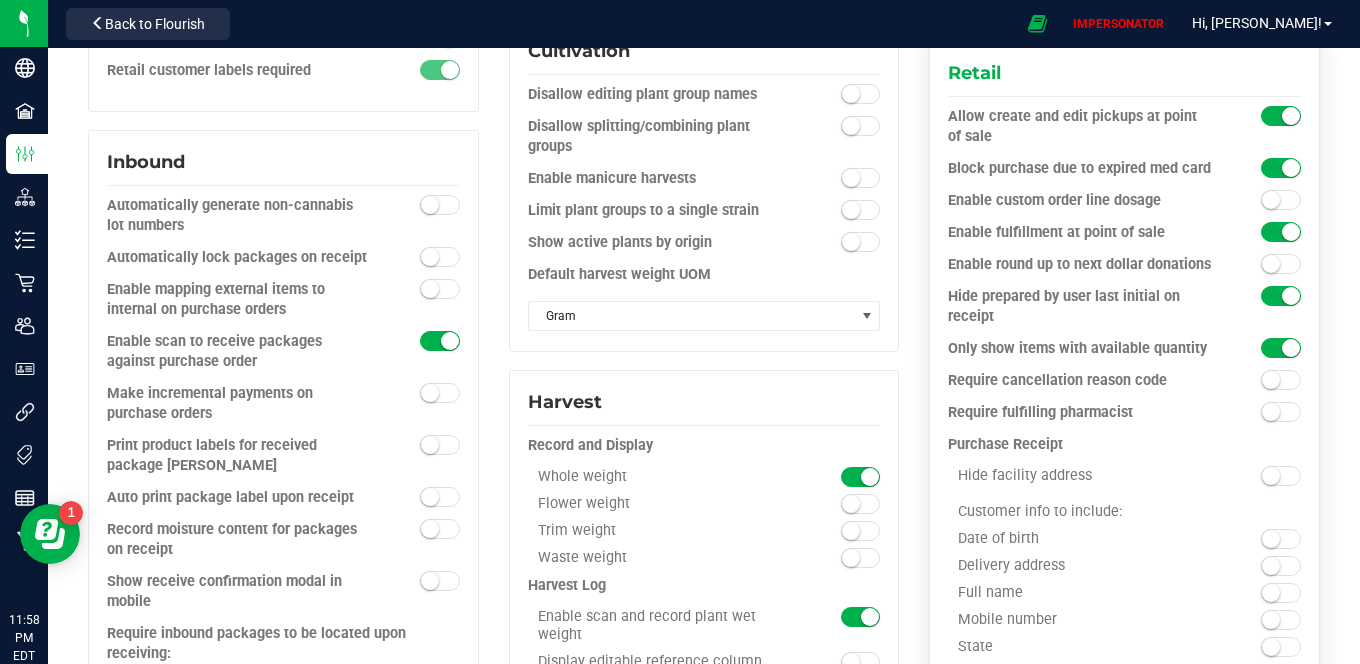 click at bounding box center [1271, 412] 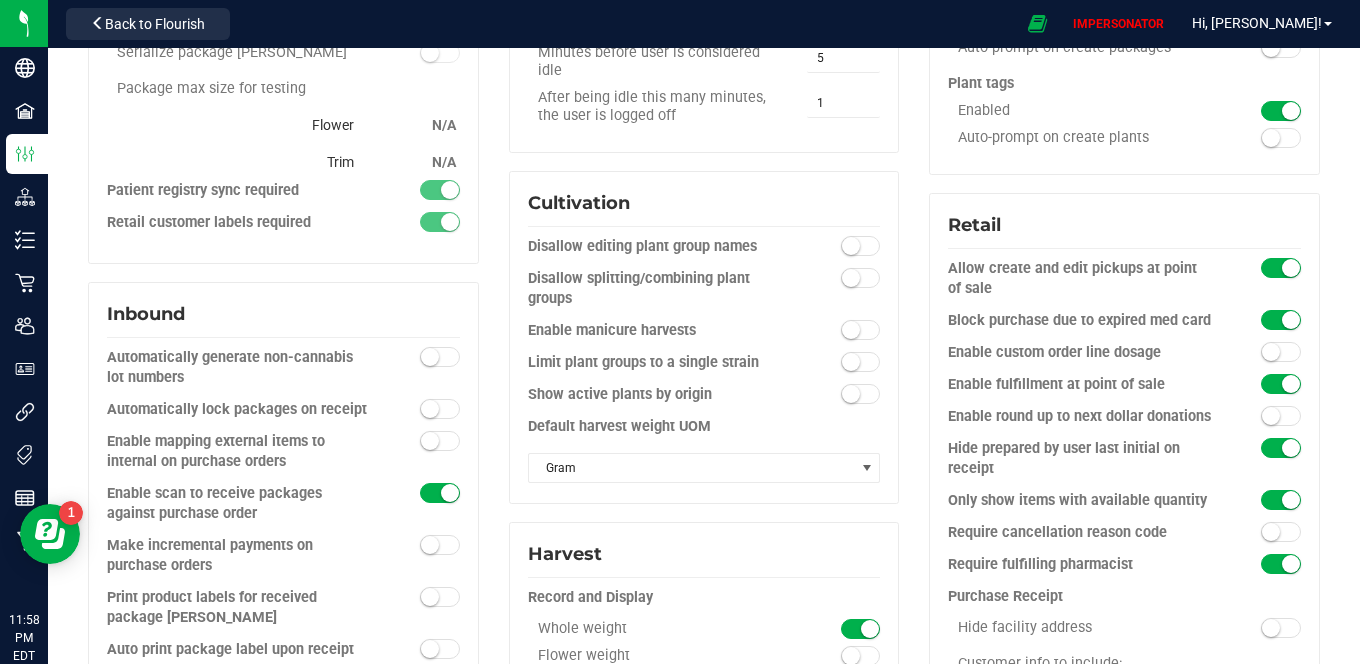 scroll, scrollTop: 0, scrollLeft: 0, axis: both 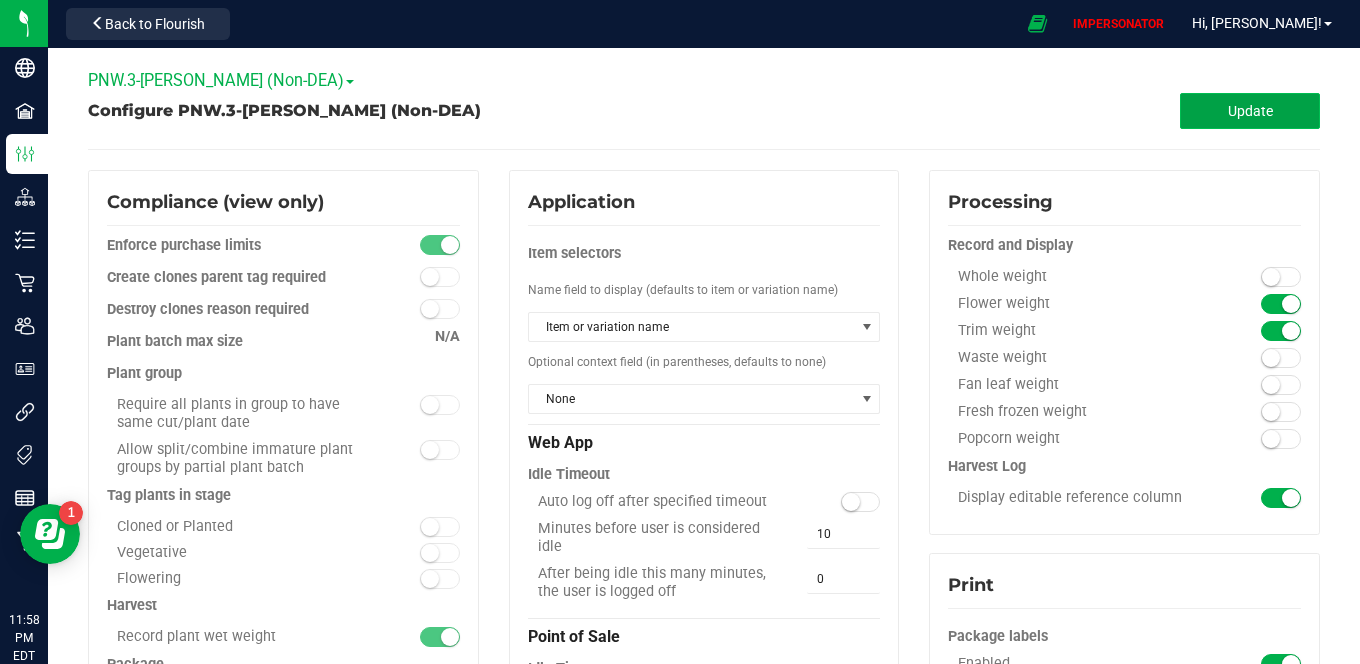click on "Update" at bounding box center (1250, 111) 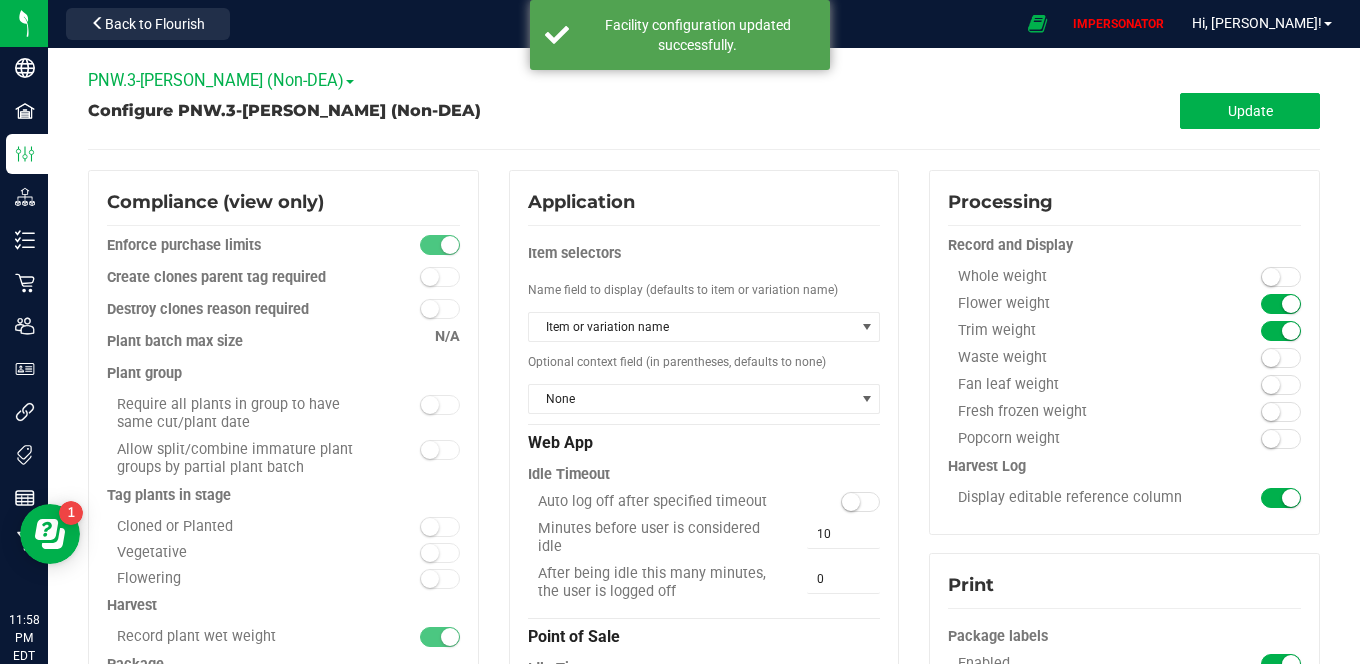 click on "PNW.3-[PERSON_NAME] (Non-DEA)" at bounding box center [221, 80] 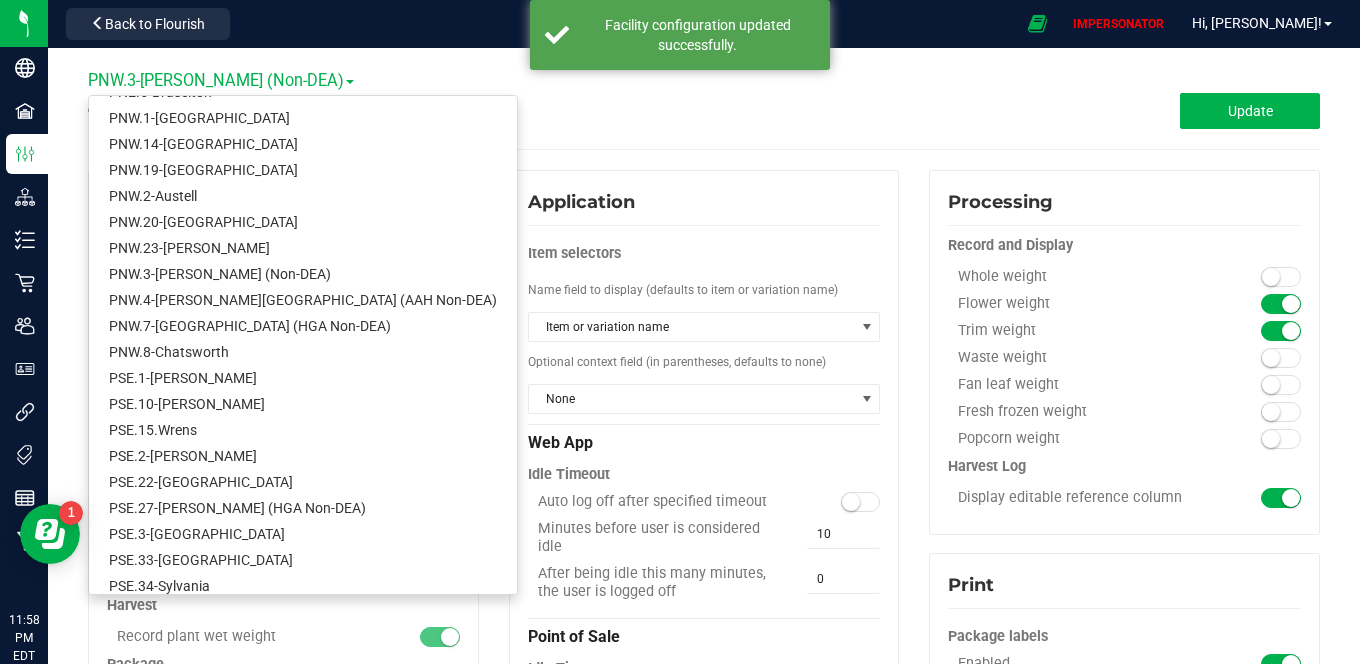 scroll, scrollTop: 288, scrollLeft: 0, axis: vertical 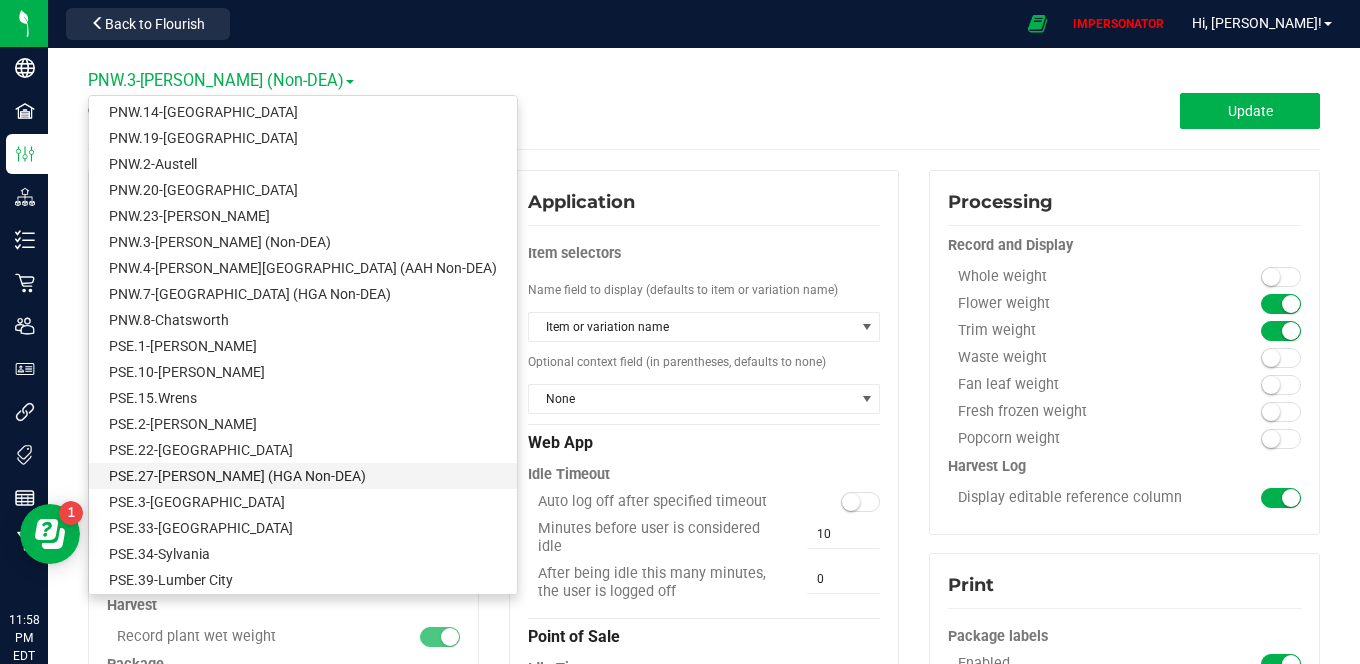 click on "PSE.27-[PERSON_NAME] (HGA Non-DEA)" at bounding box center [303, 476] 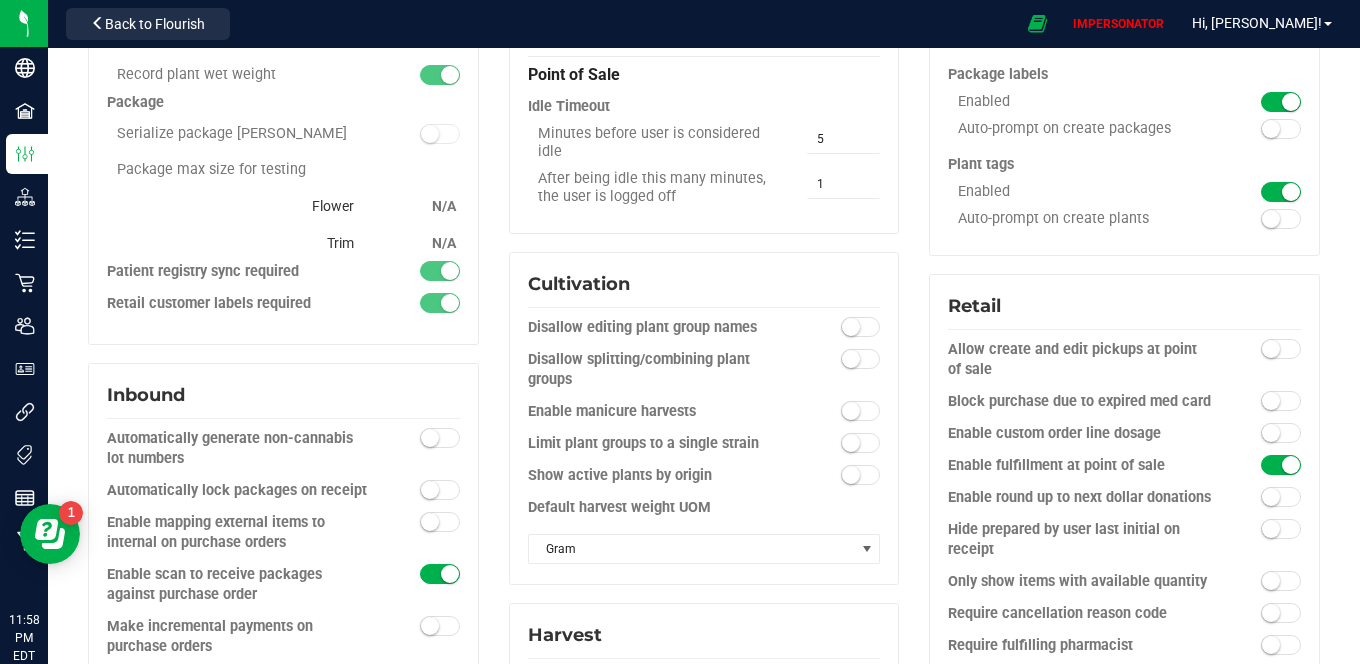 scroll, scrollTop: 647, scrollLeft: 0, axis: vertical 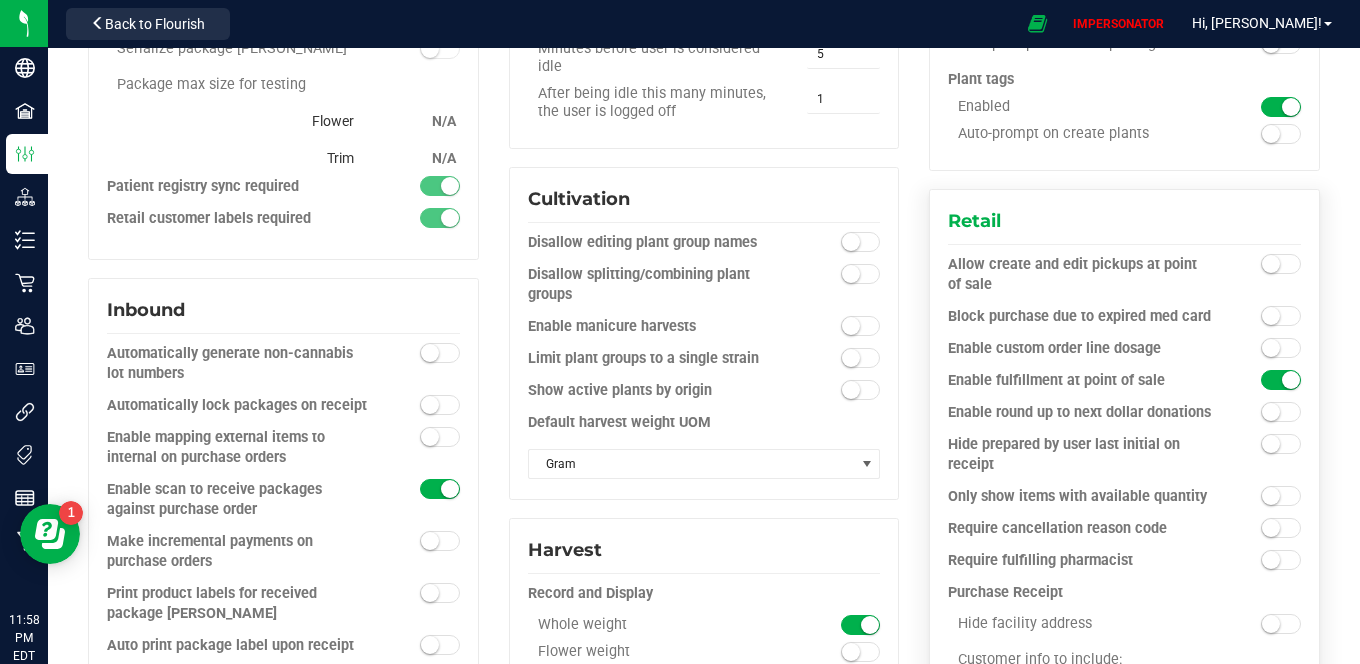 click at bounding box center [1271, 264] 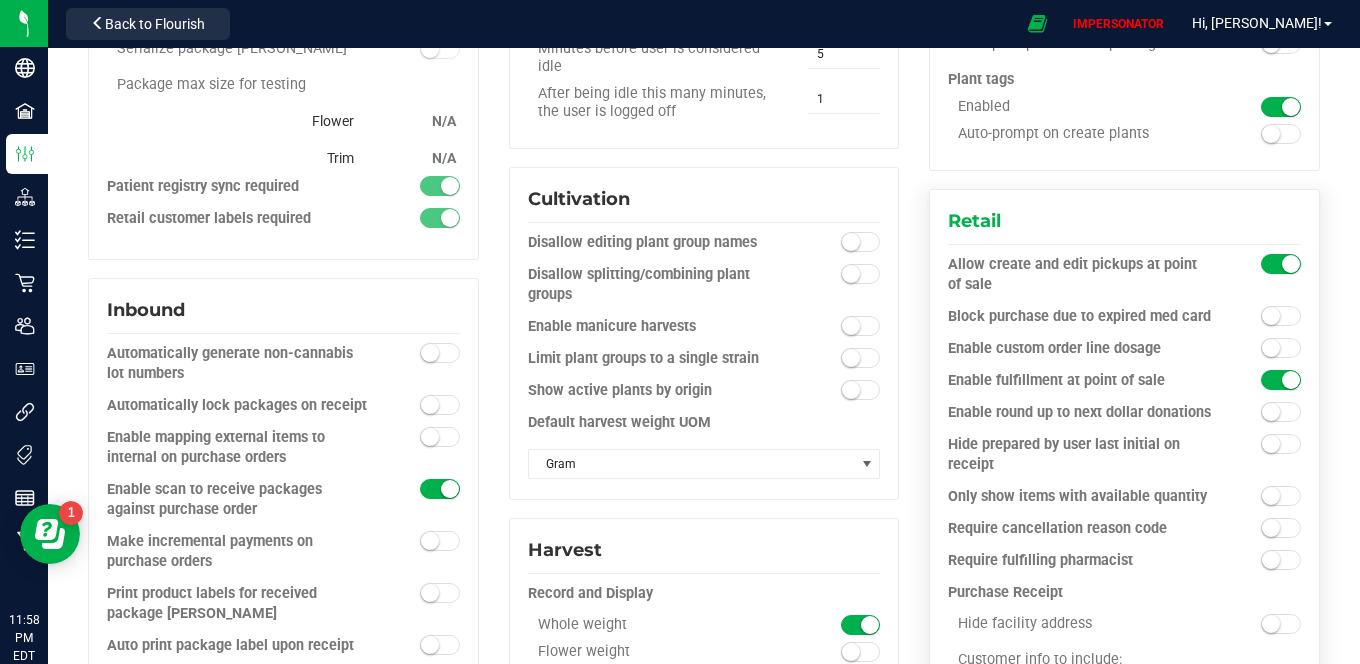 click at bounding box center [1271, 316] 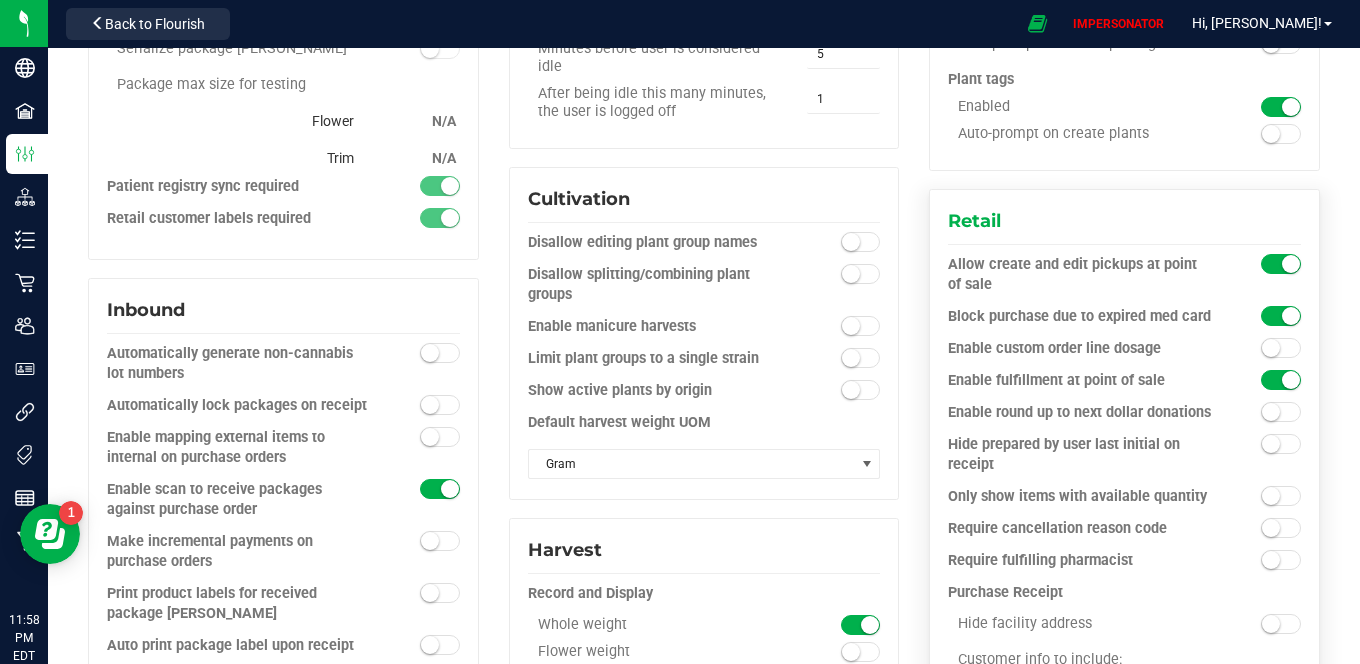 click at bounding box center (1281, 444) 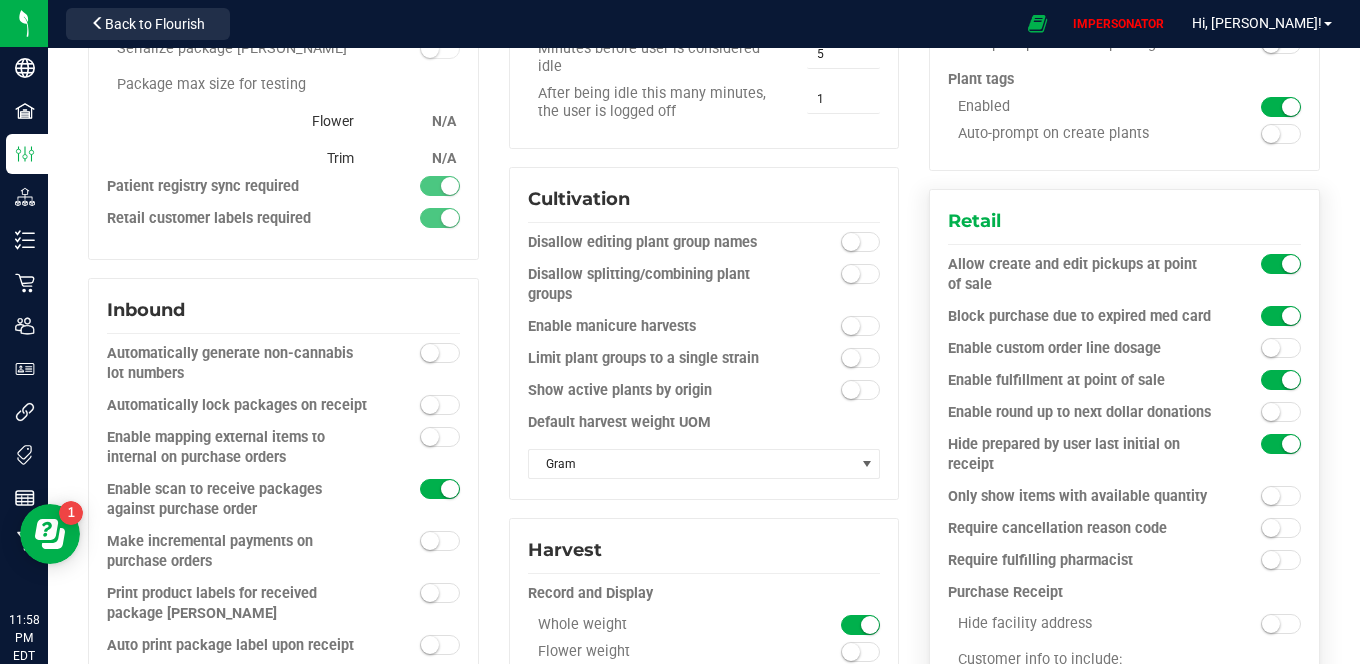 click at bounding box center [1281, 496] 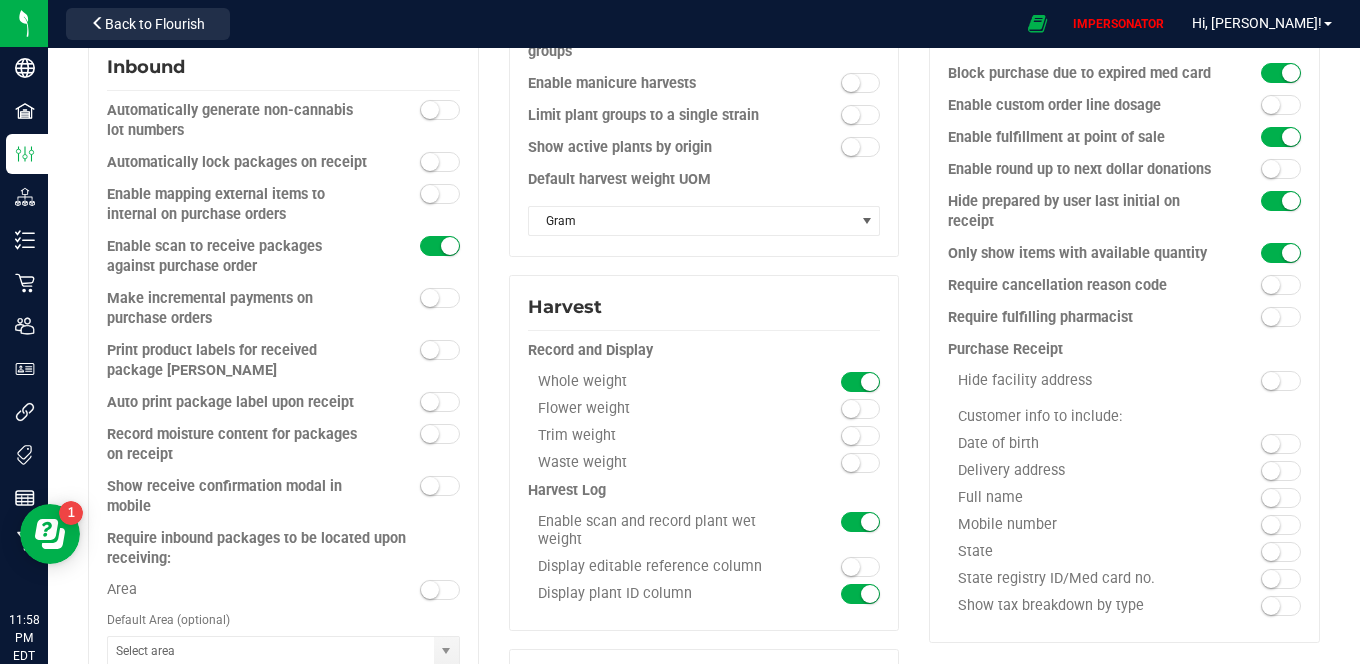 scroll, scrollTop: 892, scrollLeft: 0, axis: vertical 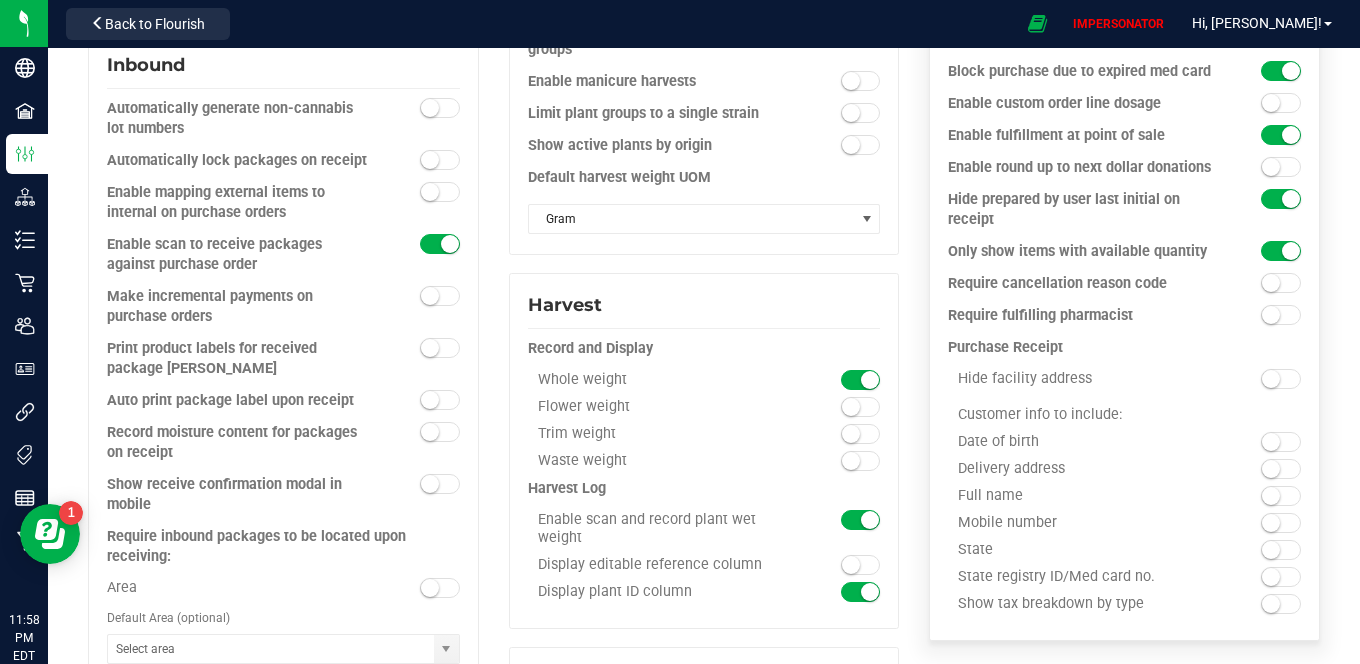 click at bounding box center [1281, 315] 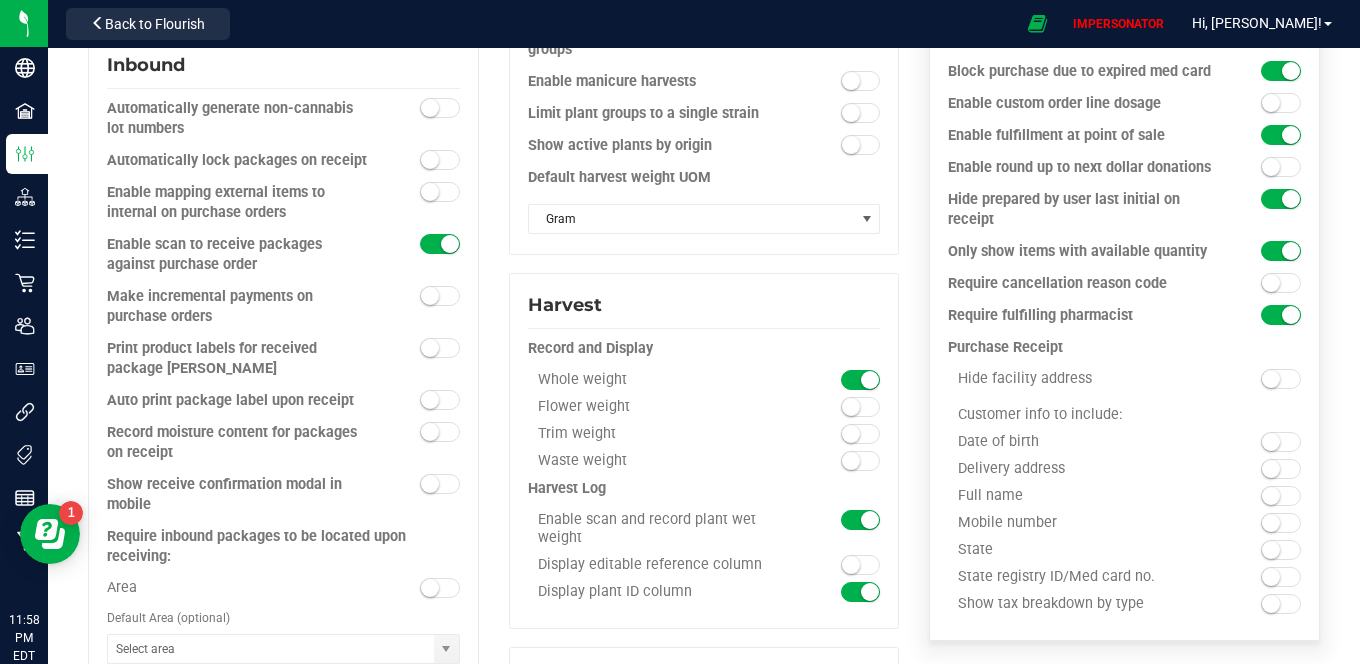 click at bounding box center [1281, 577] 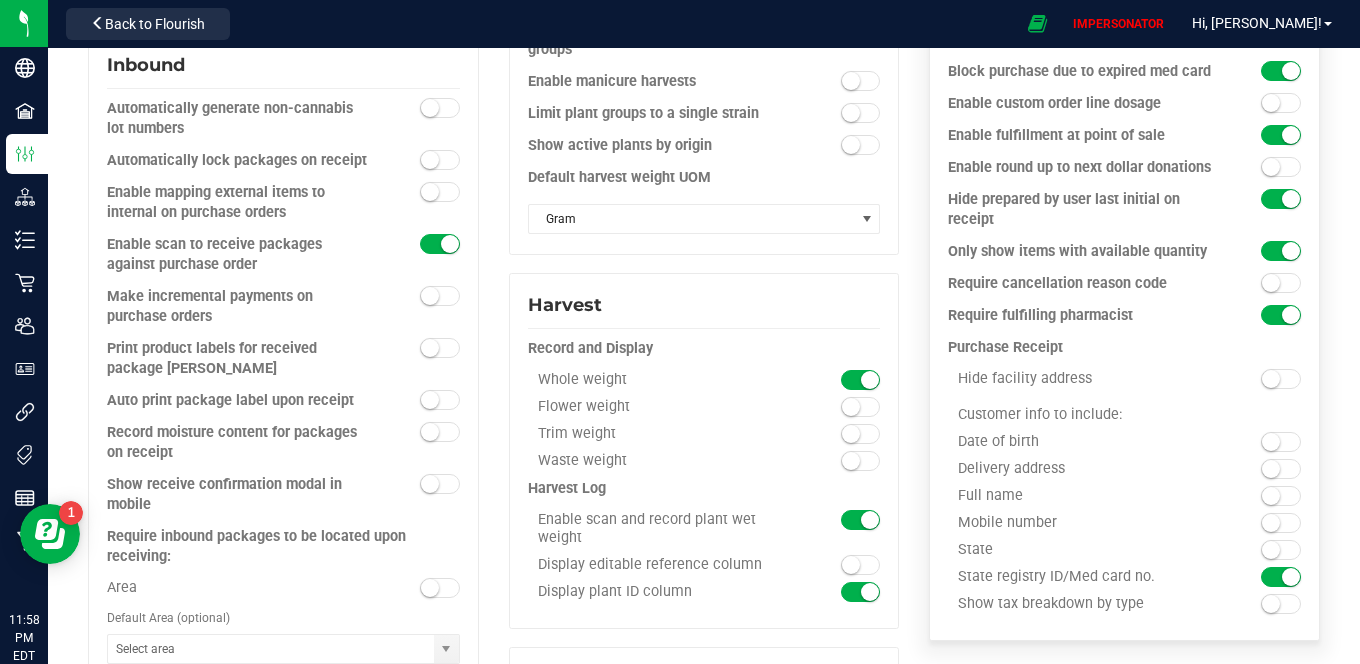 click at bounding box center (1281, 604) 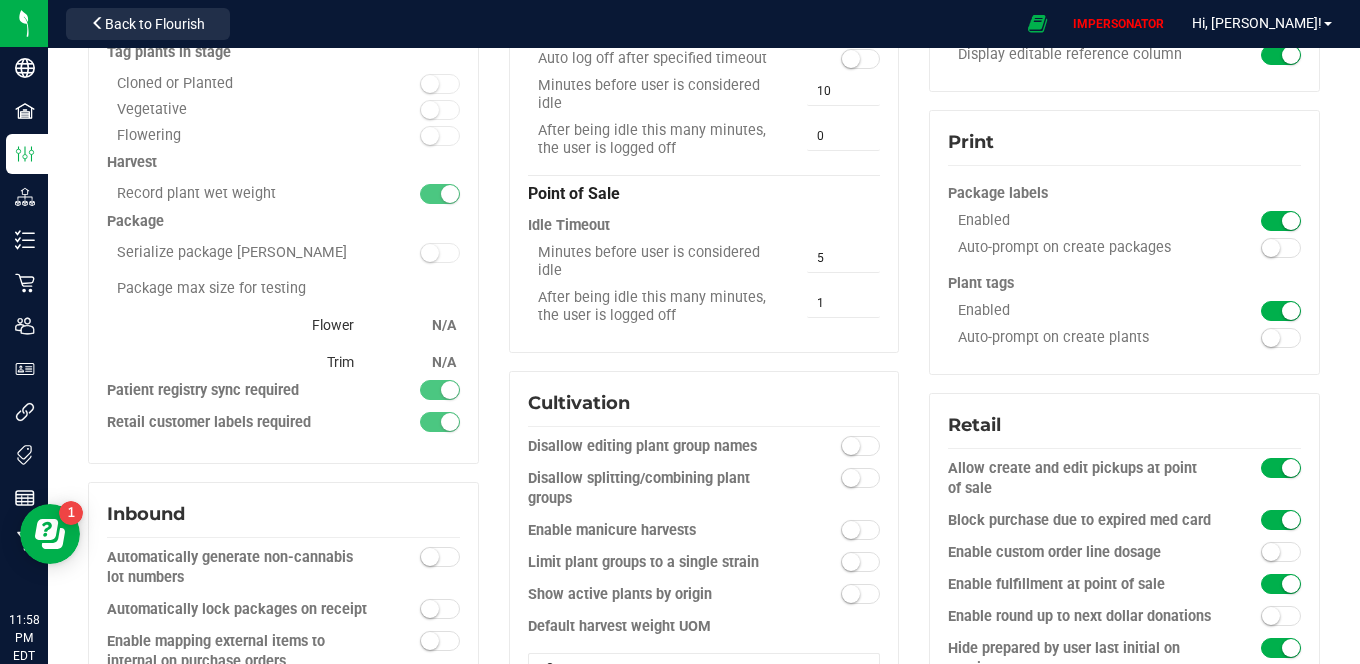scroll, scrollTop: 0, scrollLeft: 0, axis: both 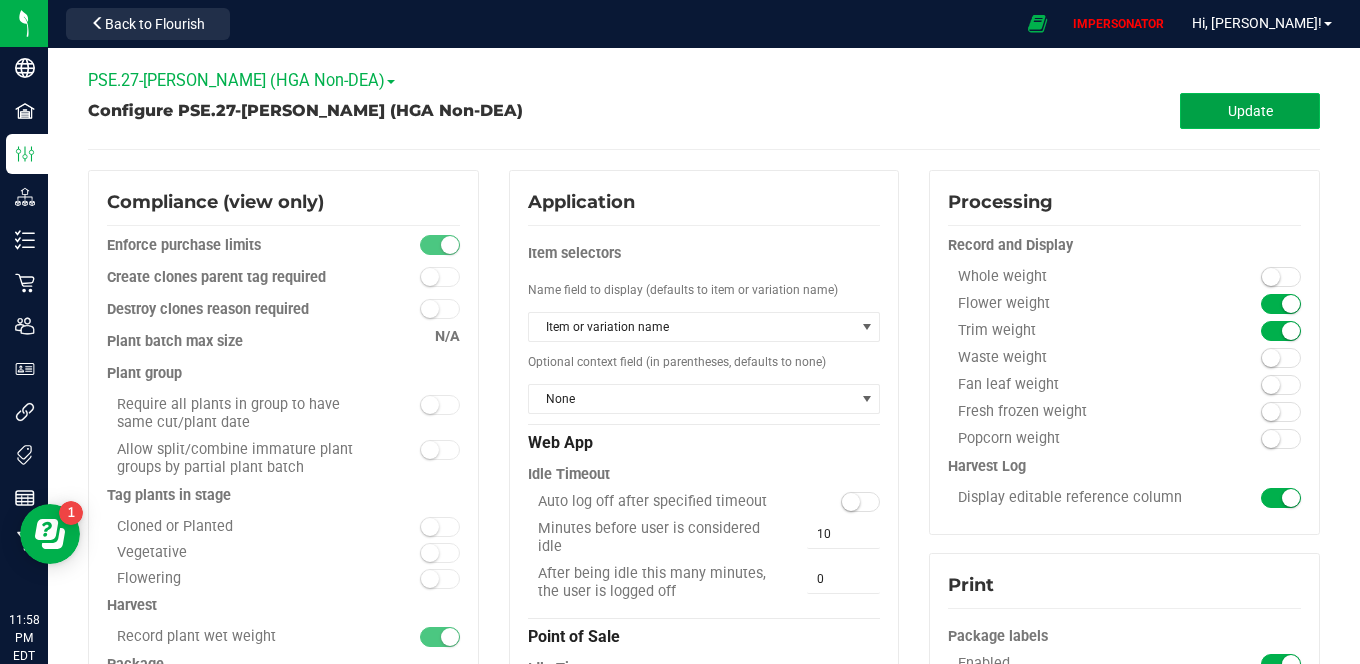 click on "Update" at bounding box center [1250, 111] 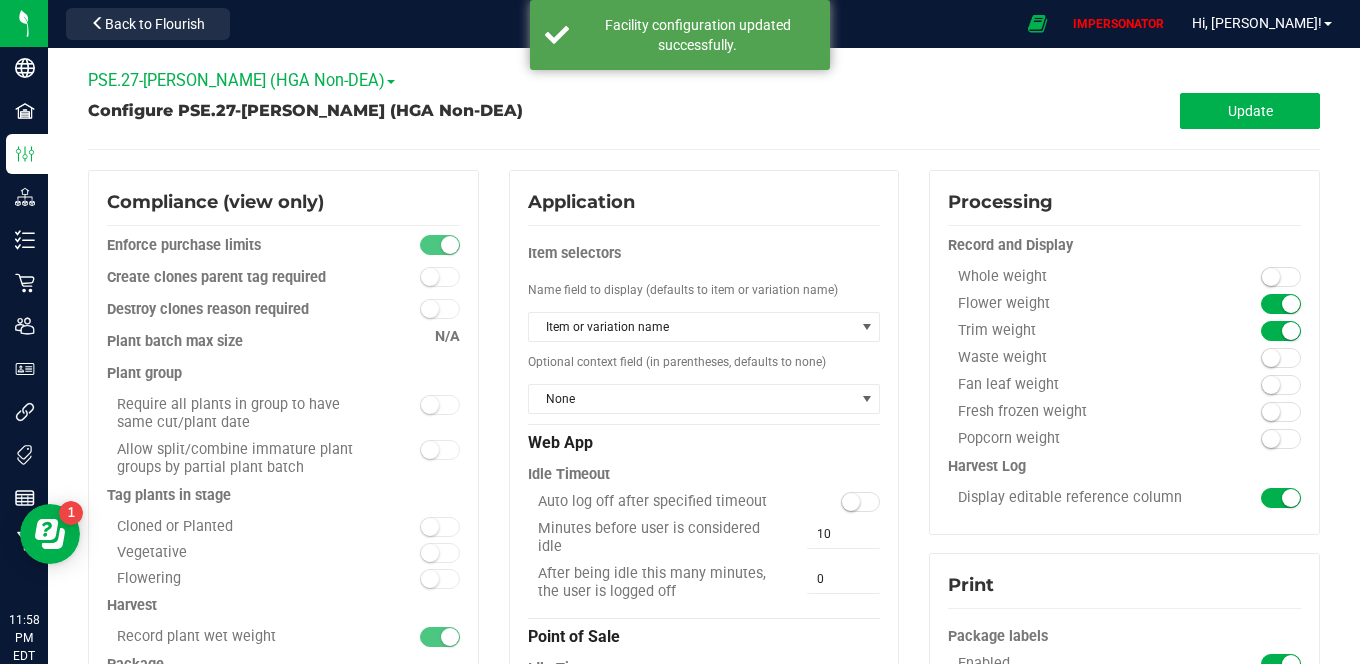 click on "PSE.27-[PERSON_NAME] (HGA Non-DEA)" at bounding box center [241, 80] 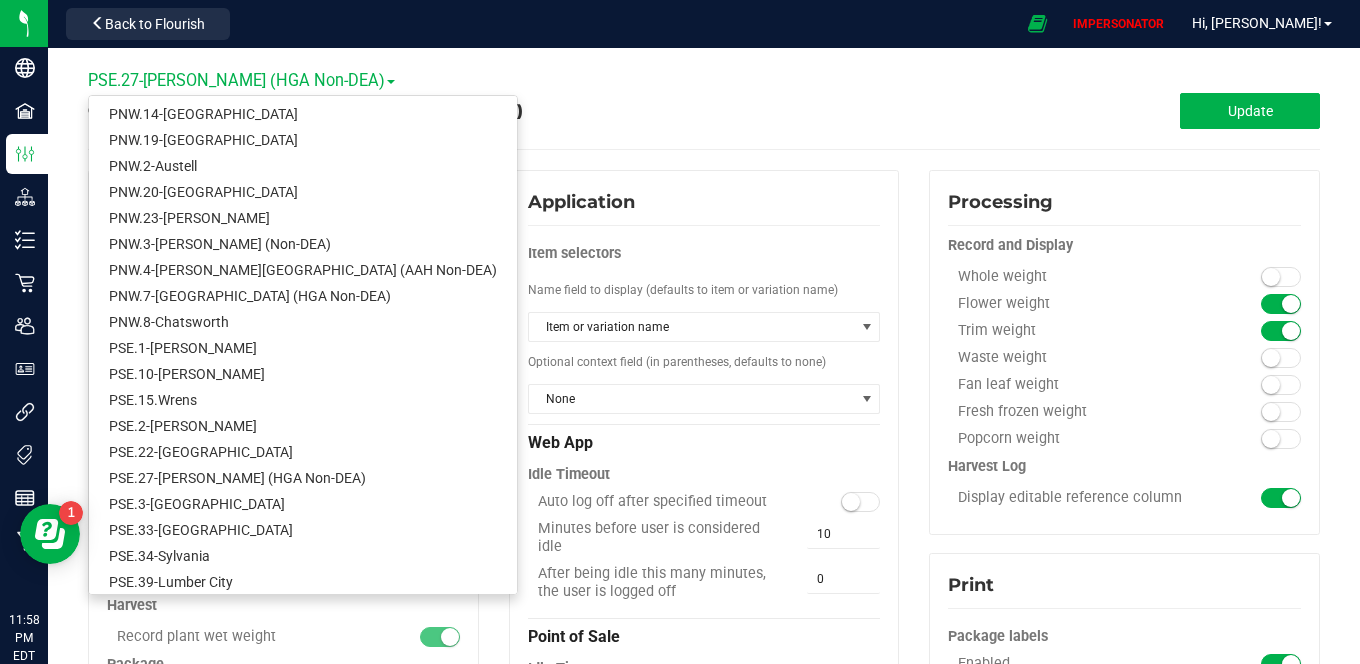 scroll, scrollTop: 295, scrollLeft: 0, axis: vertical 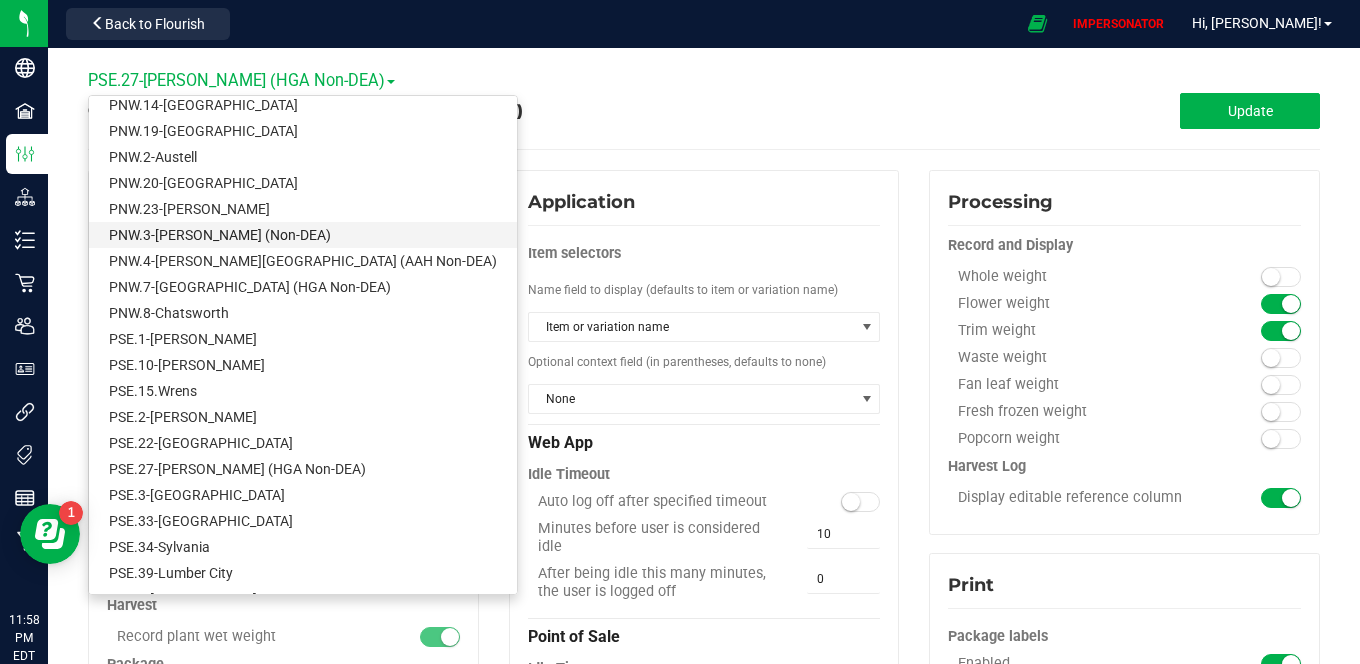 click on "PNW.3-[PERSON_NAME] (Non-DEA)" at bounding box center [303, 235] 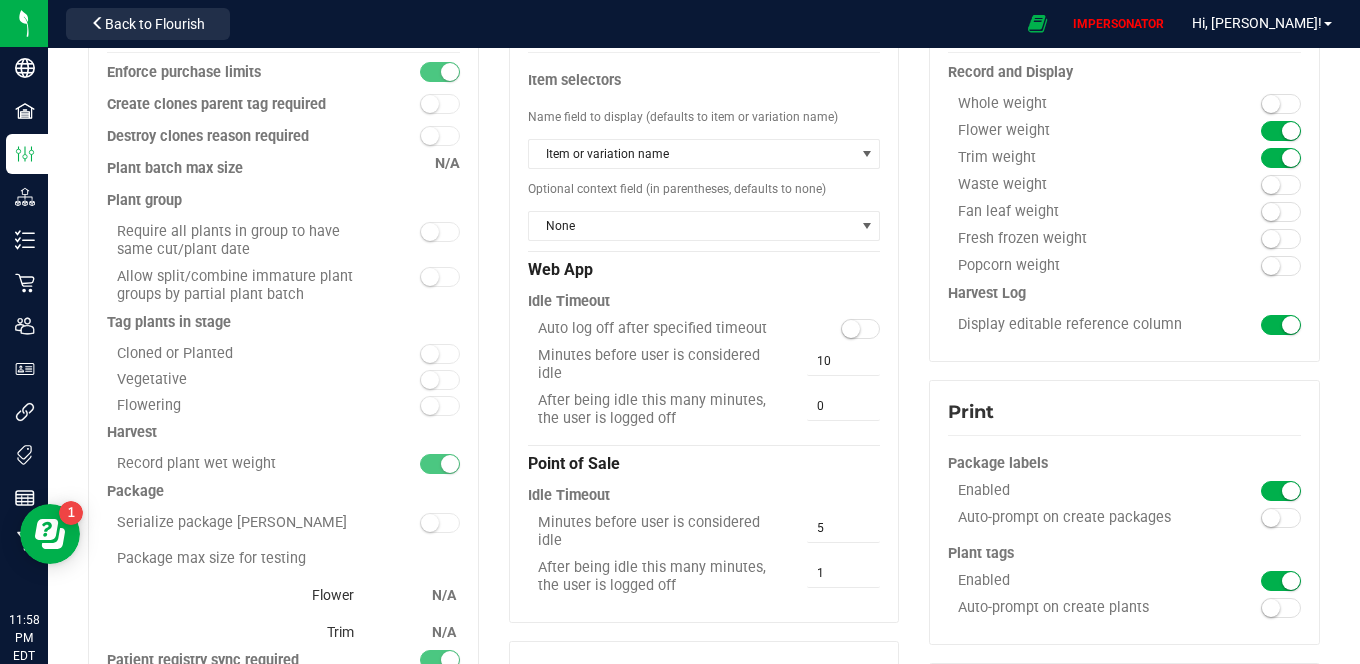 scroll, scrollTop: 0, scrollLeft: 0, axis: both 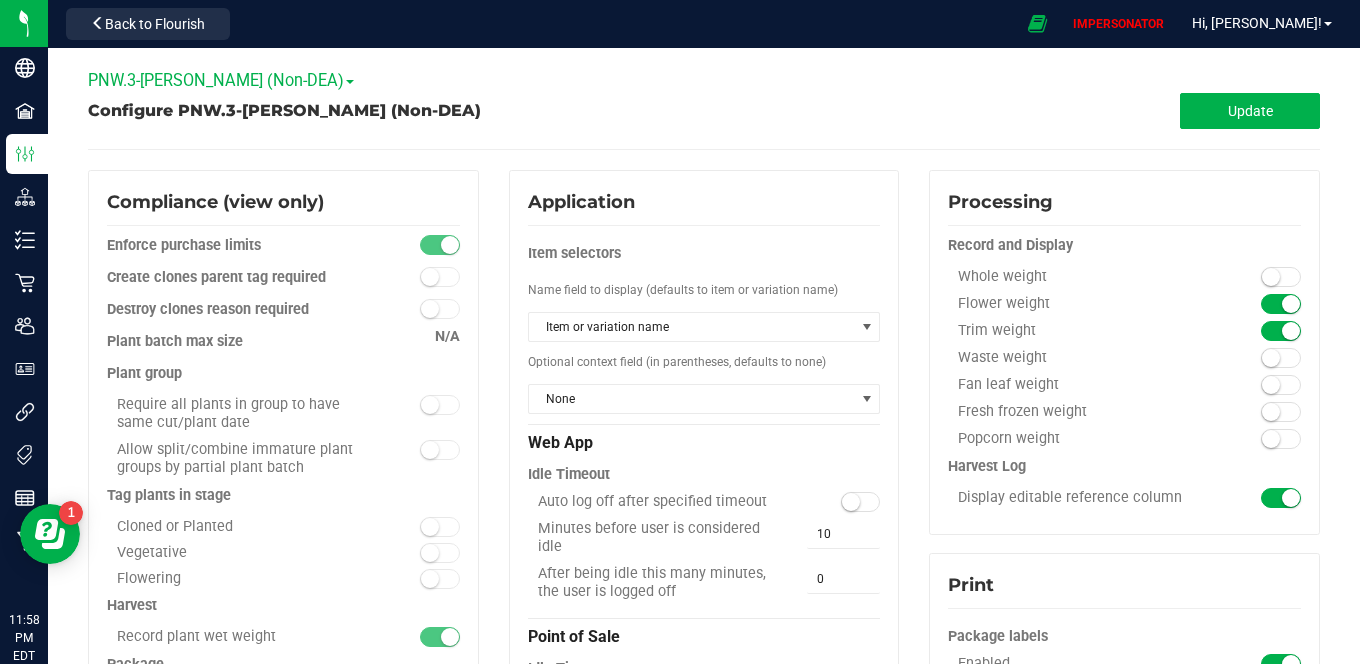 click on "PNW.3-[PERSON_NAME] (Non-DEA)" at bounding box center (221, 80) 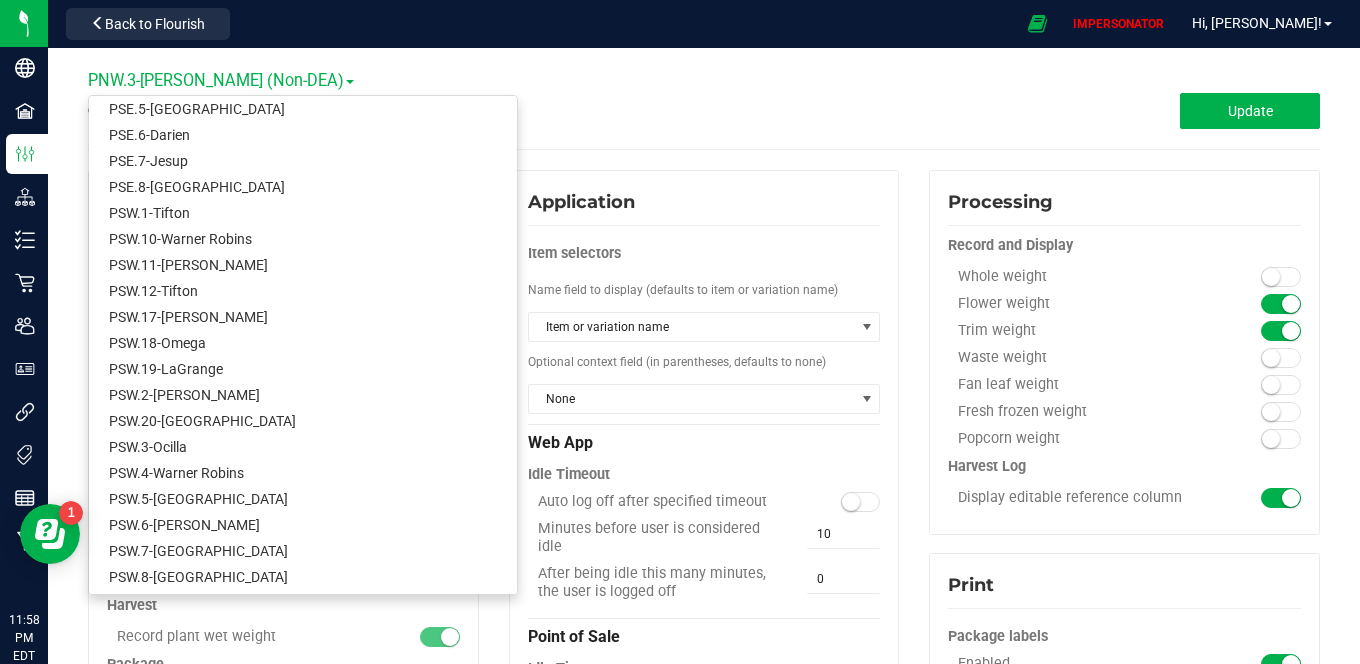 scroll, scrollTop: 0, scrollLeft: 0, axis: both 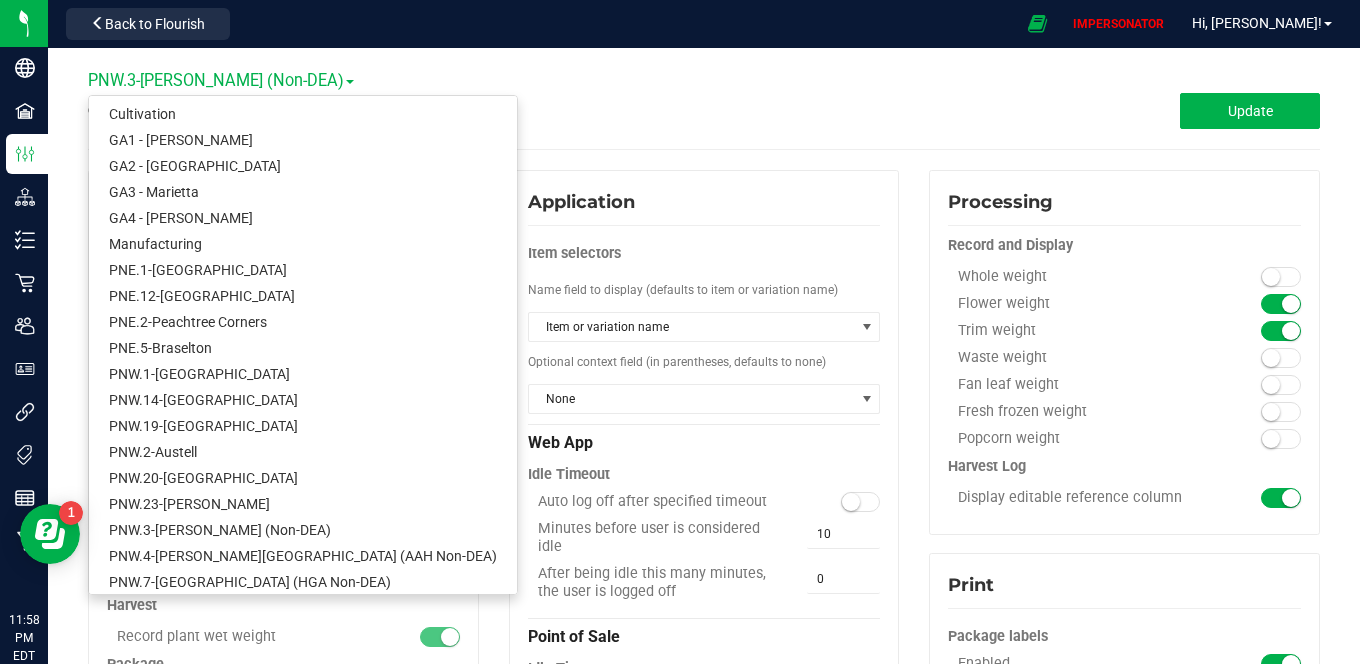 click on "Configure PNW.3-[PERSON_NAME] (Non-DEA)" at bounding box center (396, 111) 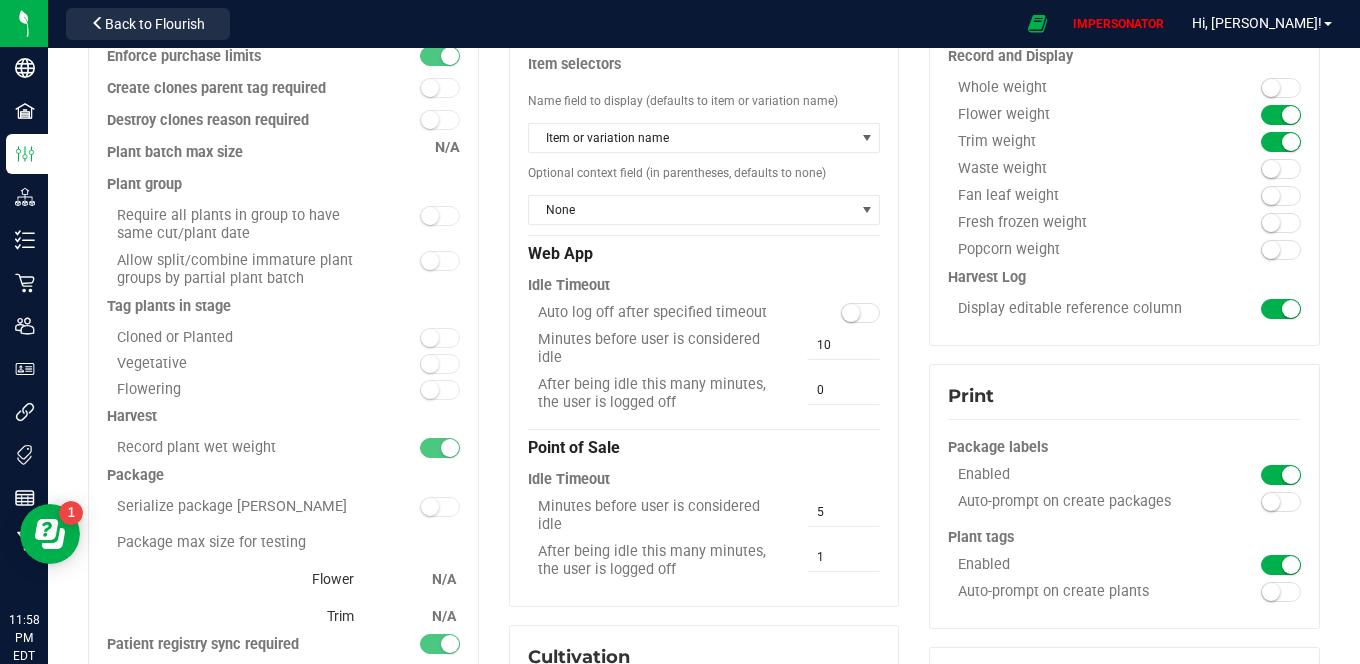 scroll, scrollTop: 0, scrollLeft: 0, axis: both 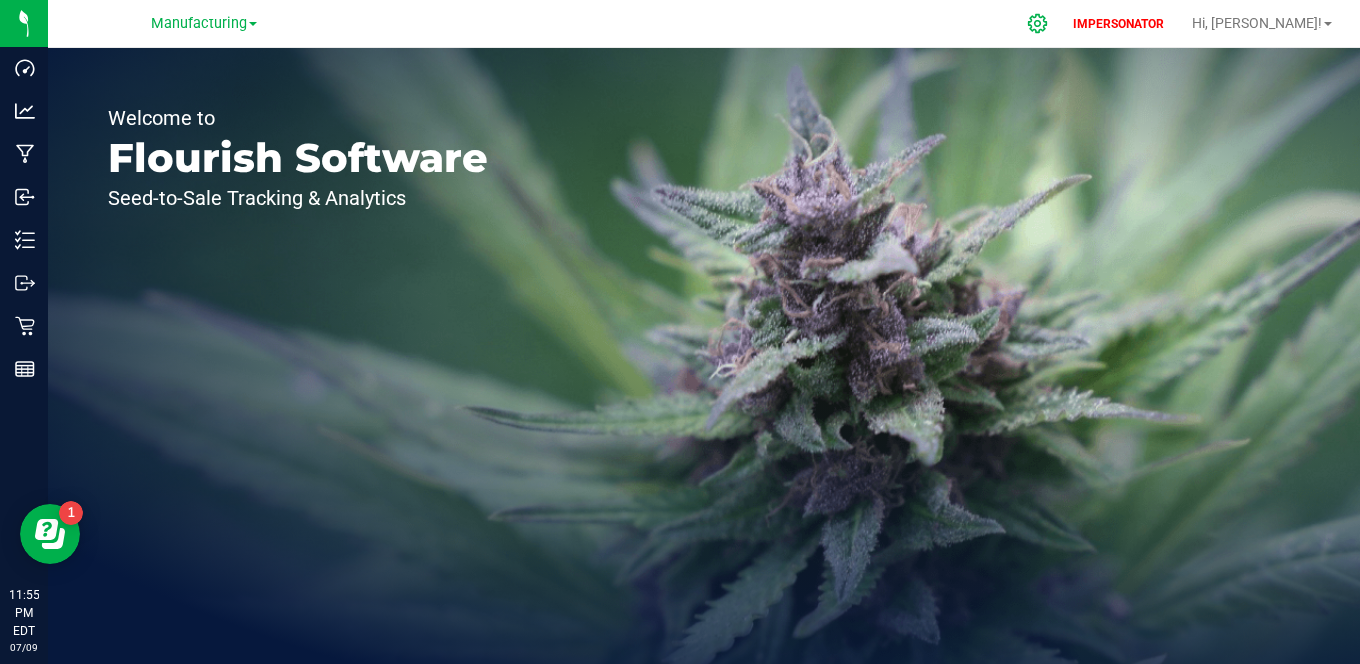 click 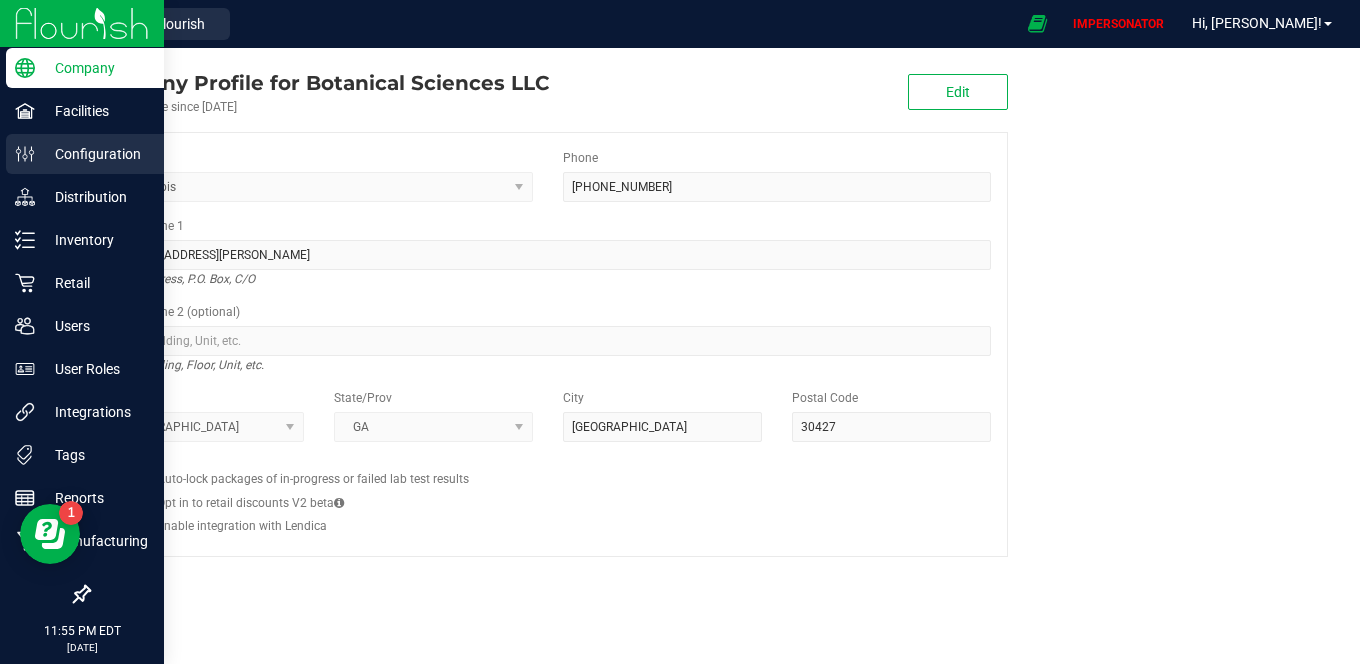 click on "Configuration" at bounding box center (95, 154) 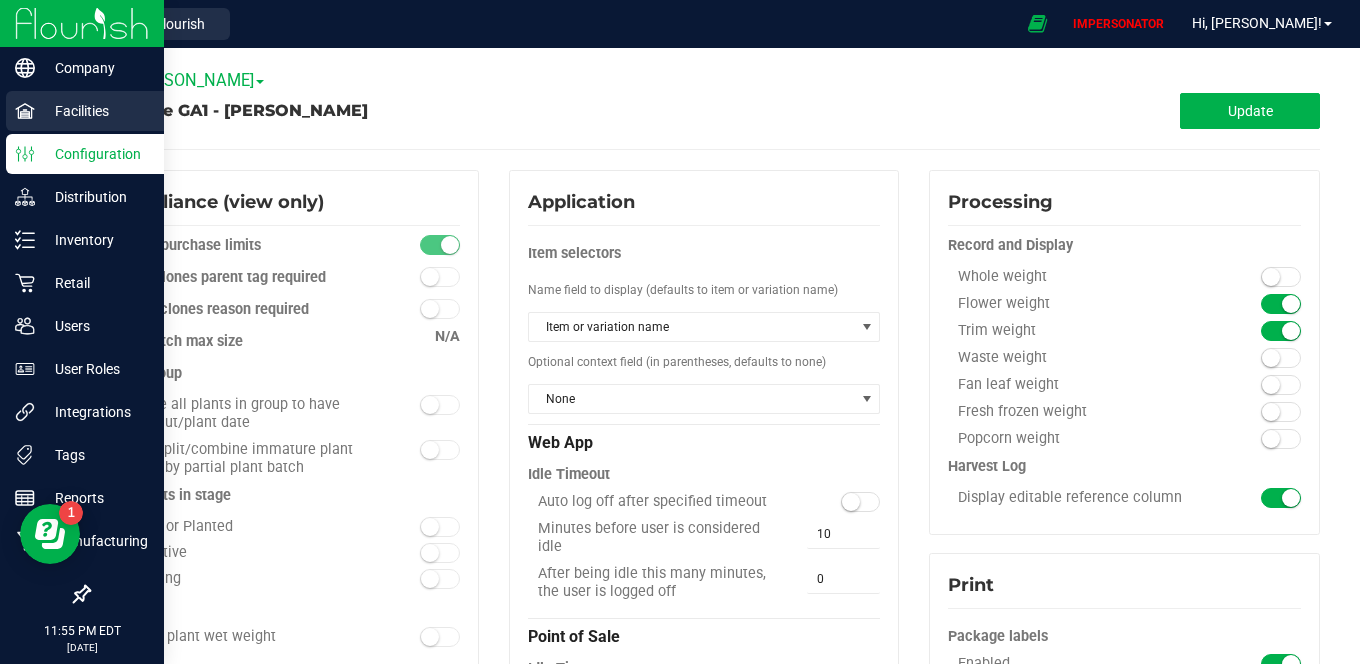 click on "Facilities" at bounding box center (95, 111) 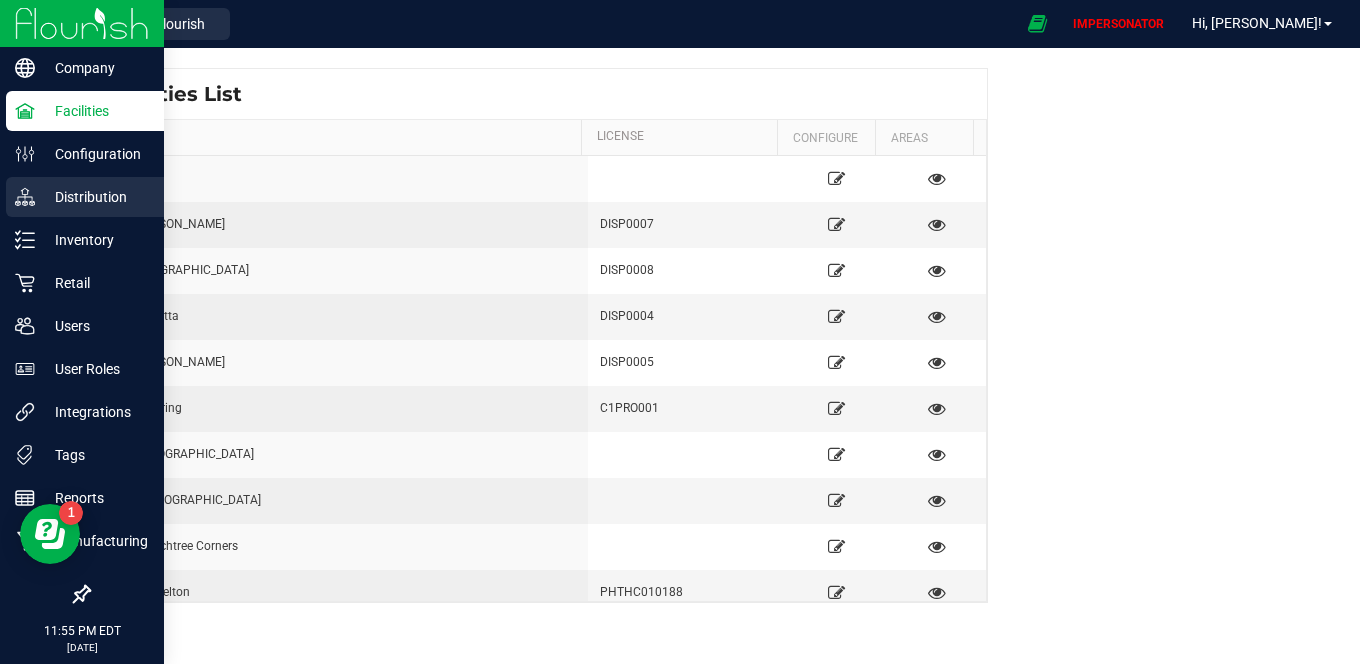 click on "Distribution" at bounding box center [95, 197] 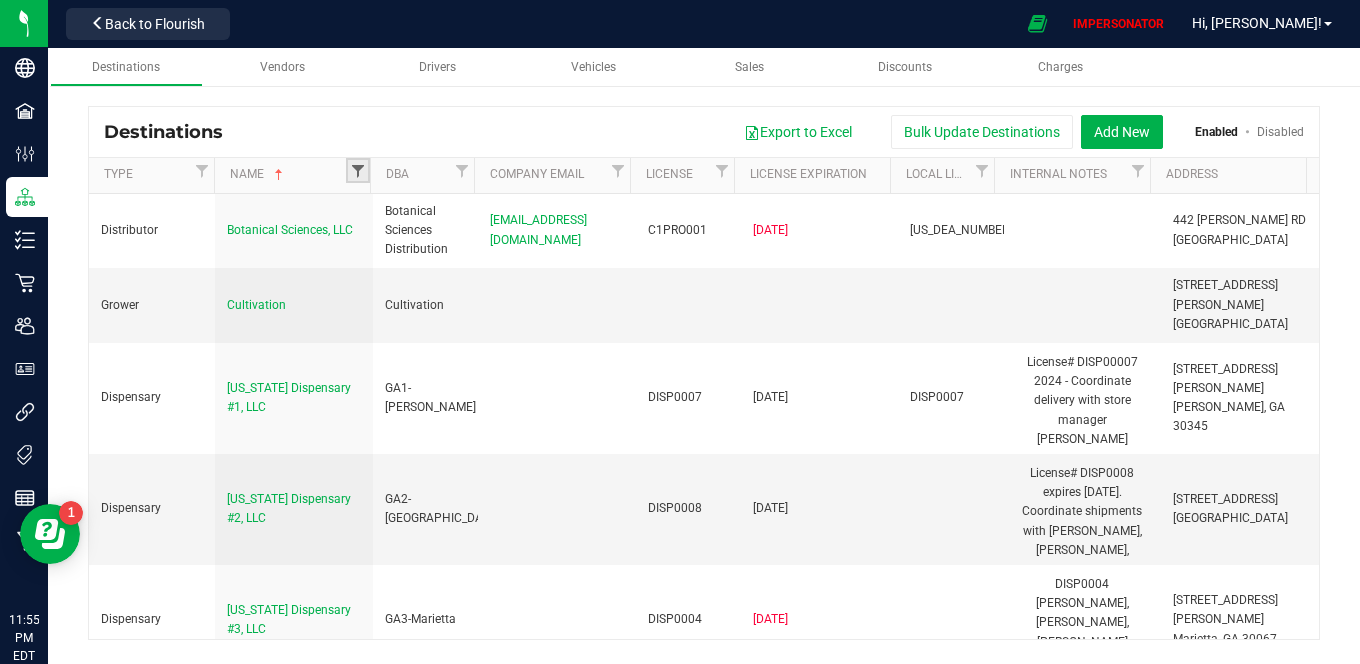 click at bounding box center [358, 171] 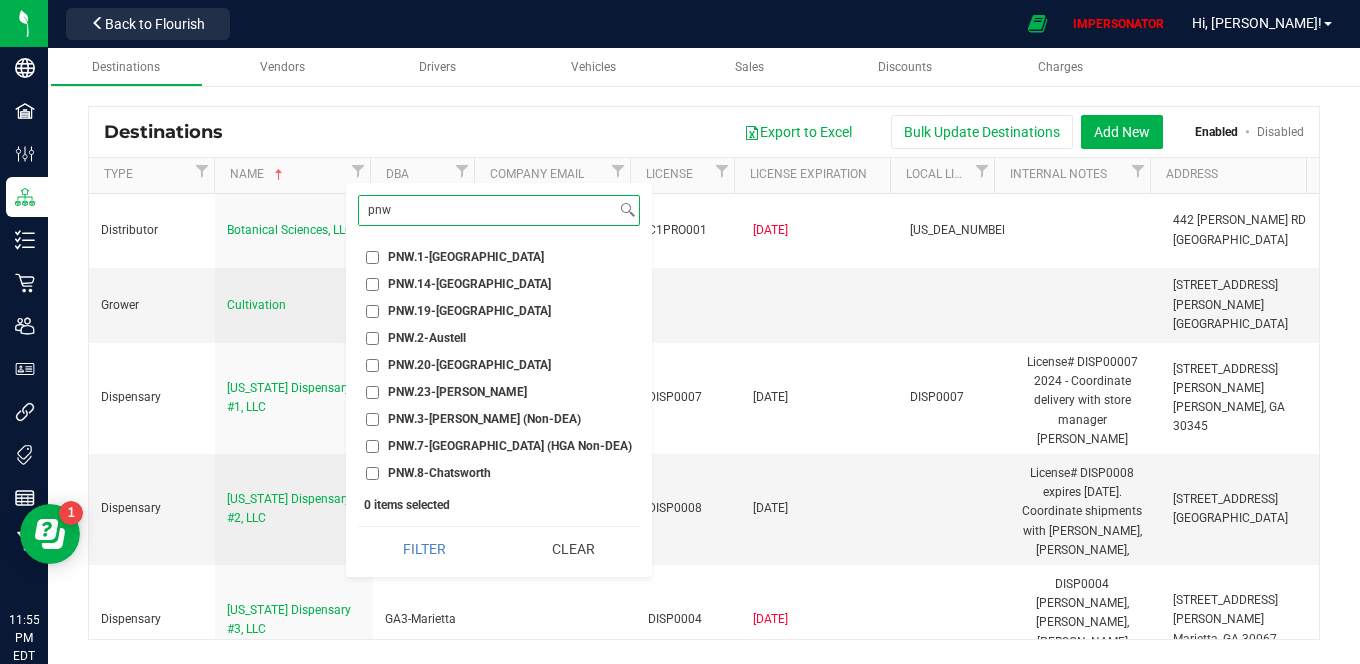 type on "pnw" 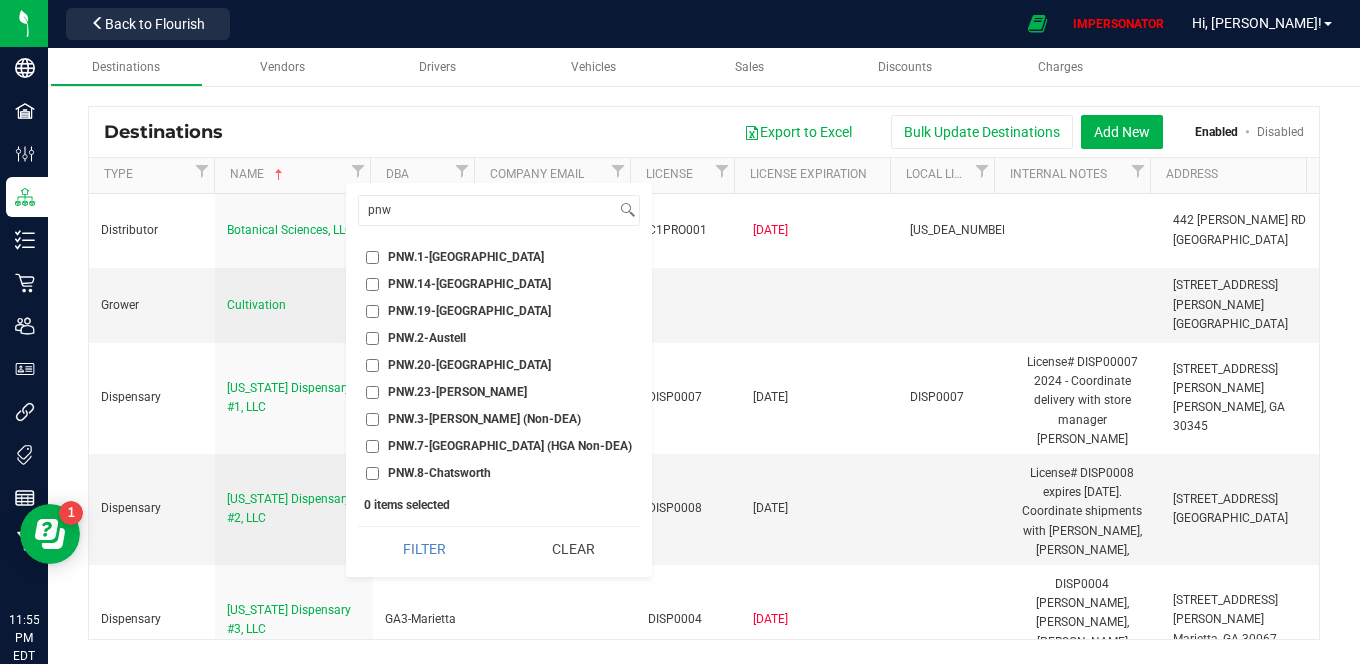 click on "Export to Excel
Bulk Update Destinations
Add New
Enabled
Disabled" at bounding box center [771, 132] 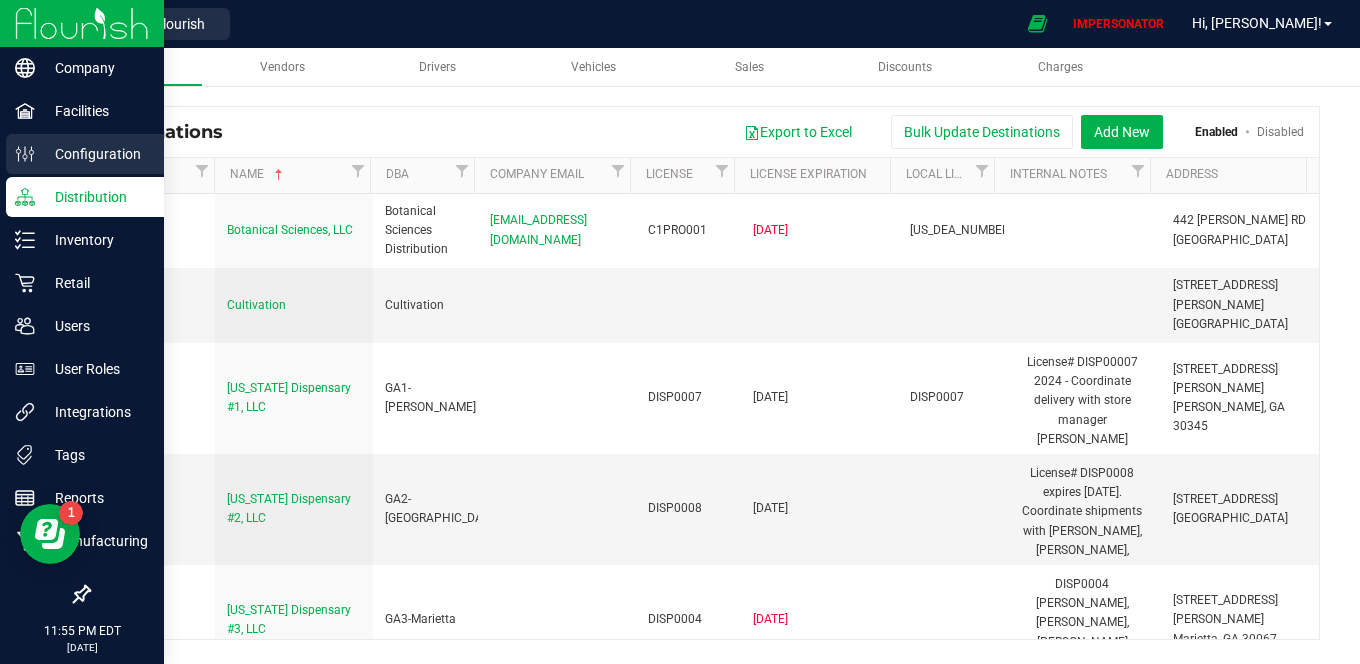click on "Configuration" at bounding box center [85, 154] 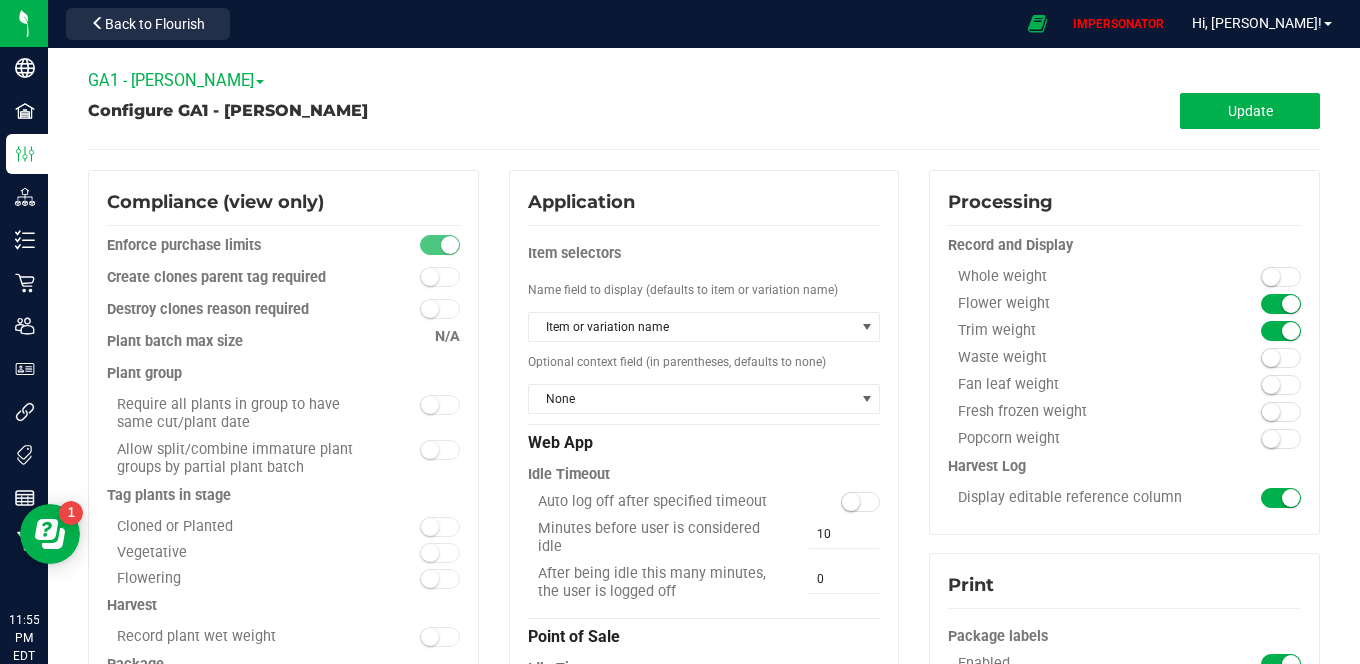 click on "GA1 - Chamblee" at bounding box center (176, 80) 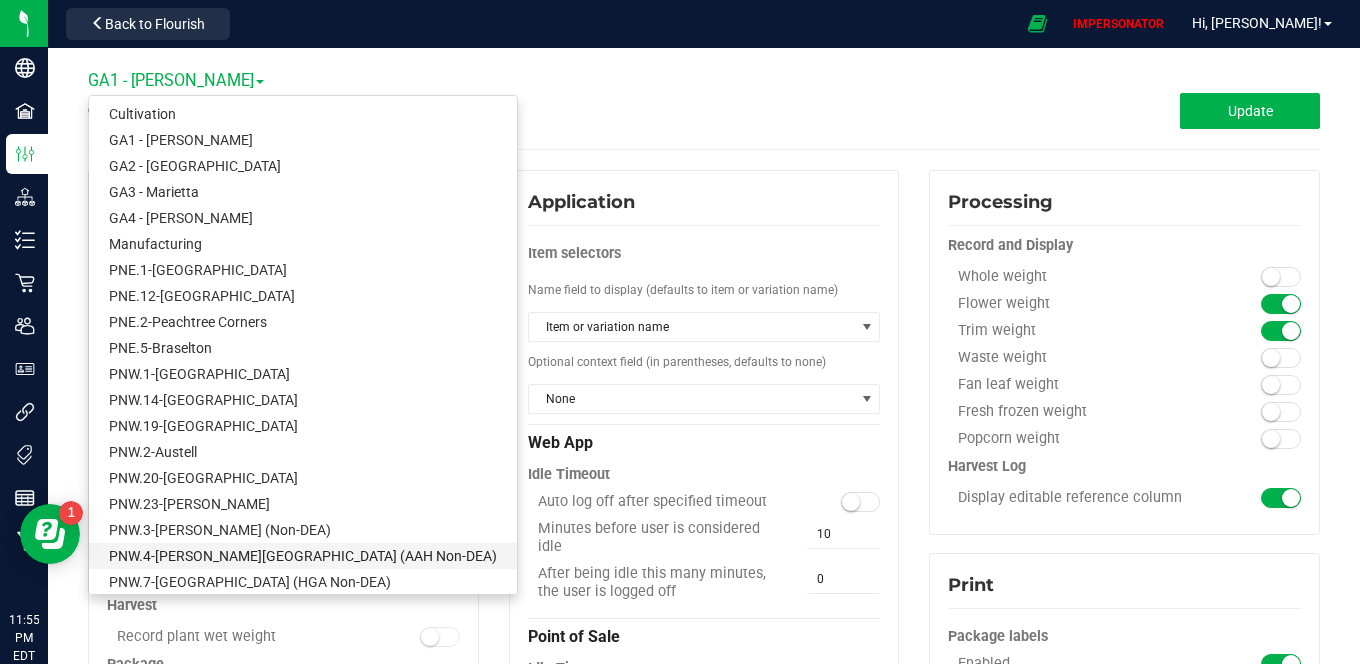 click on "PNW.4-Johns Creek (AAH Non-DEA)" at bounding box center [303, 556] 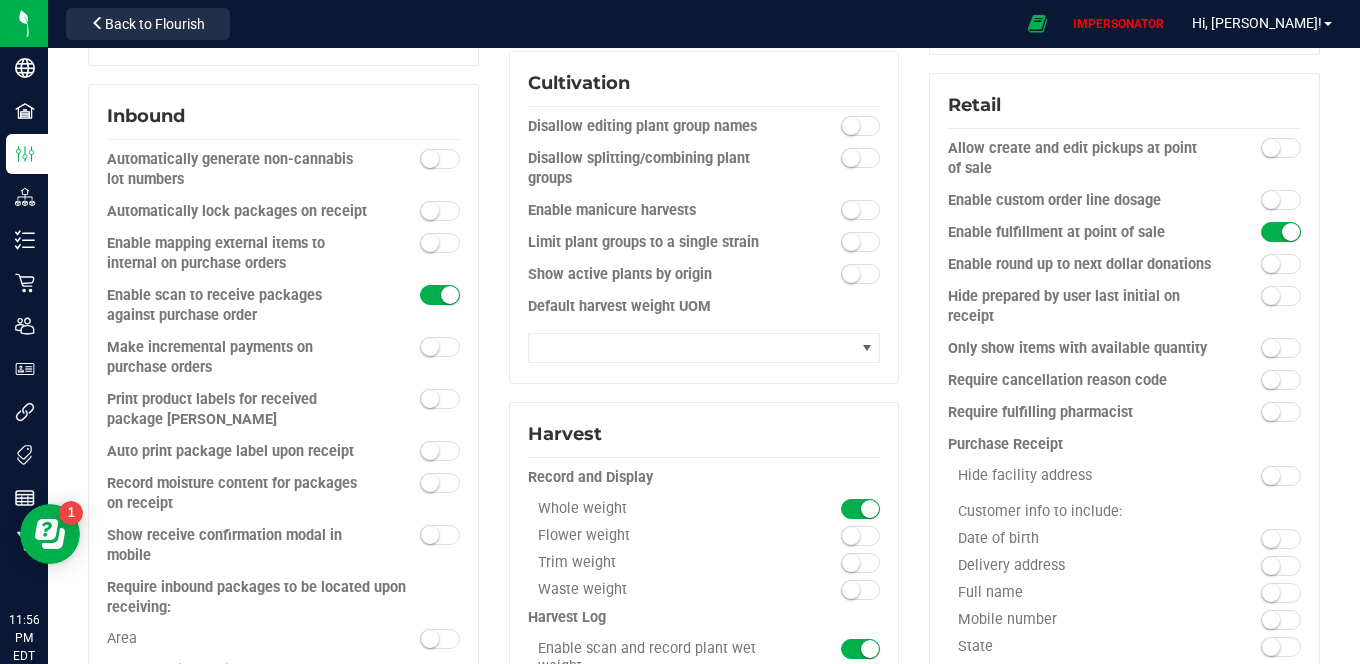 scroll, scrollTop: 735, scrollLeft: 0, axis: vertical 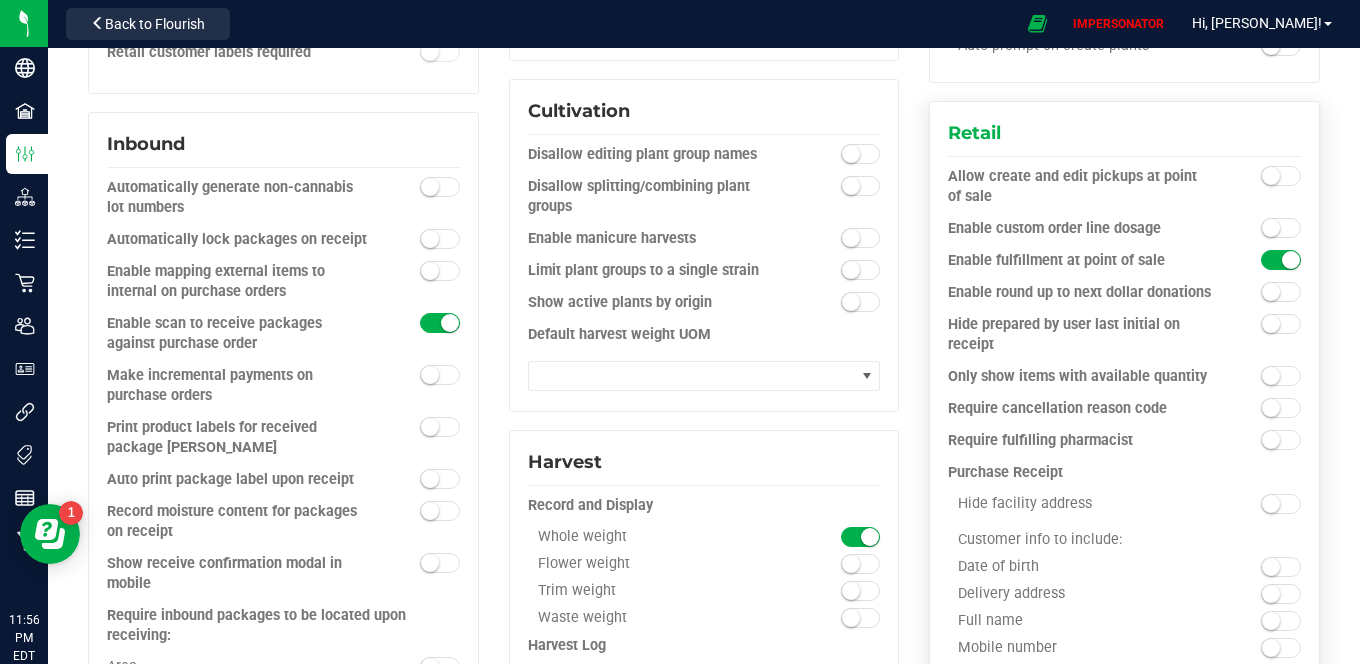 click at bounding box center (1271, 176) 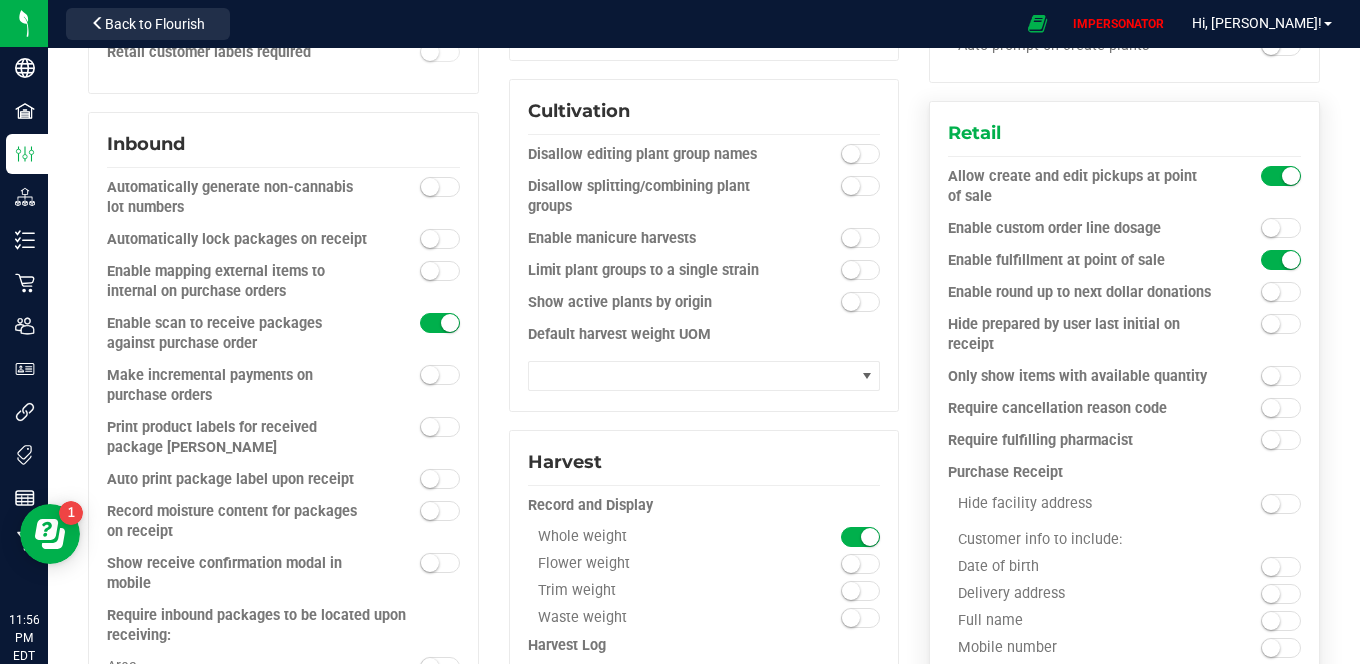 click at bounding box center (1281, 324) 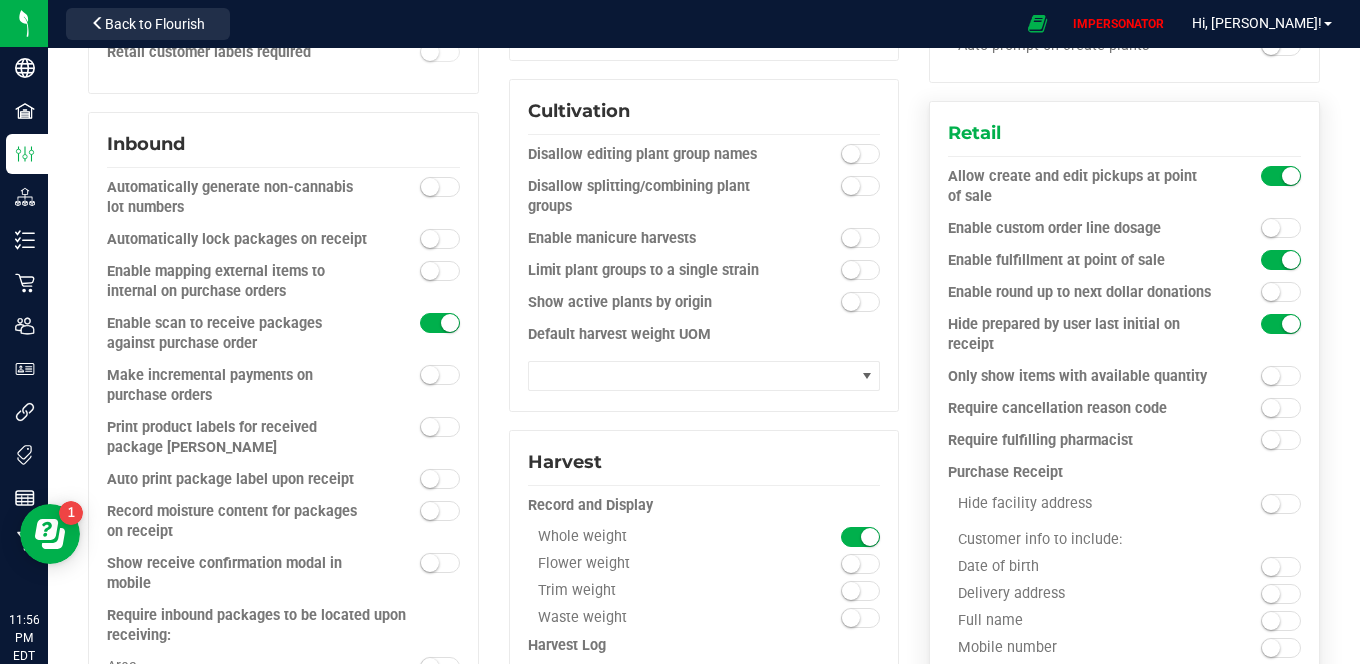 click at bounding box center (1281, 376) 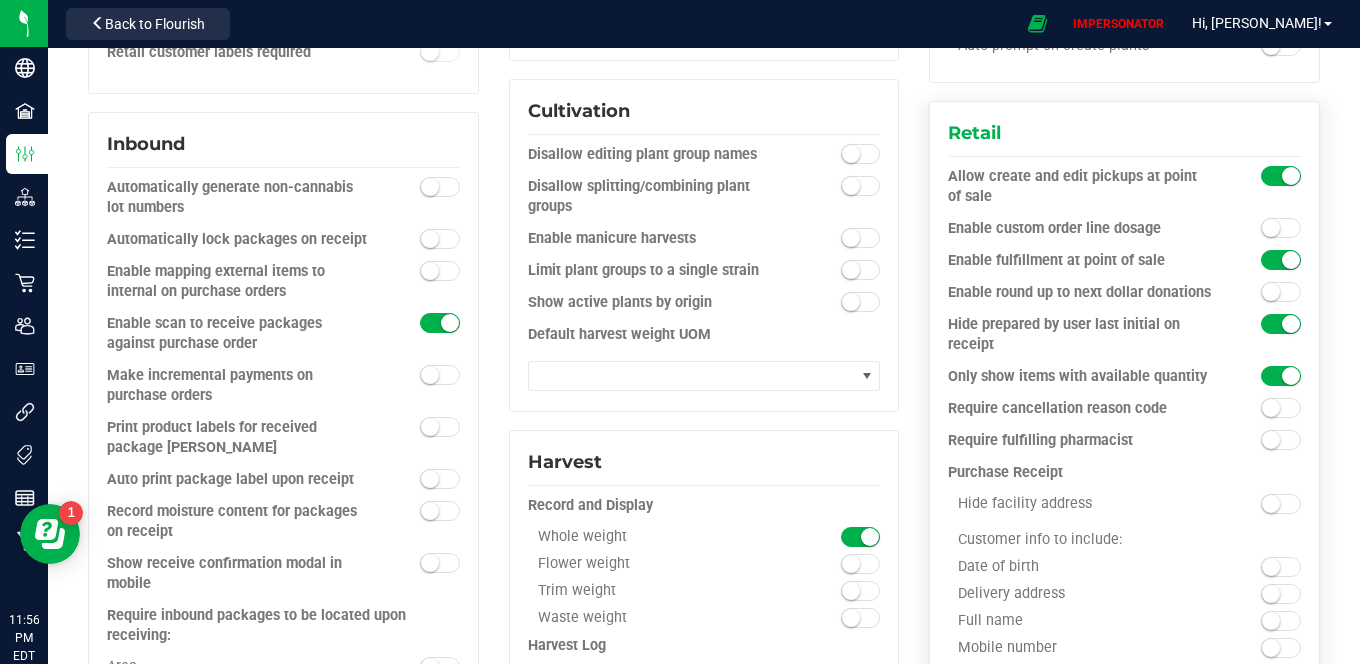 click at bounding box center [1281, 440] 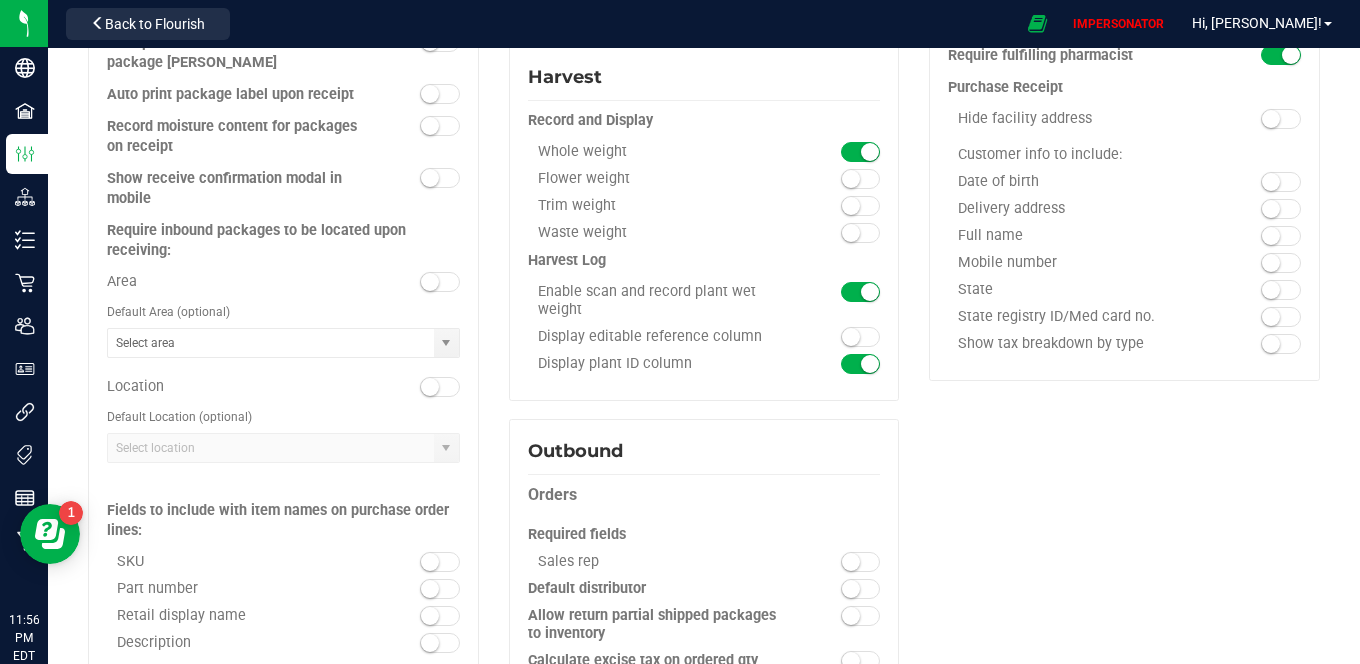 scroll, scrollTop: 1118, scrollLeft: 0, axis: vertical 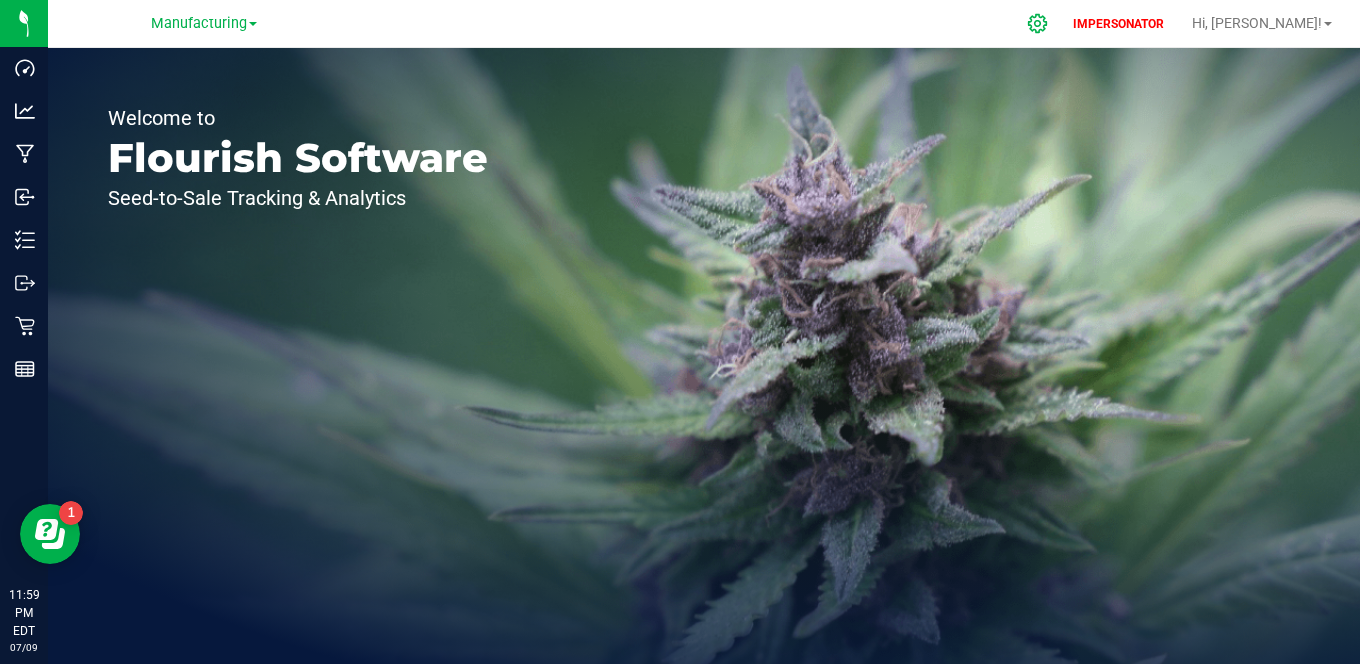 click 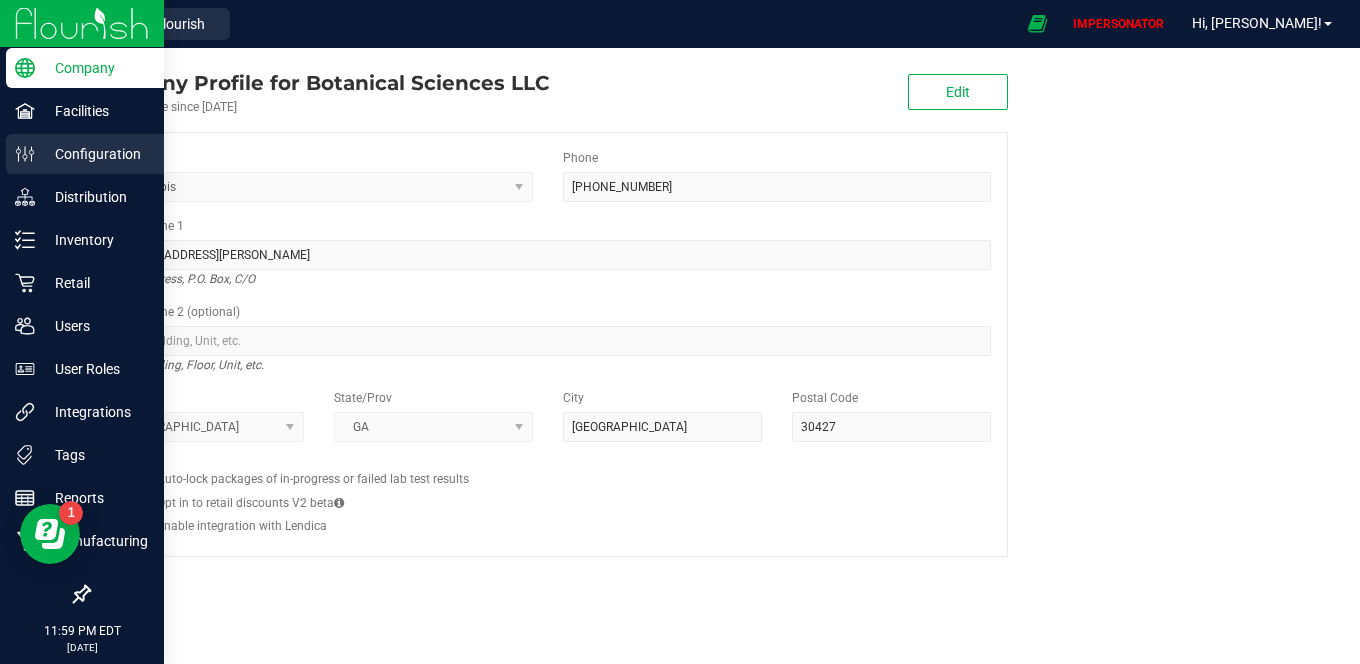 click on "Configuration" at bounding box center [95, 154] 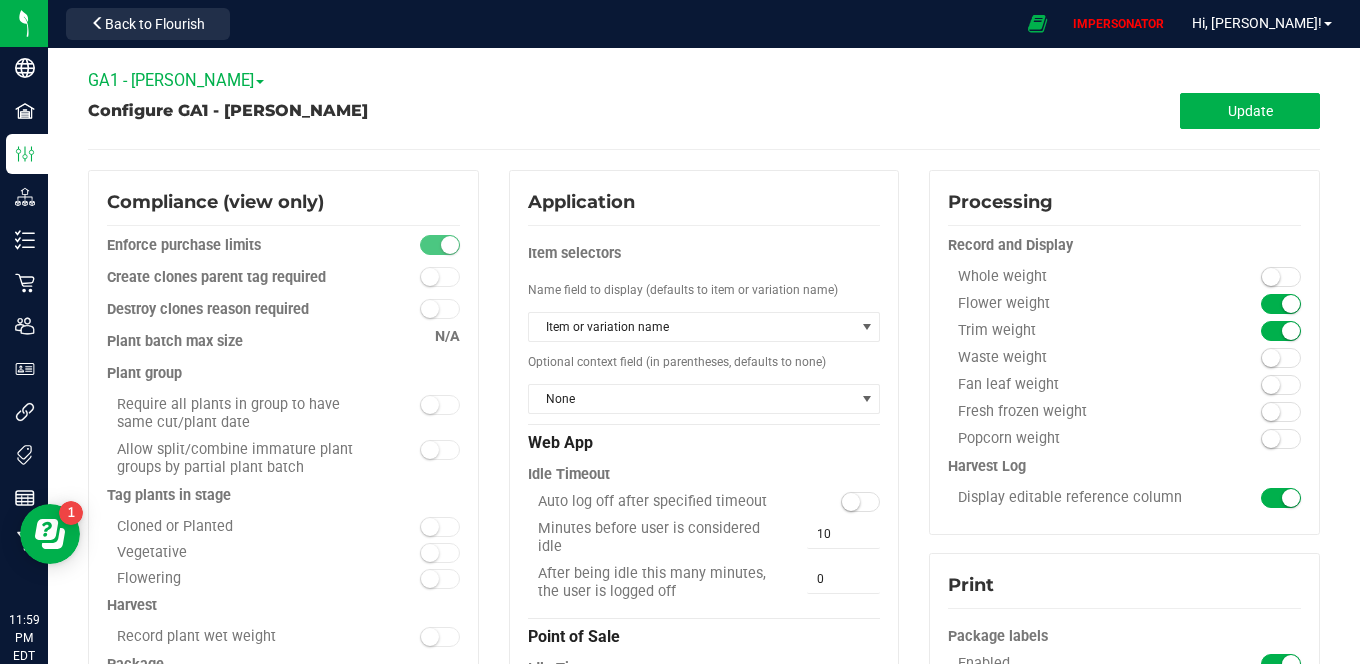 click on "GA1 - [PERSON_NAME]" at bounding box center [176, 80] 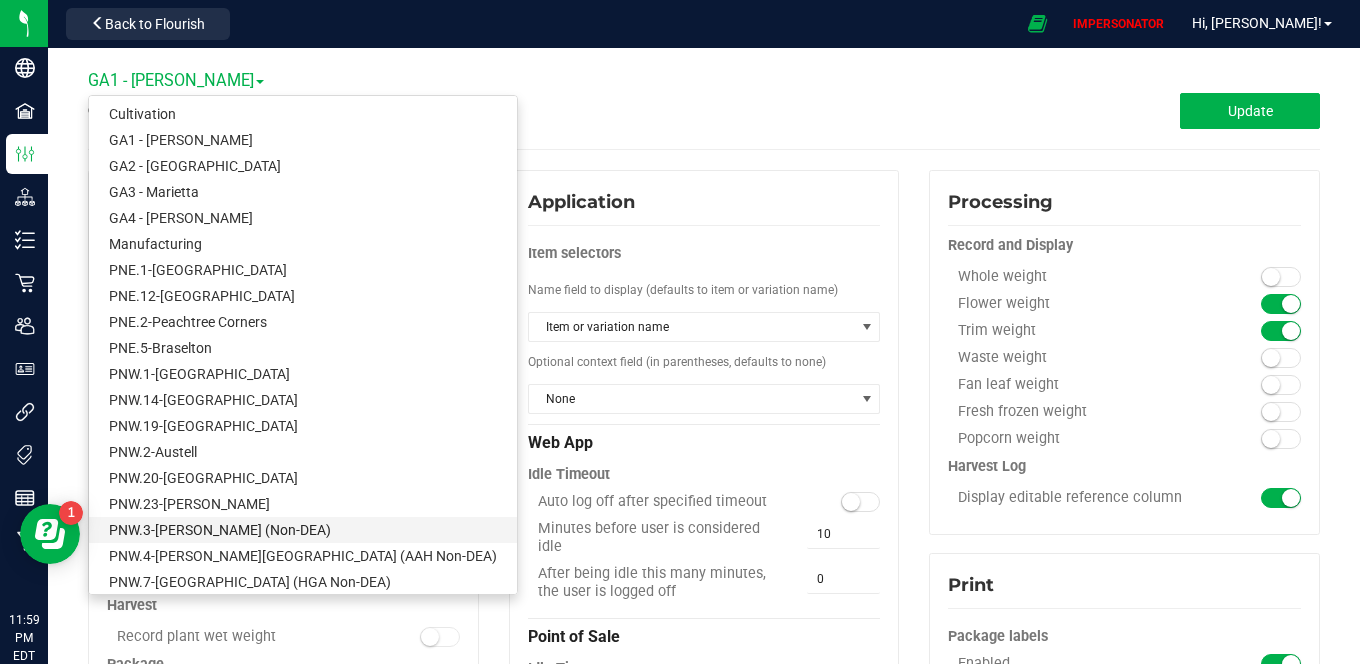 click on "PNW.3-[PERSON_NAME] (Non-DEA)" at bounding box center (303, 530) 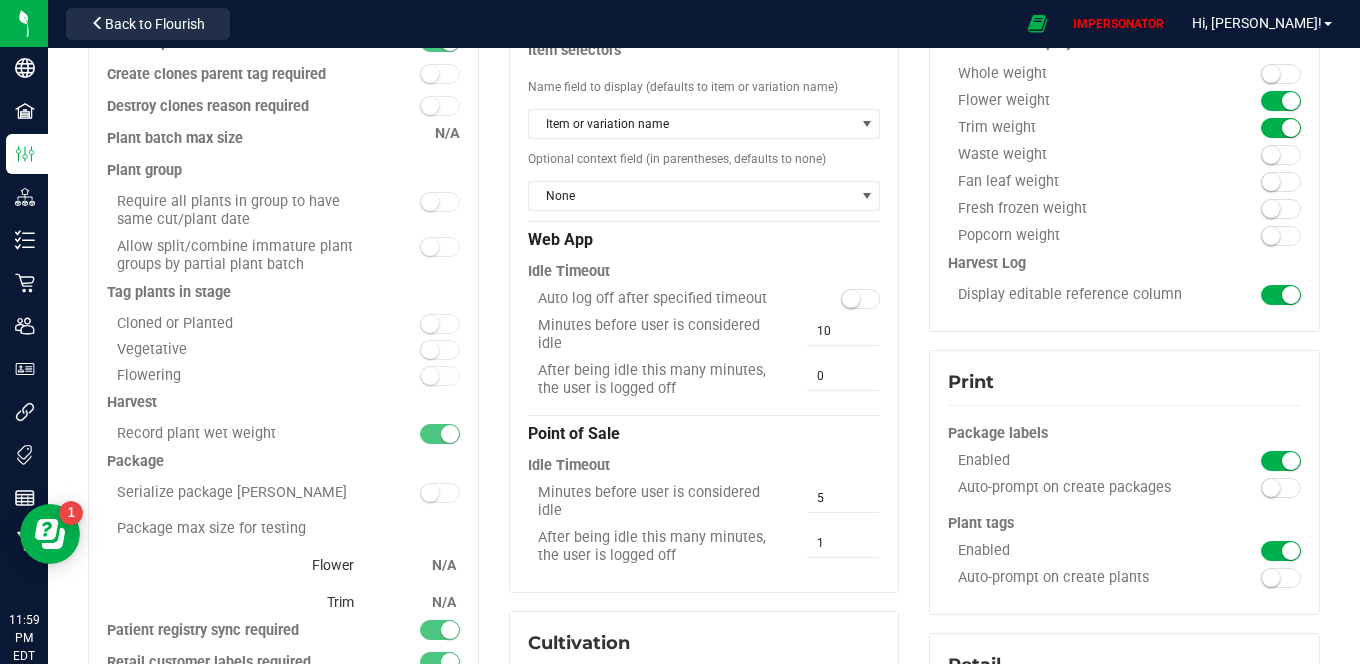 scroll, scrollTop: 0, scrollLeft: 0, axis: both 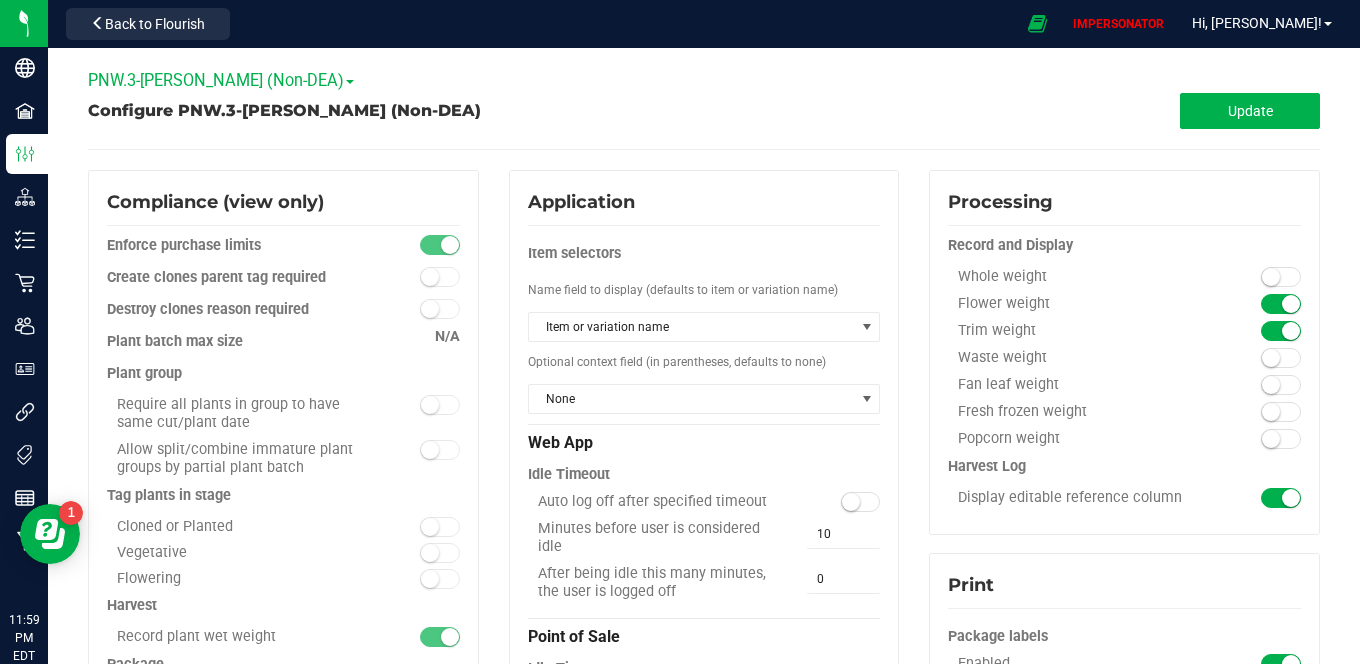 click on "PNW.3-[PERSON_NAME] (Non-DEA)" at bounding box center (221, 80) 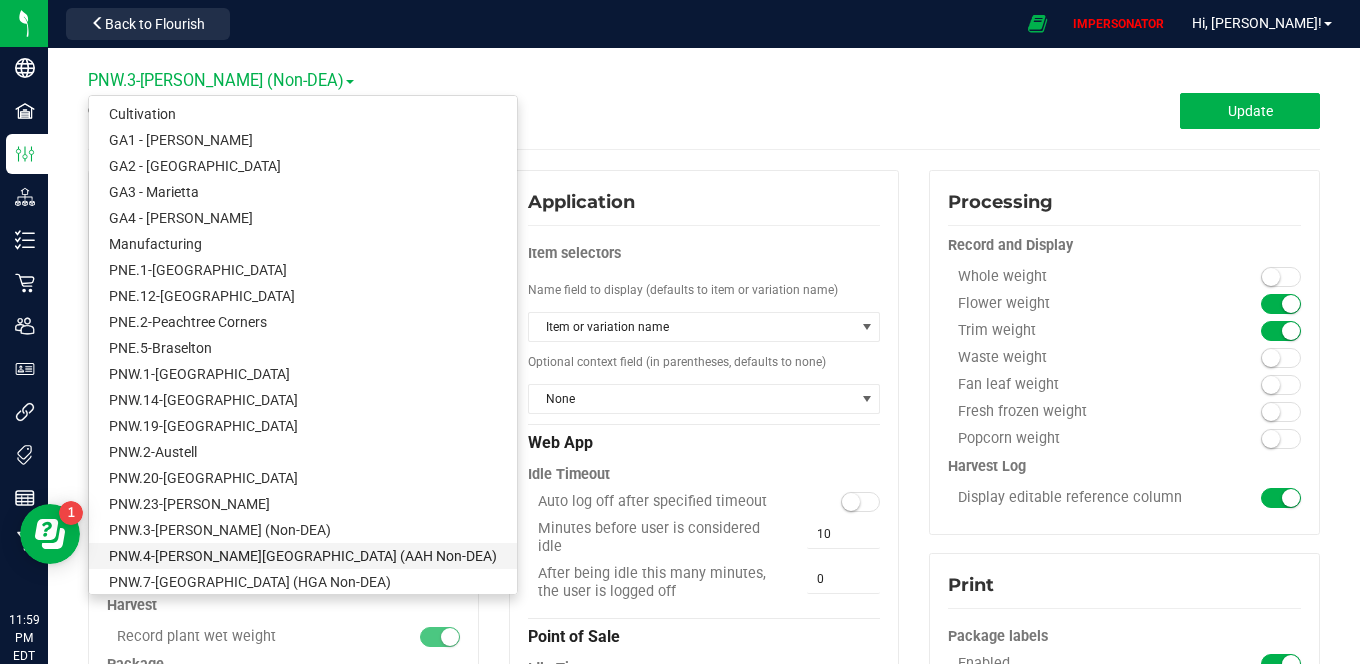 click on "PNW.4-[PERSON_NAME][GEOGRAPHIC_DATA] (AAH Non-DEA)" at bounding box center [303, 556] 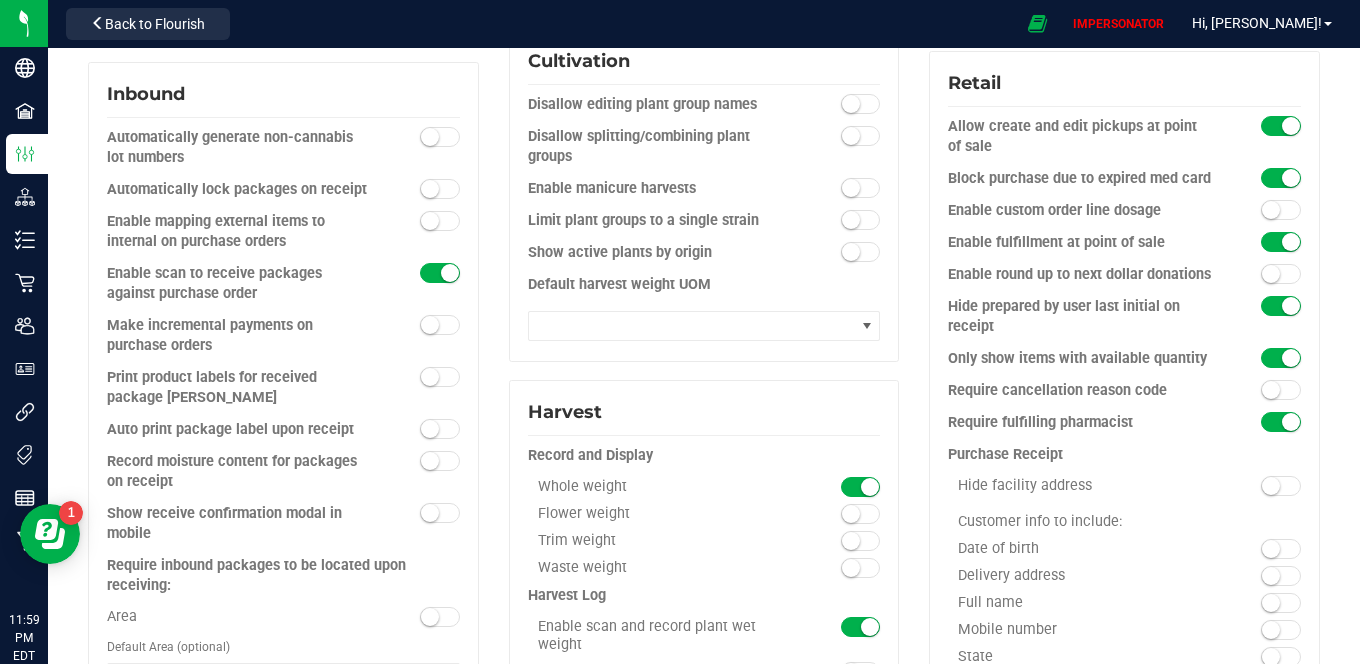 scroll, scrollTop: 0, scrollLeft: 0, axis: both 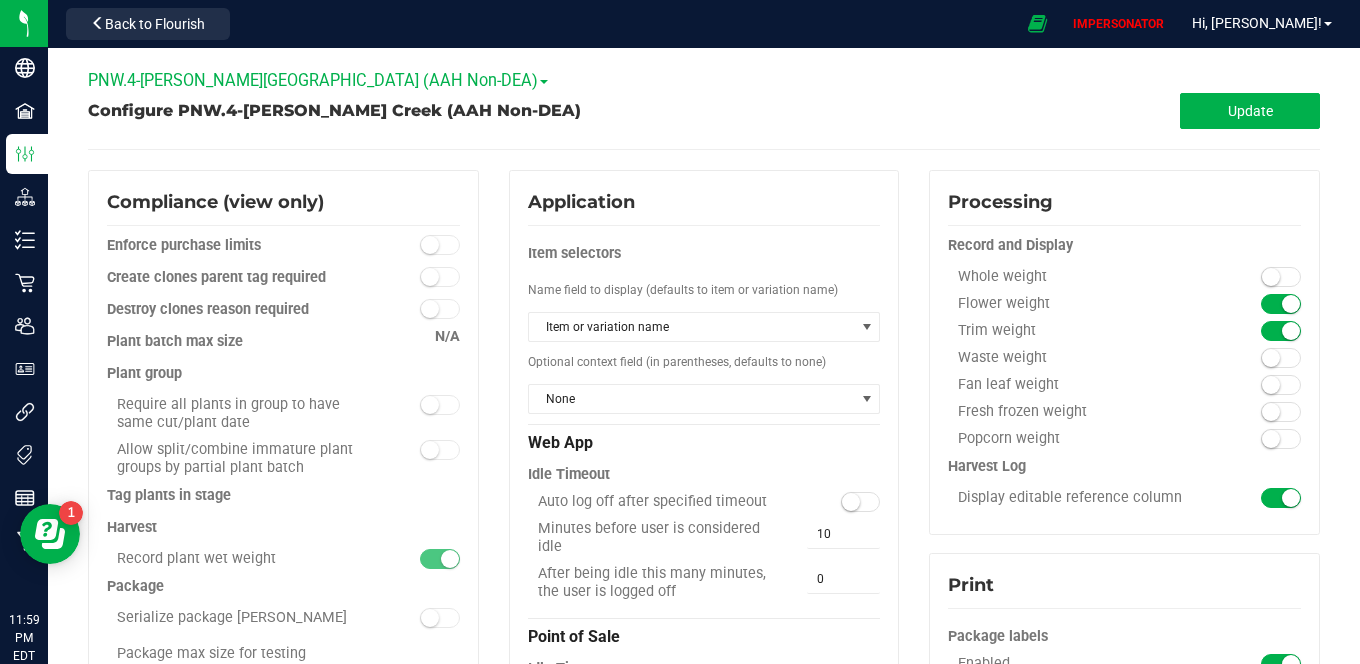 click on "PNW.4-[PERSON_NAME][GEOGRAPHIC_DATA] (AAH Non-DEA)" at bounding box center (318, 80) 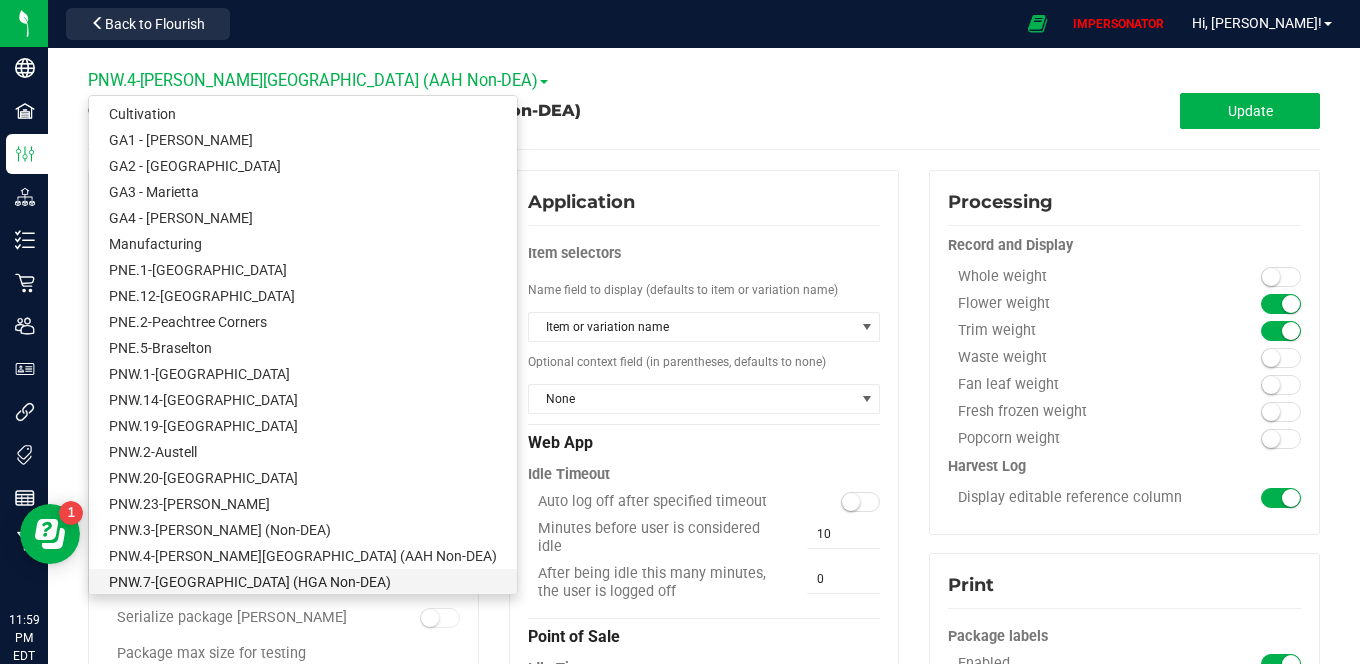 click on "PNW.7-[GEOGRAPHIC_DATA] (HGA Non-DEA)" at bounding box center (303, 582) 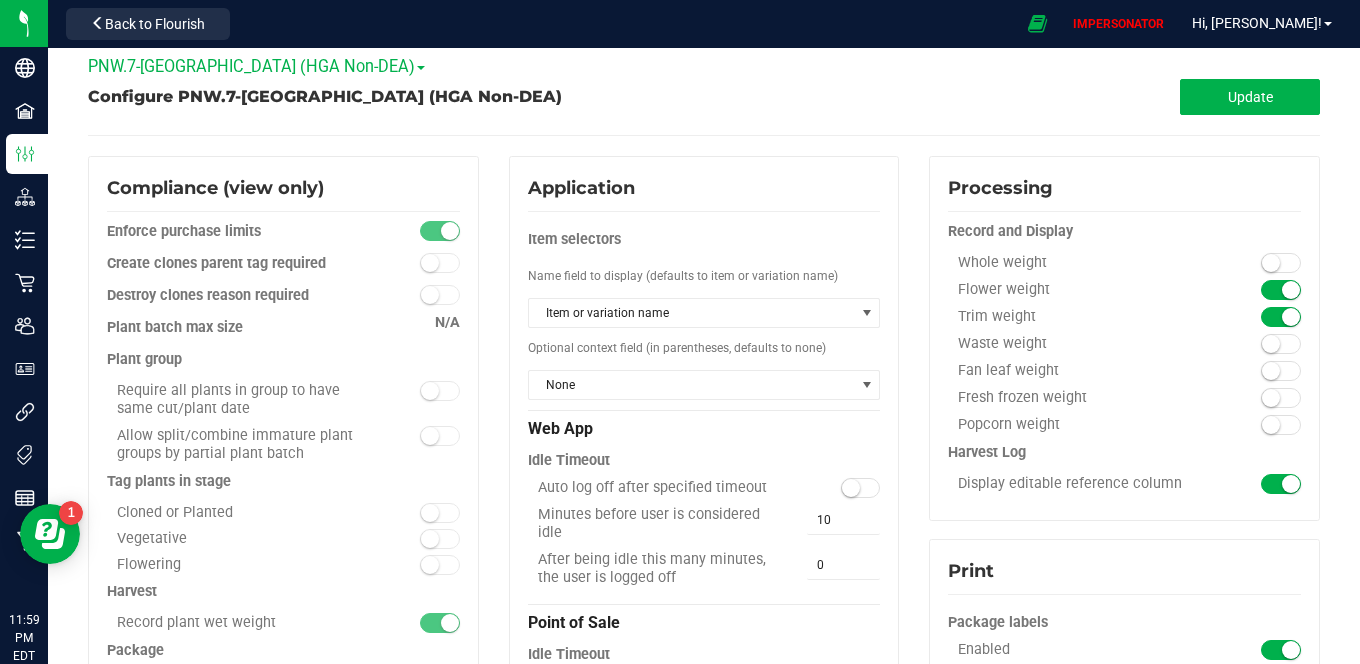 scroll, scrollTop: 0, scrollLeft: 0, axis: both 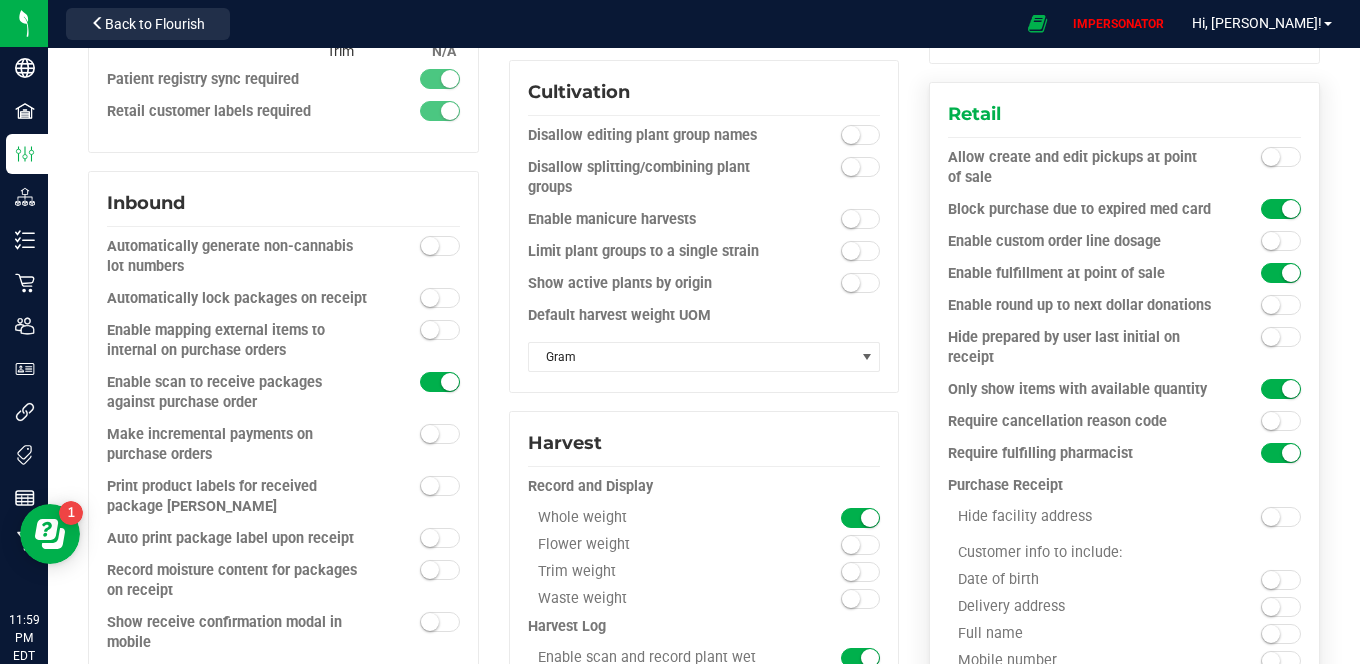 click at bounding box center (1271, 157) 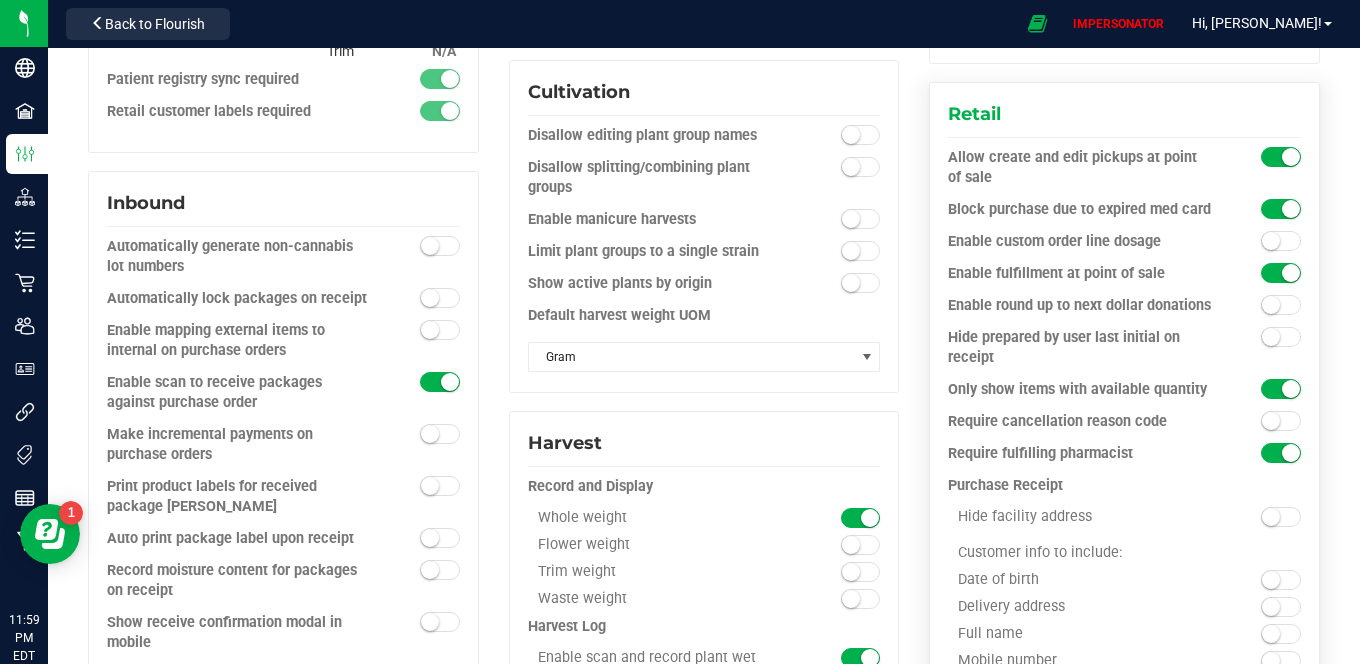 click at bounding box center [1271, 337] 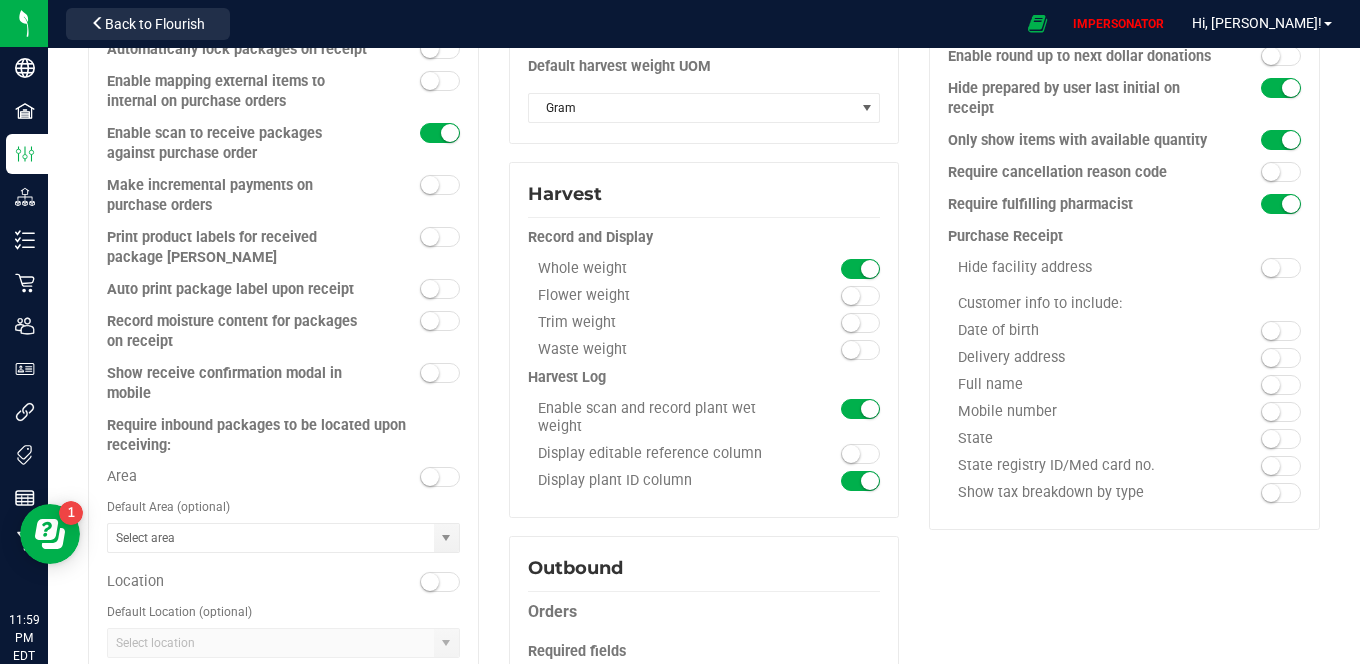 scroll, scrollTop: 1099, scrollLeft: 0, axis: vertical 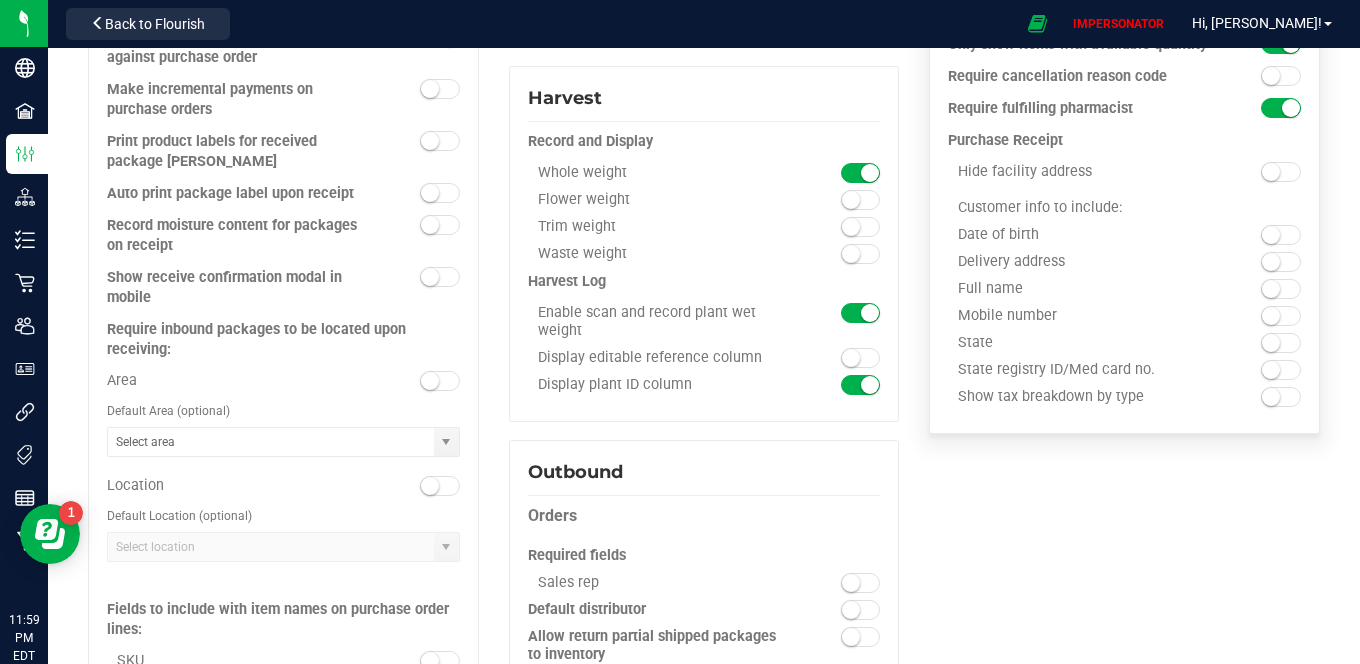 click at bounding box center [1271, 370] 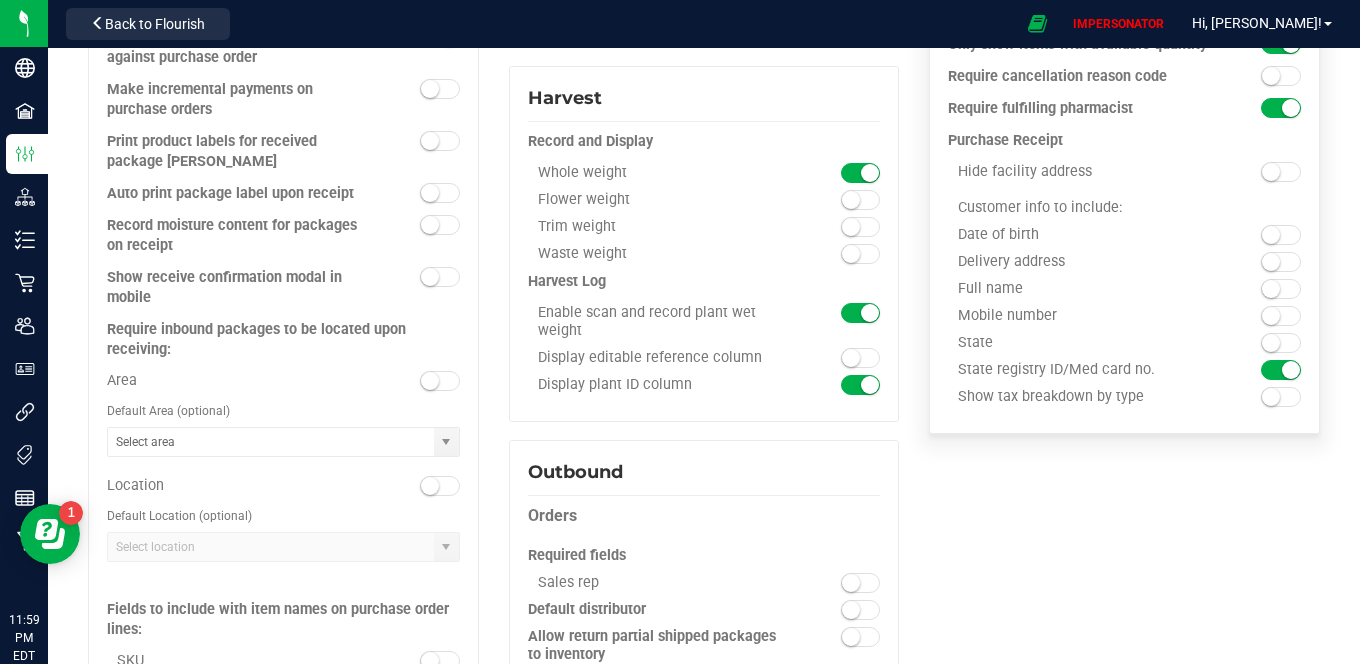 click on "State registry ID/Med card no." at bounding box center [1124, 374] 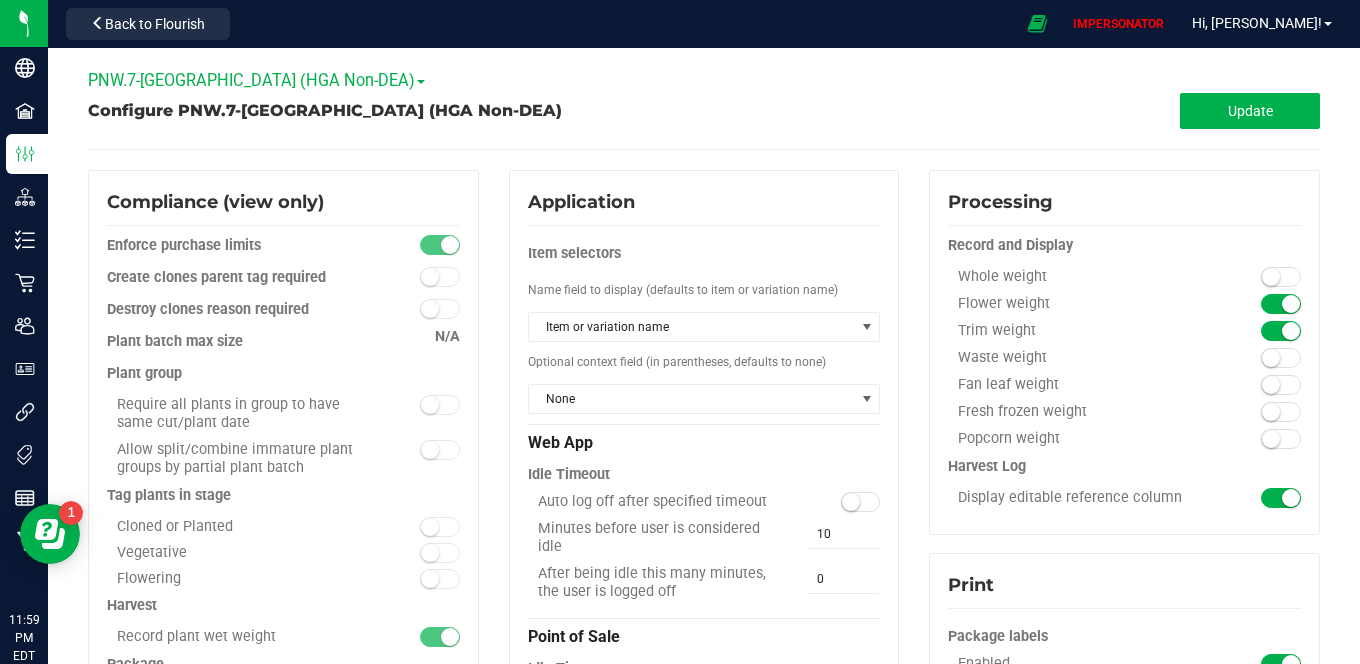 scroll, scrollTop: 0, scrollLeft: 0, axis: both 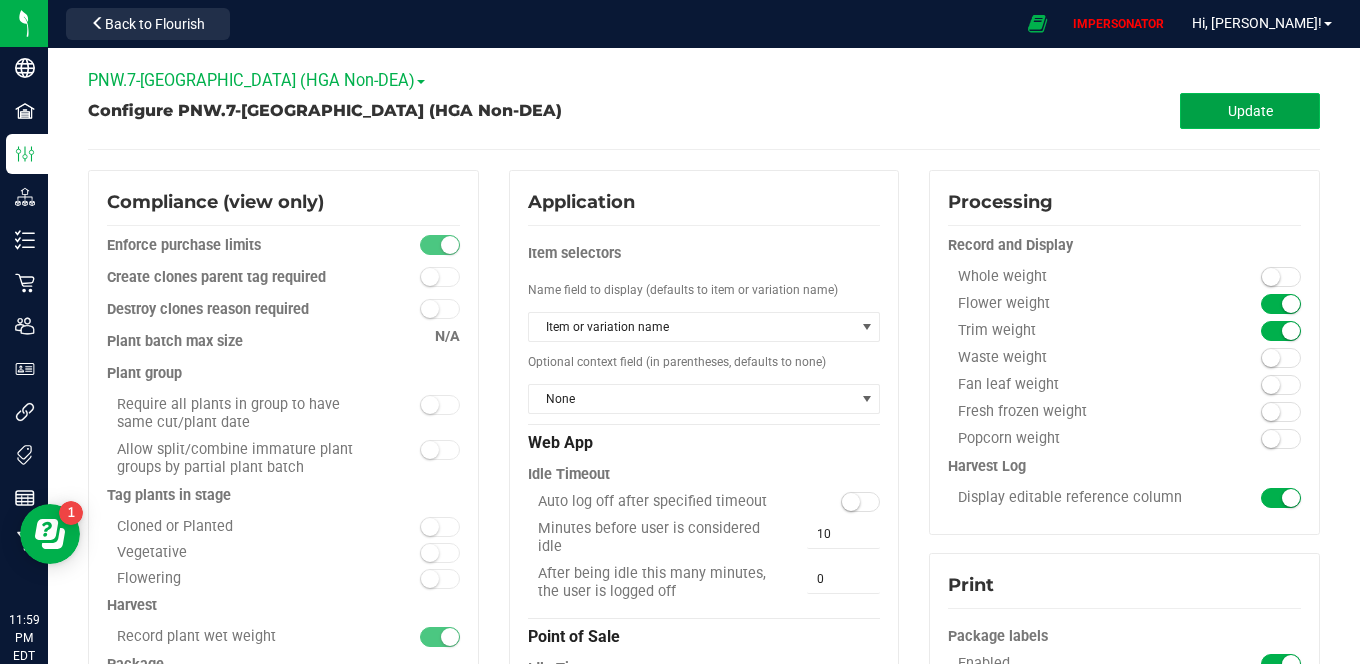 click on "Update" at bounding box center [1250, 111] 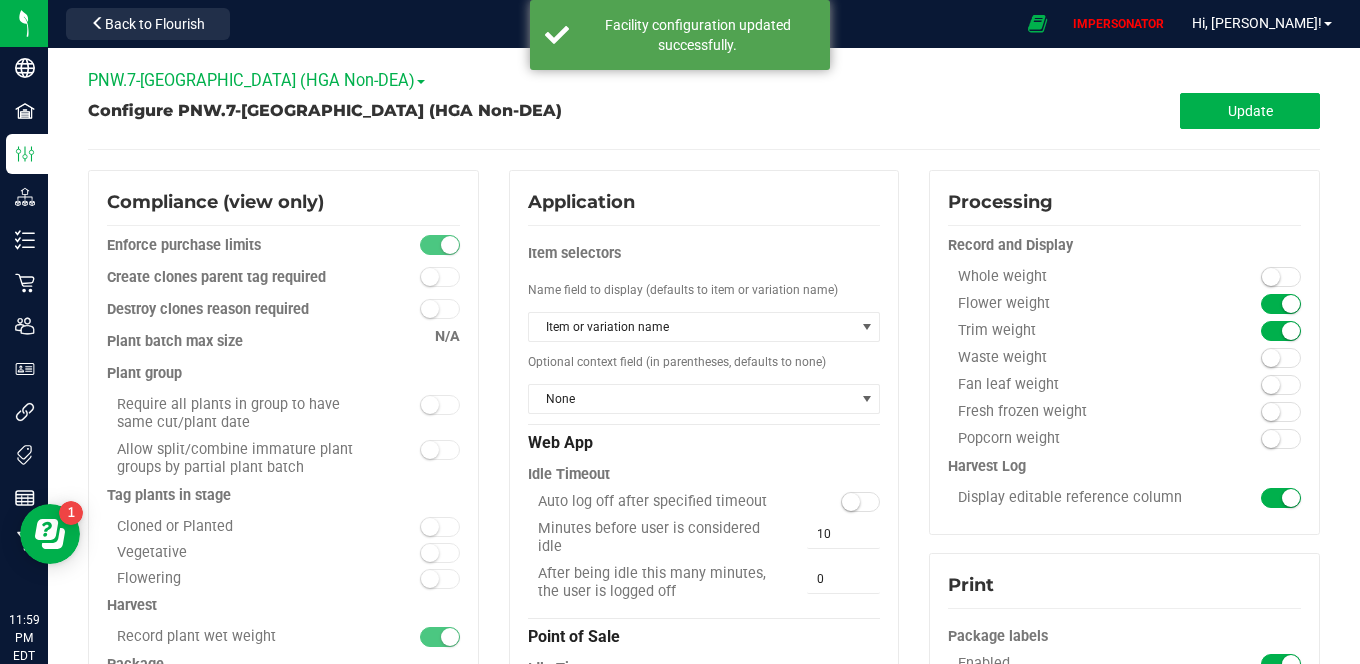click on "PNW.7-[GEOGRAPHIC_DATA] (HGA Non-DEA)" at bounding box center (256, 80) 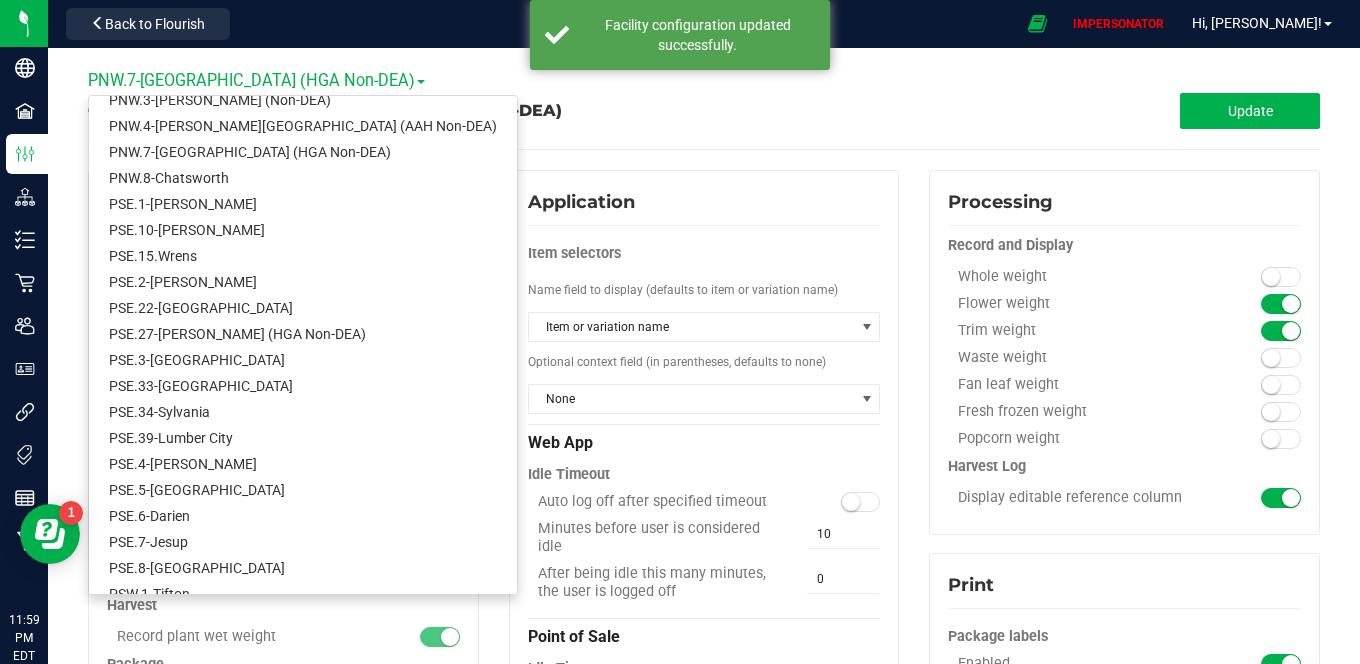 scroll, scrollTop: 441, scrollLeft: 0, axis: vertical 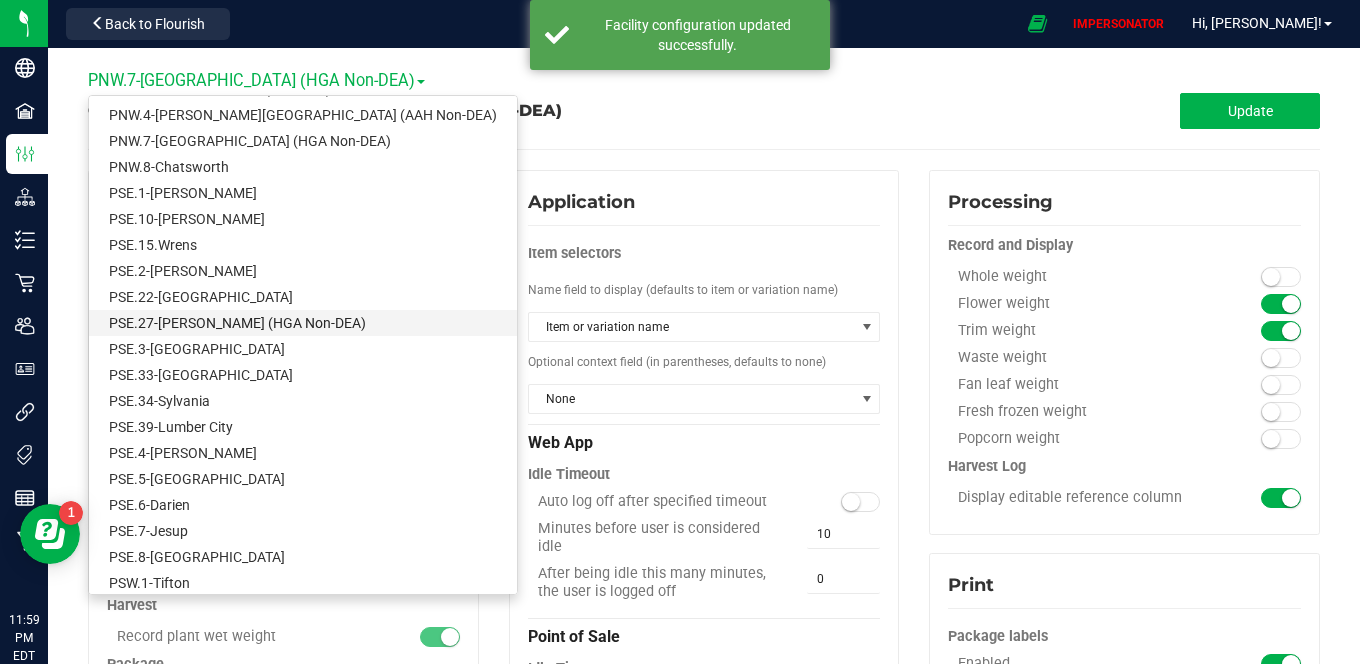 click on "PSE.27-[PERSON_NAME] (HGA Non-DEA)" at bounding box center [303, 323] 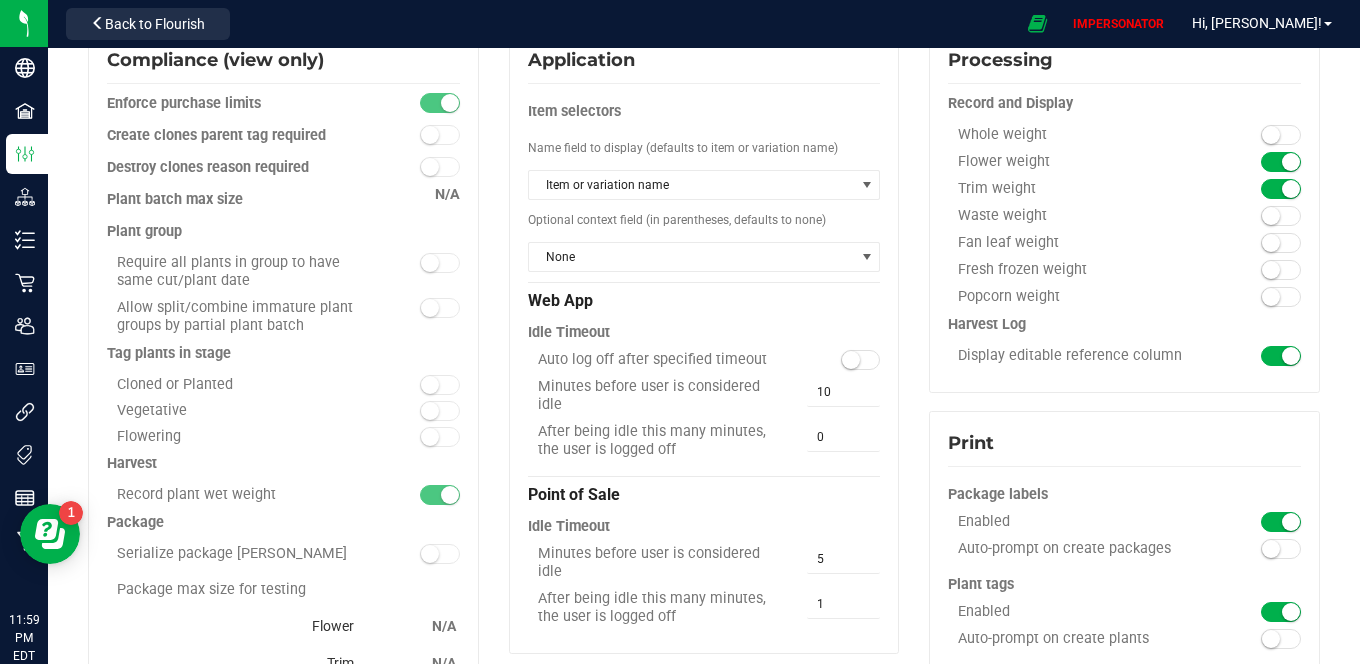 scroll, scrollTop: 0, scrollLeft: 0, axis: both 